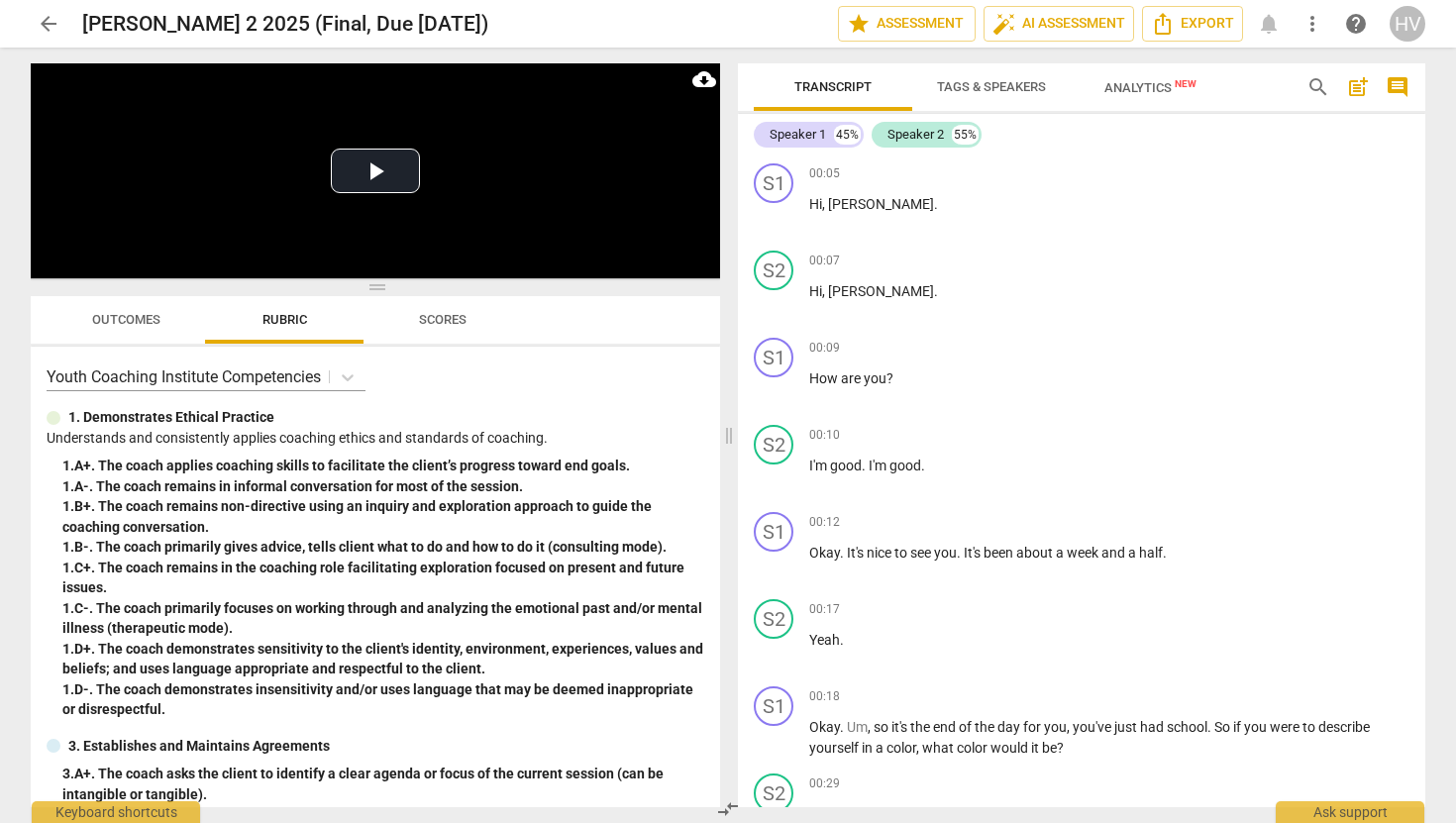 scroll, scrollTop: 0, scrollLeft: 0, axis: both 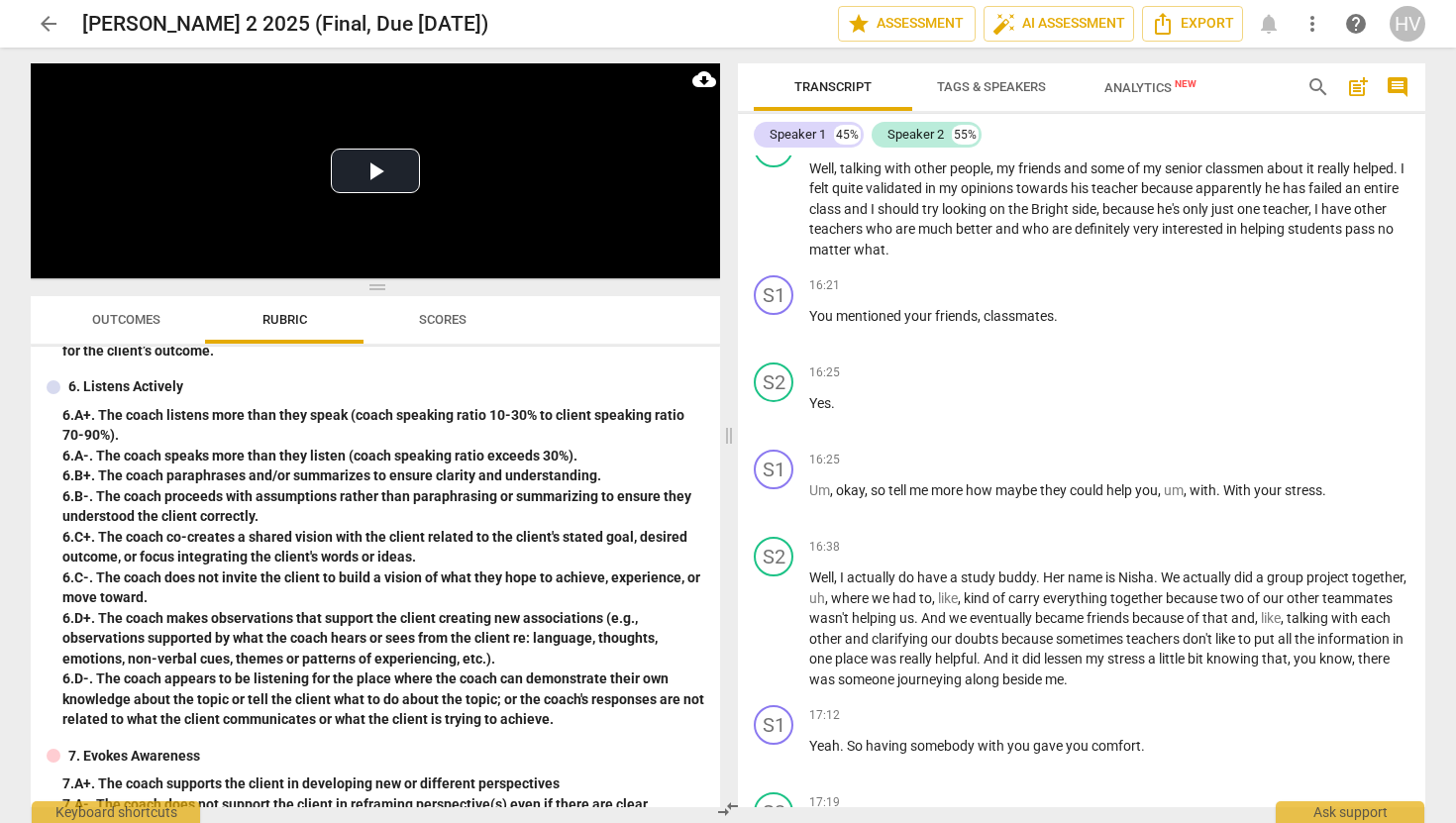click on "6. C+. The coach co-creates a shared vision with the client related to the client's stated goal, desired outcome, or focus integrating the client's words or ideas." at bounding box center [383, 547] 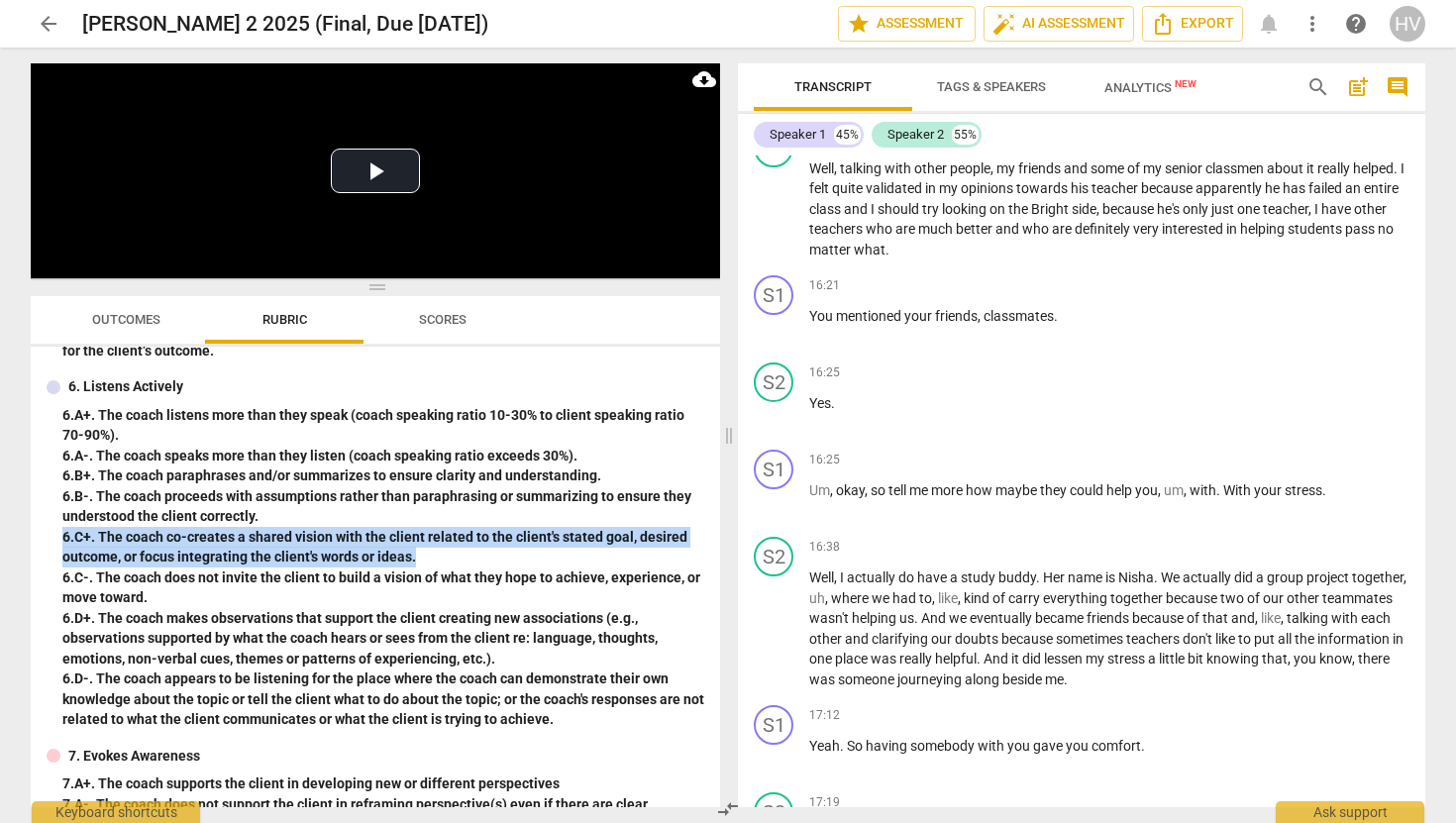 drag, startPoint x: 415, startPoint y: 558, endPoint x: 52, endPoint y: 544, distance: 363.26987 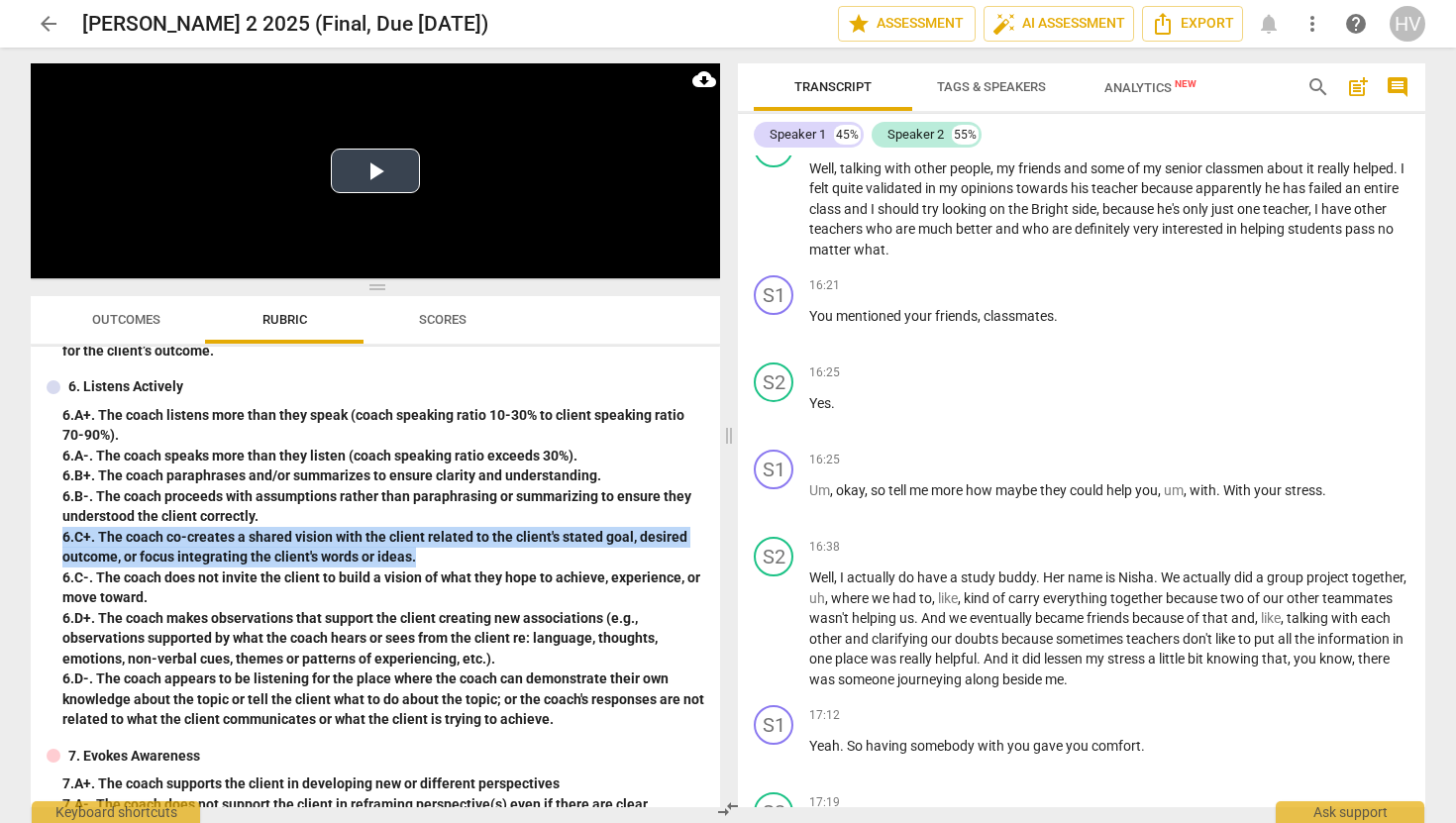 click on "Play Video" at bounding box center [375, 170] 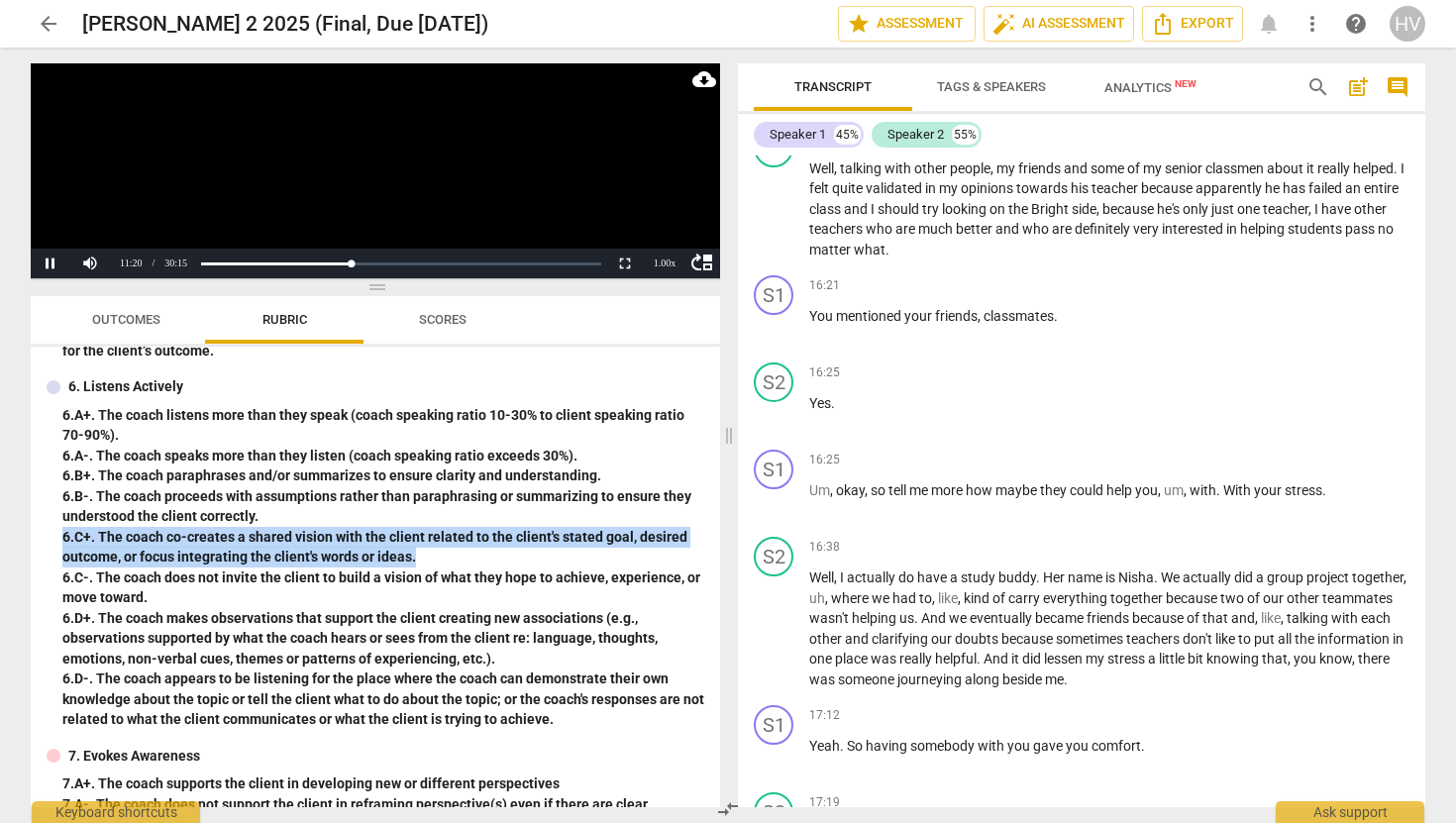 scroll, scrollTop: 5858, scrollLeft: 0, axis: vertical 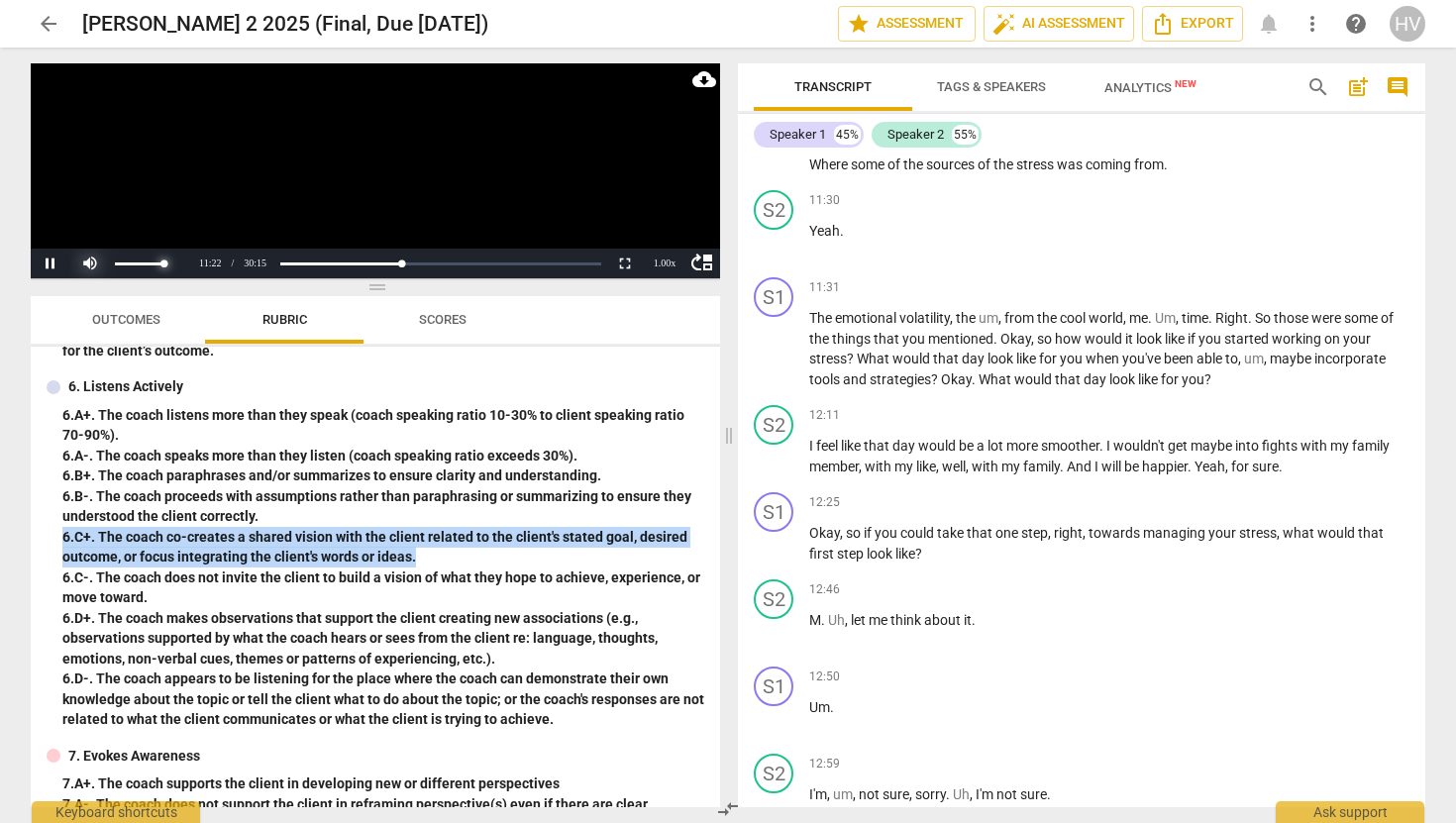 click at bounding box center [130, 263] 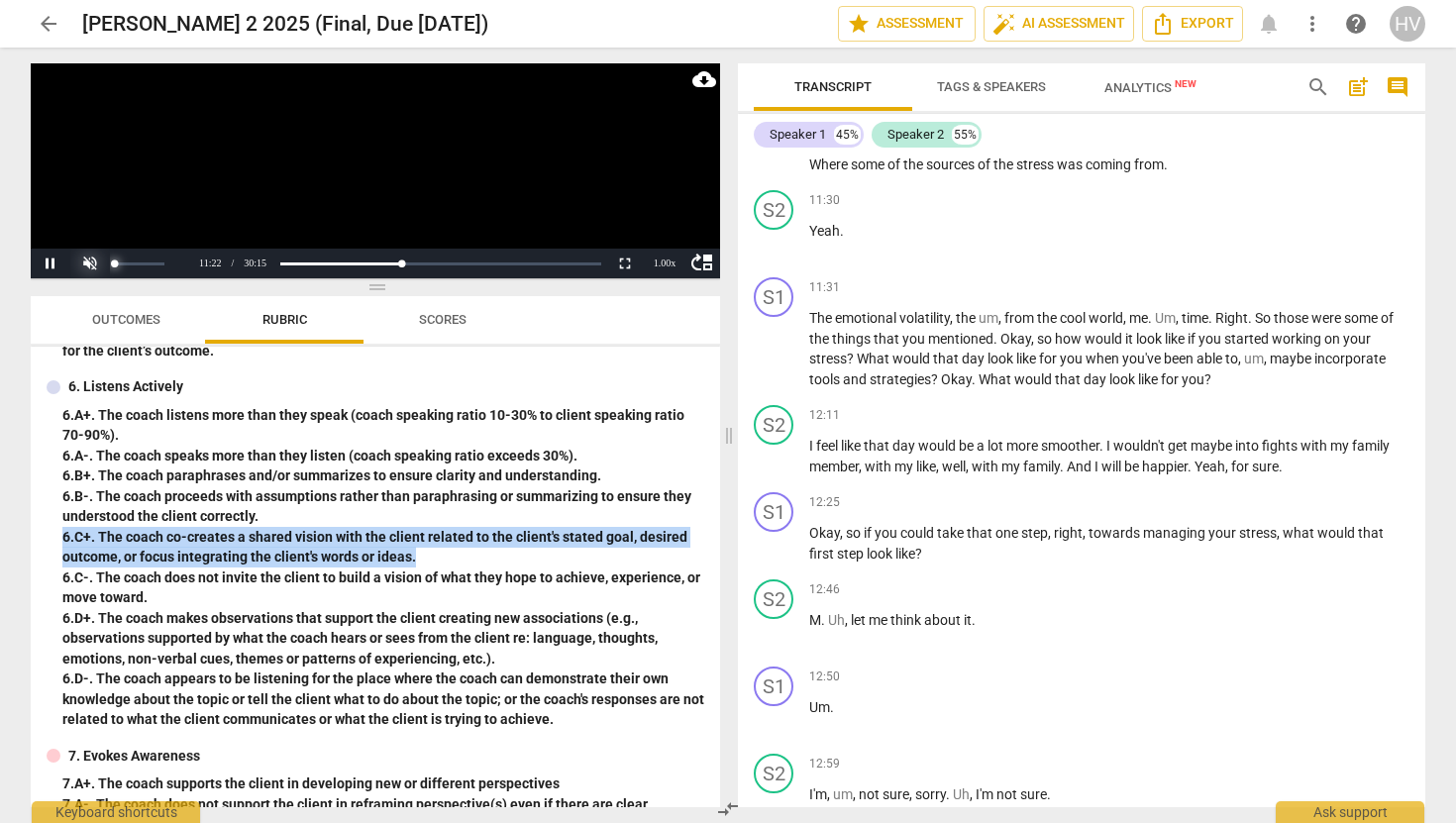 click at bounding box center [130, 263] 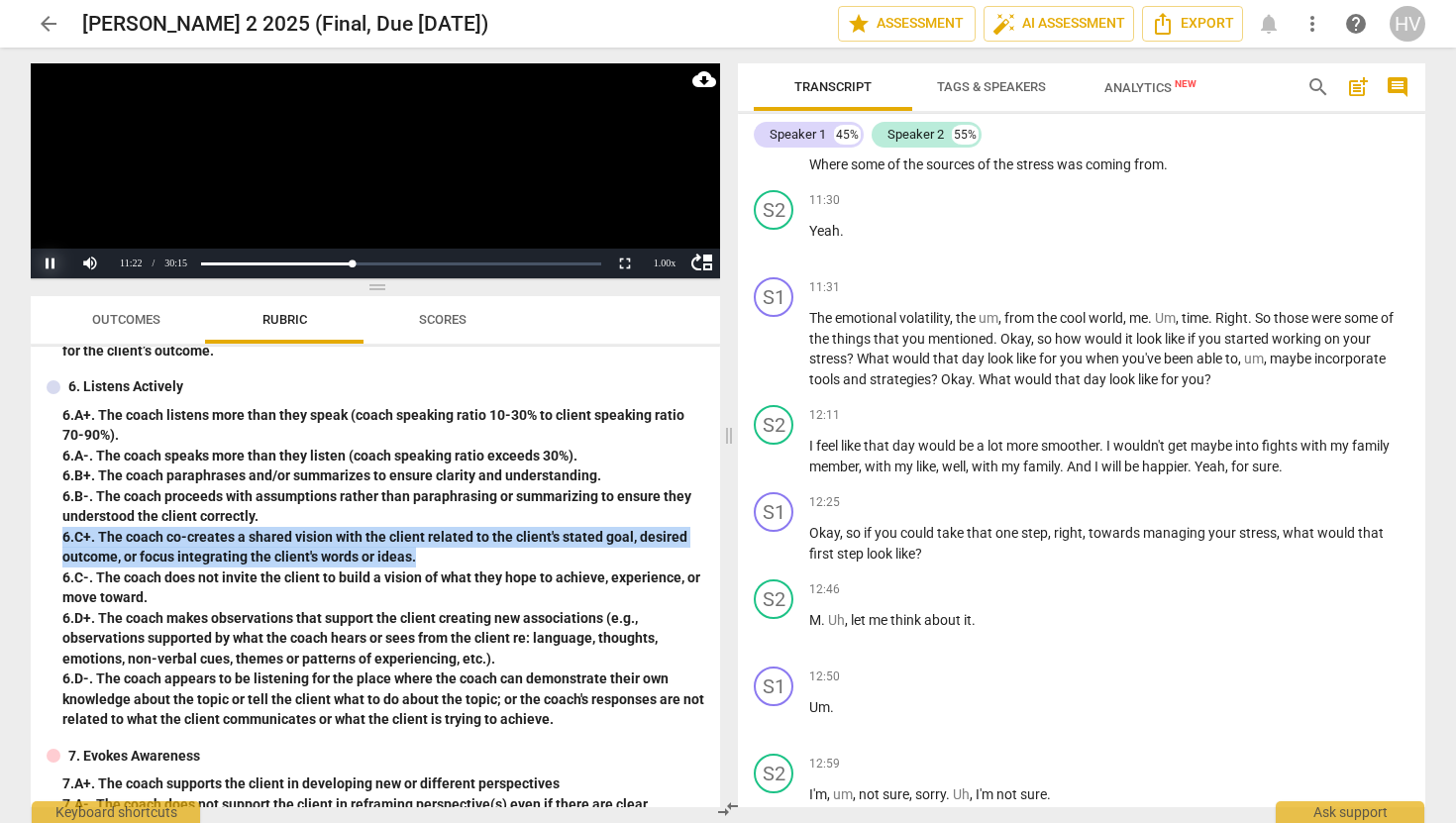 click on "Pause" at bounding box center (51, 263) 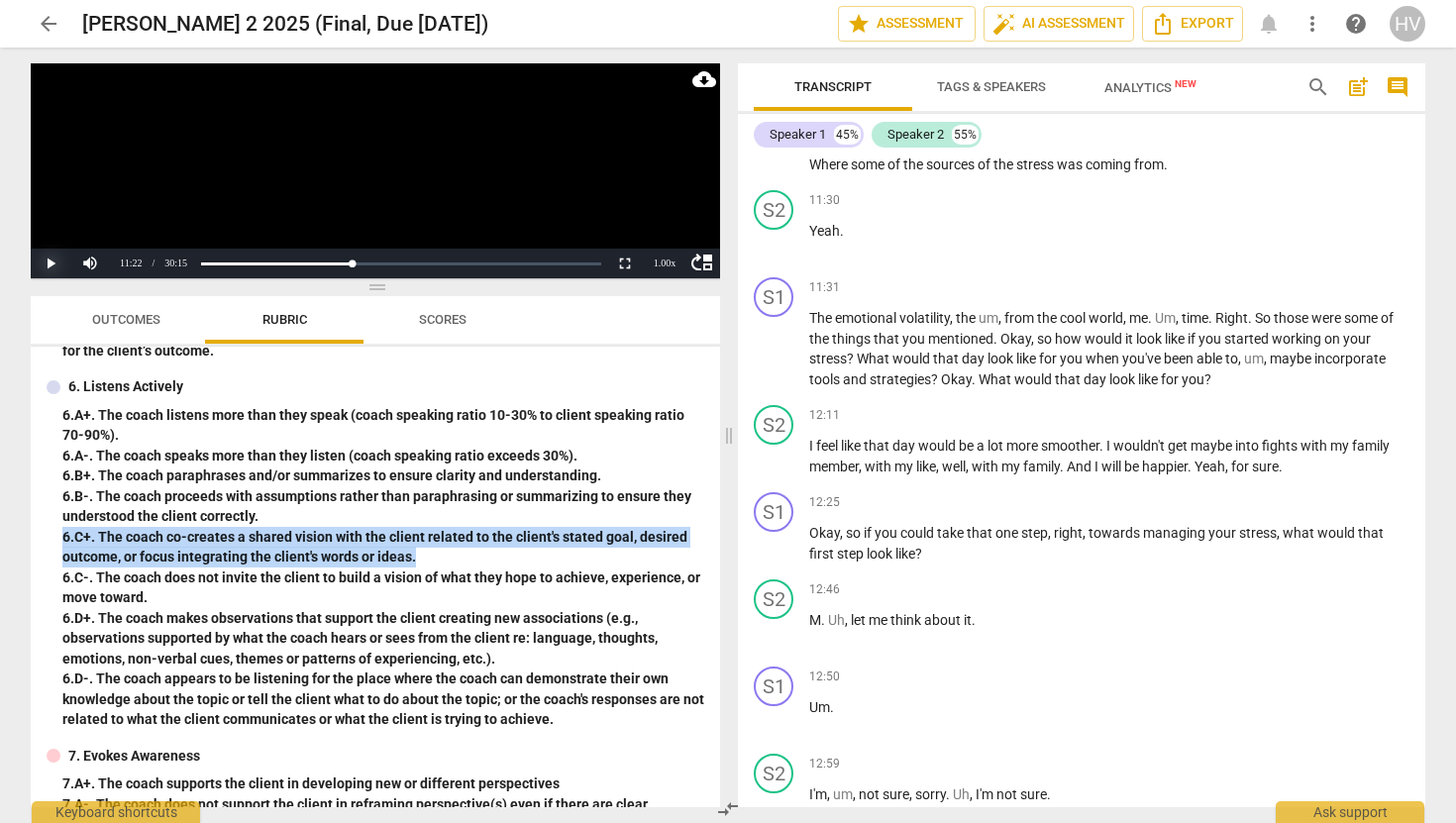 click on "Play" at bounding box center [51, 263] 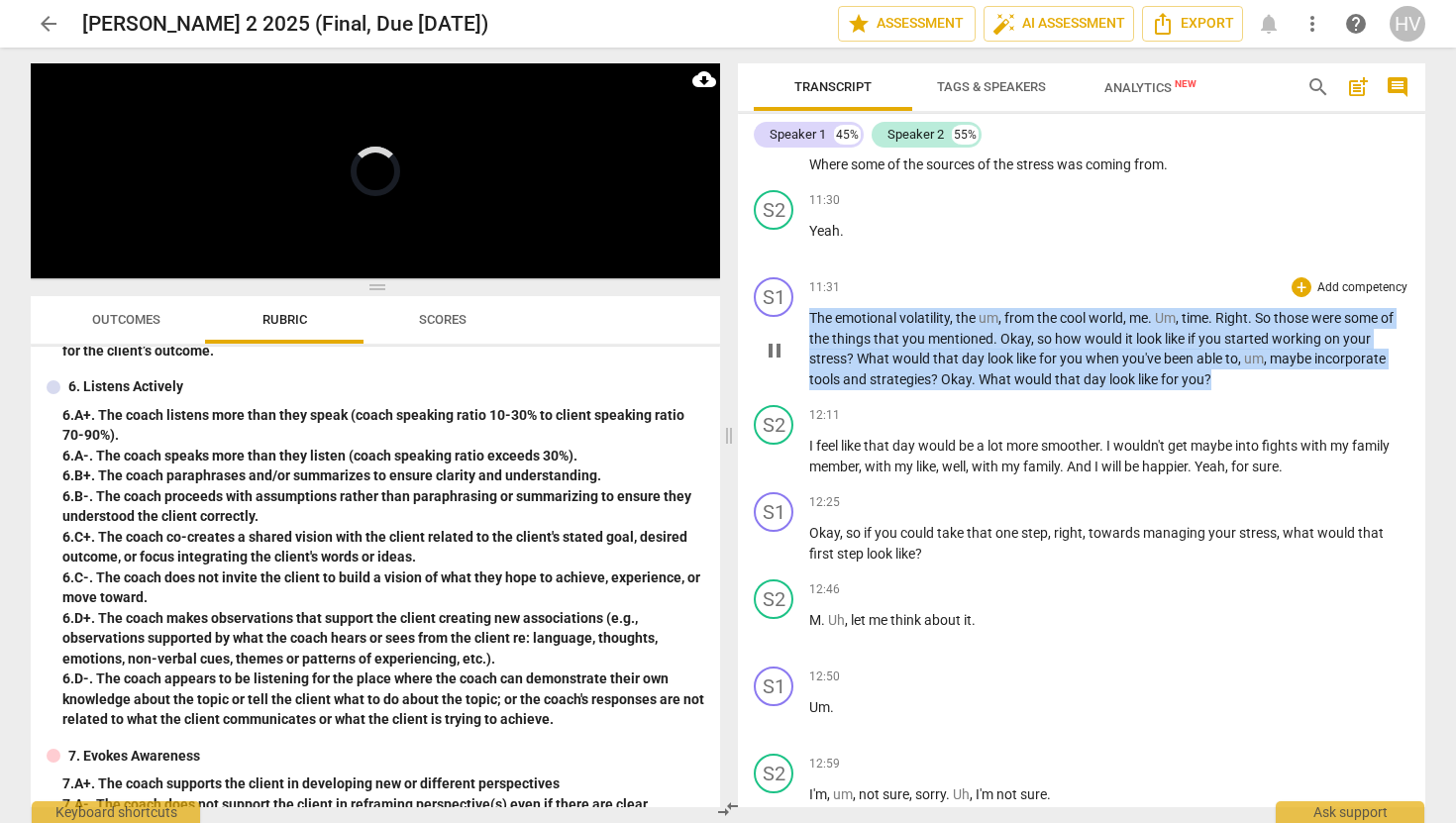 drag, startPoint x: 1224, startPoint y: 400, endPoint x: 786, endPoint y: 337, distance: 442.50763 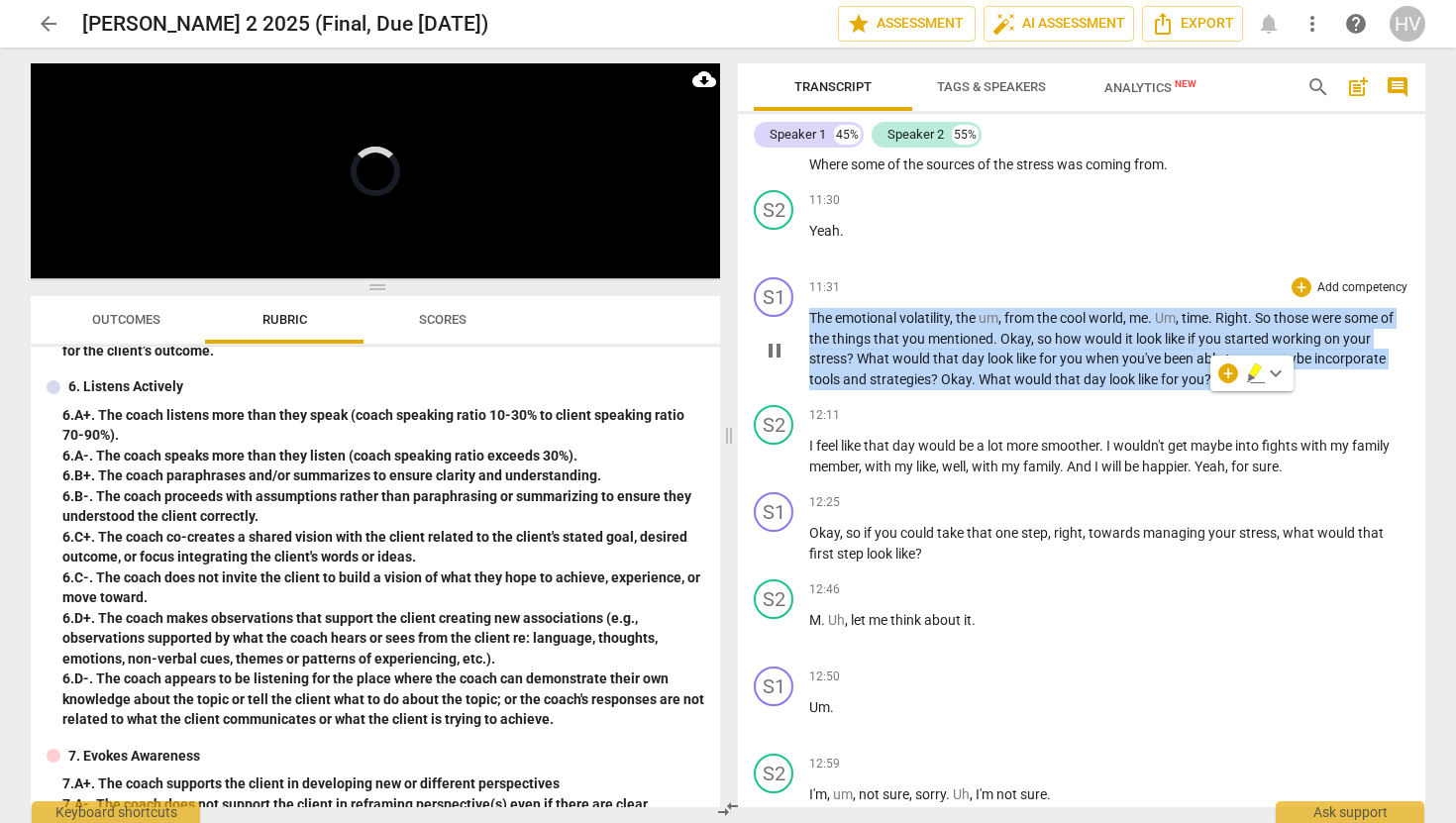 copy on "The   emotional   volatility ,   the   um ,   from   the   cool   world ,   me .   Um ,   time .   Right .   So   those   were   some   of   the   things   that   you   mentioned .   Okay ,   so   how   would   it   look   like   if   you   started   working   on   your   stress ?   What   would   that   day   look   like   for   you   when   you've   been   able   to ,   um ,   maybe   incorporate   tools   and   strategies ?   Okay .   What   would   that   day   look   like   for   you ?" 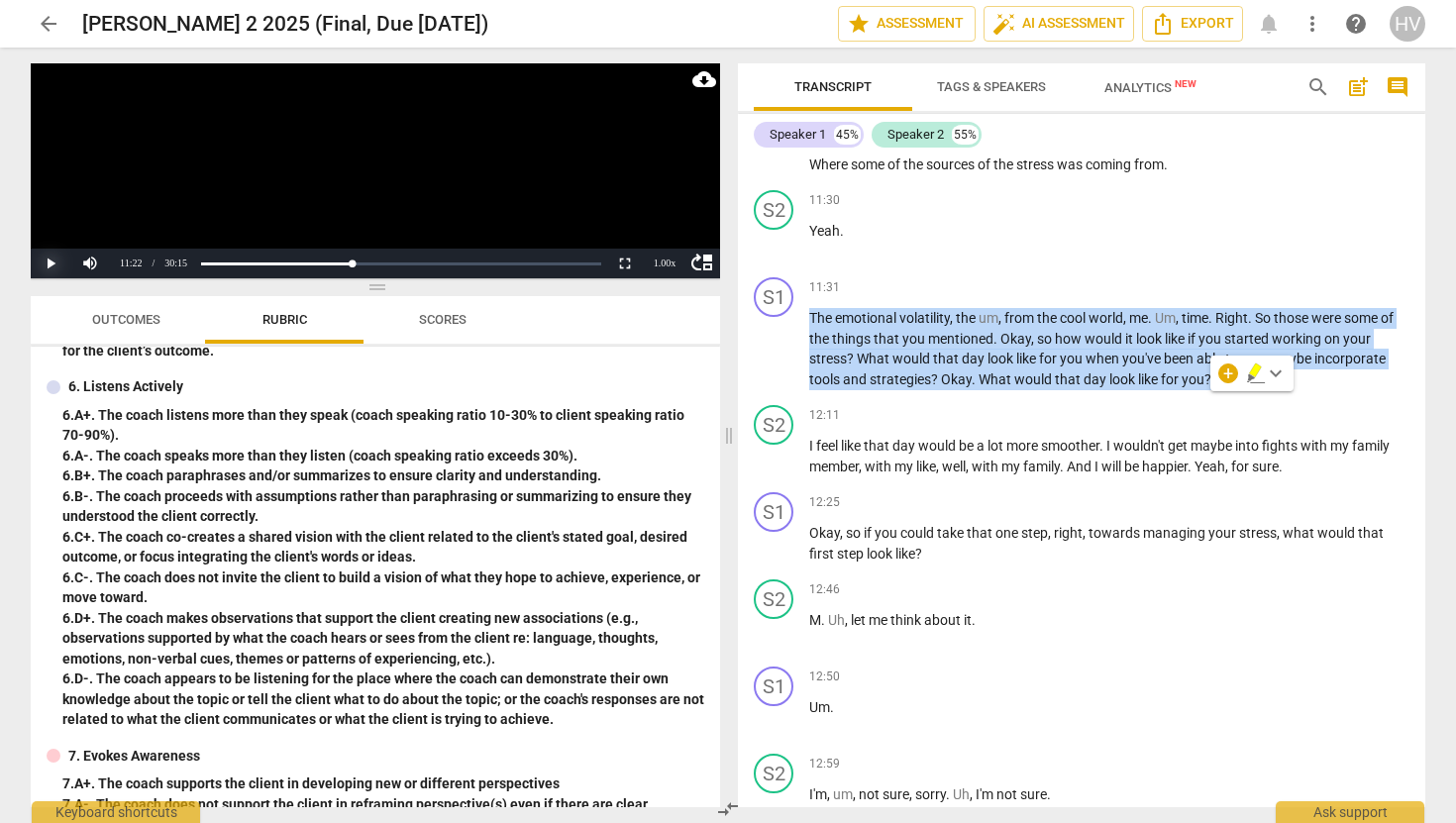 click on "Play" at bounding box center (51, 263) 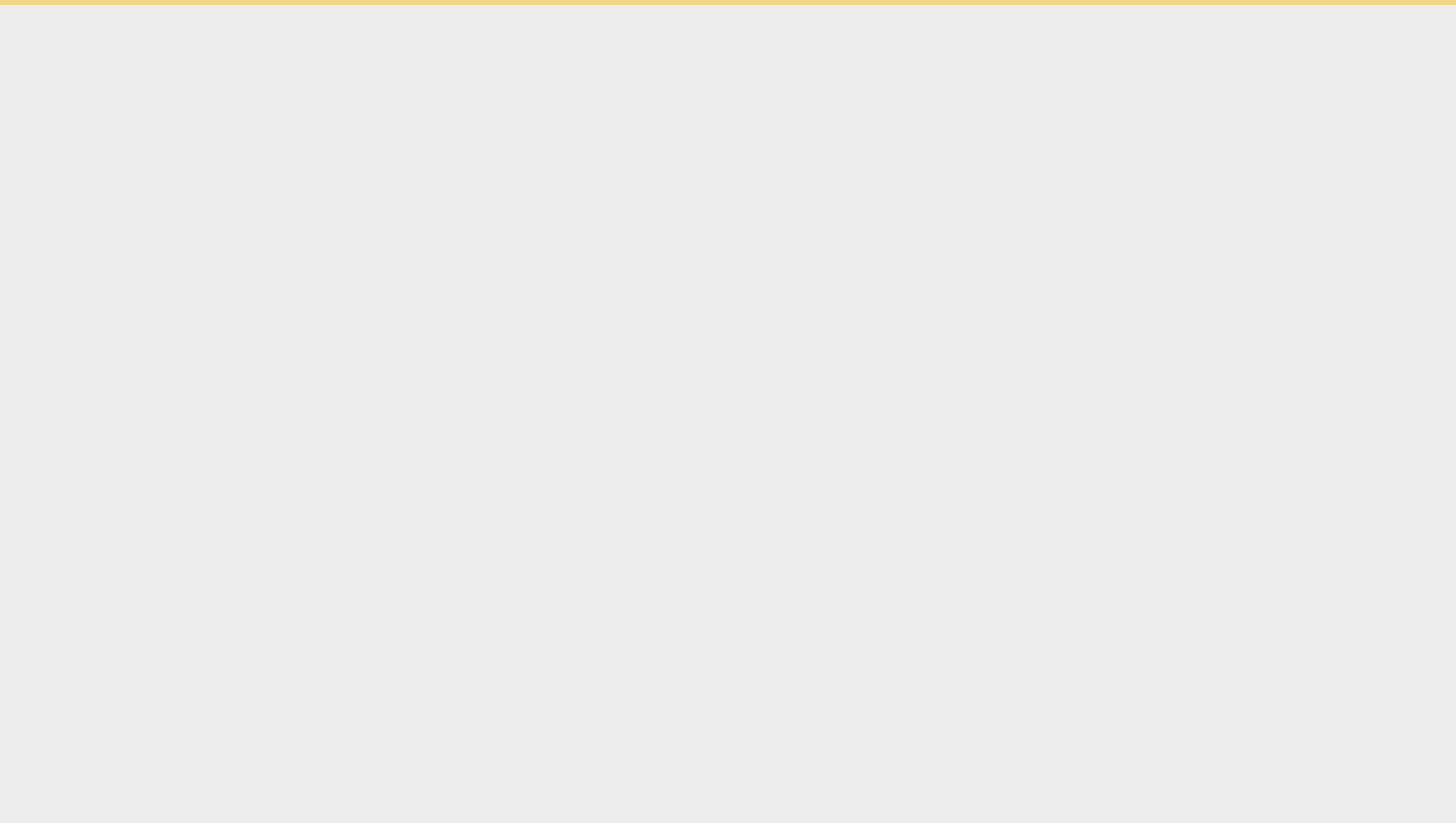 scroll, scrollTop: 0, scrollLeft: 0, axis: both 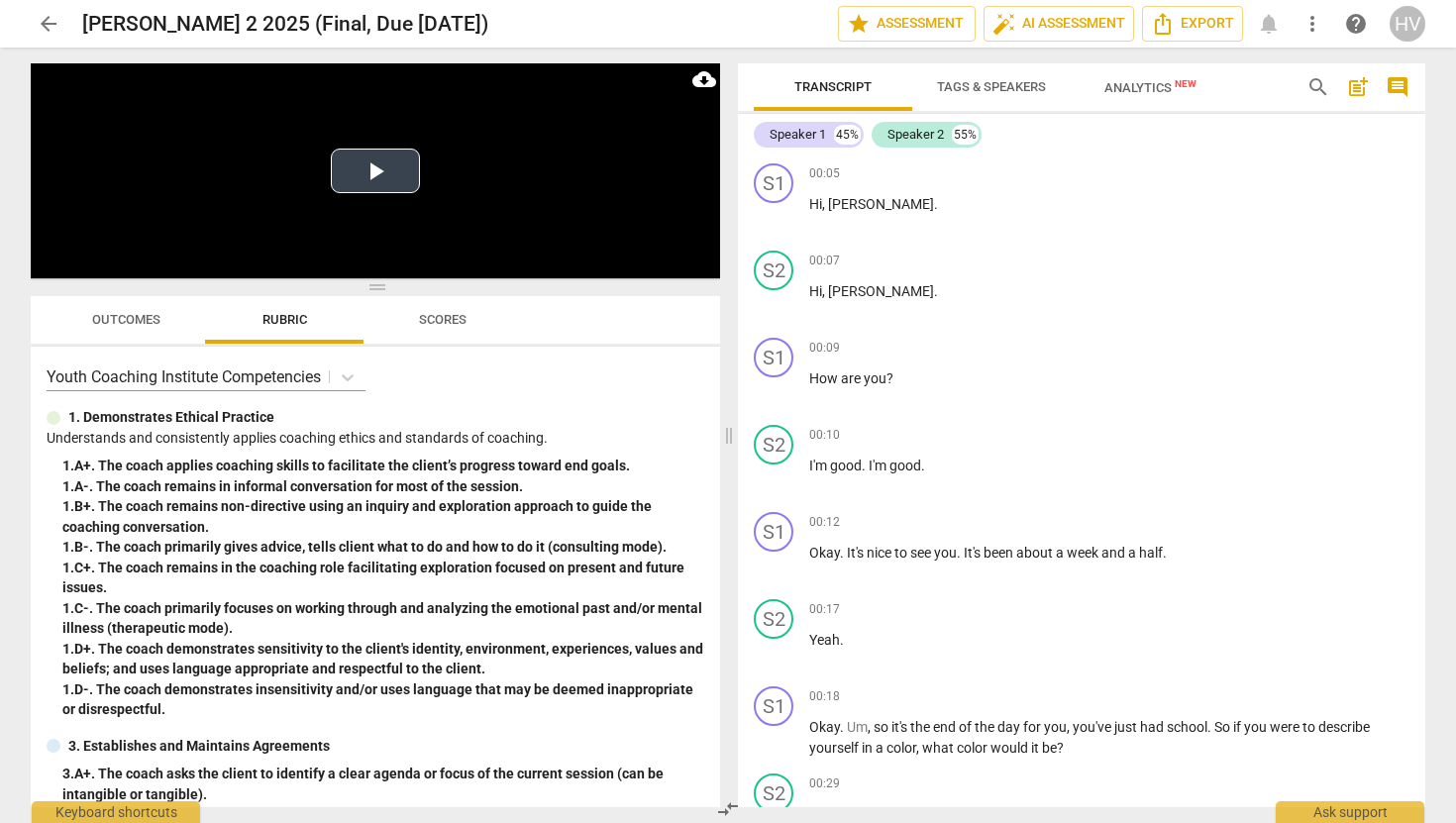 click on "Play Video" at bounding box center [375, 170] 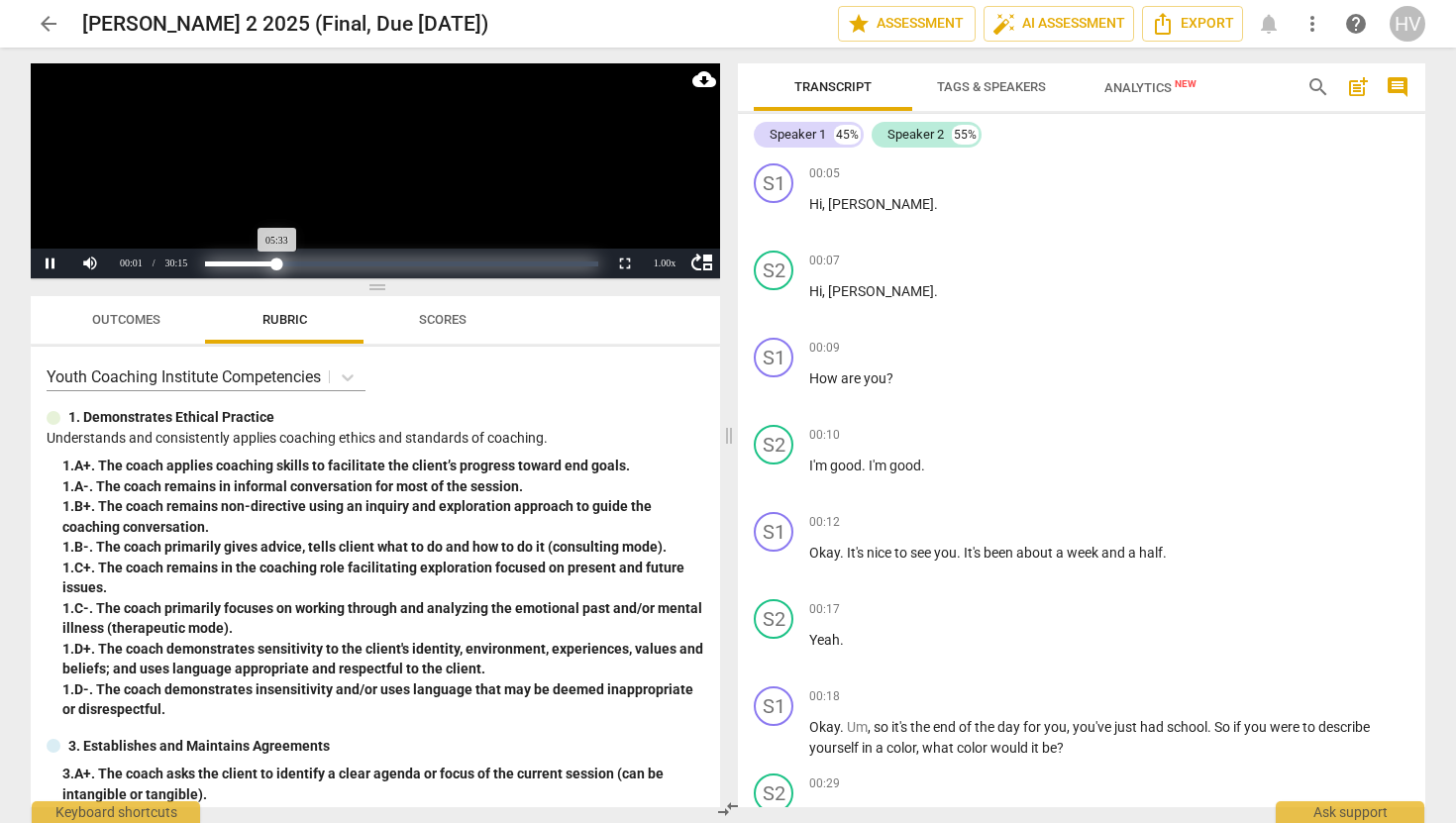 click on "Loaded : 0% Progress :  18.39%" at bounding box center [401, 263] 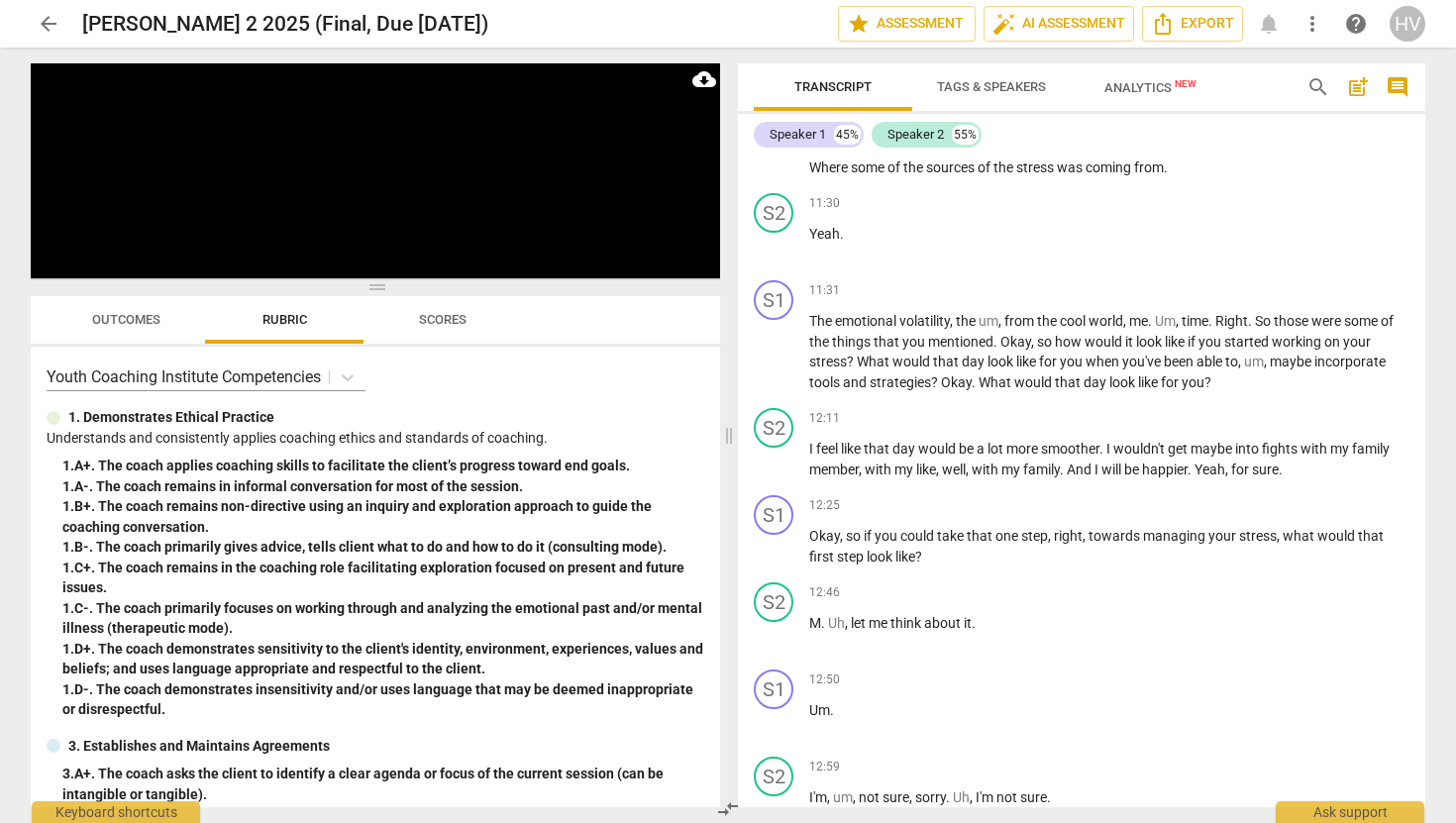 scroll, scrollTop: 5861, scrollLeft: 0, axis: vertical 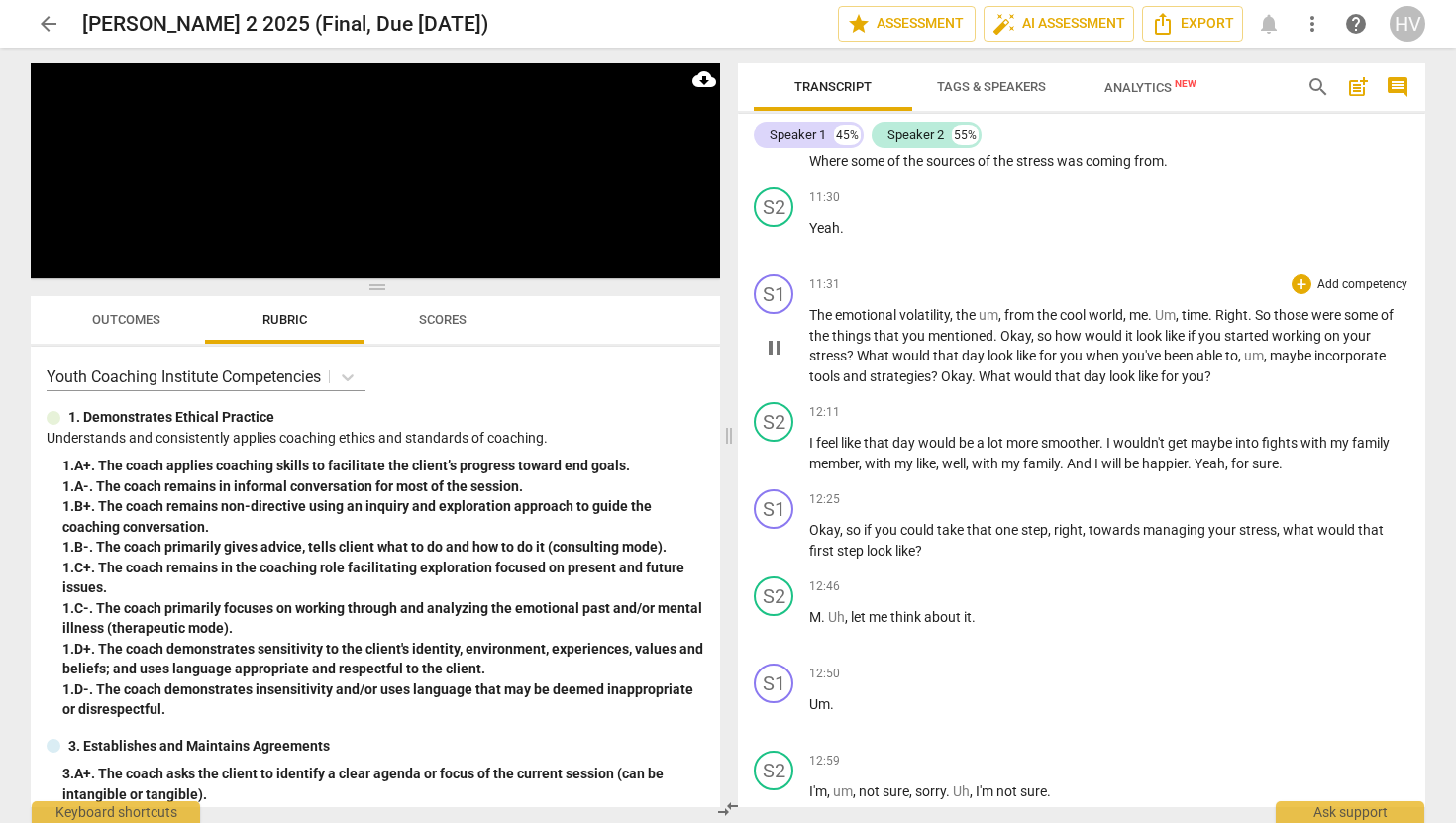 click on "that" at bounding box center [947, 356] 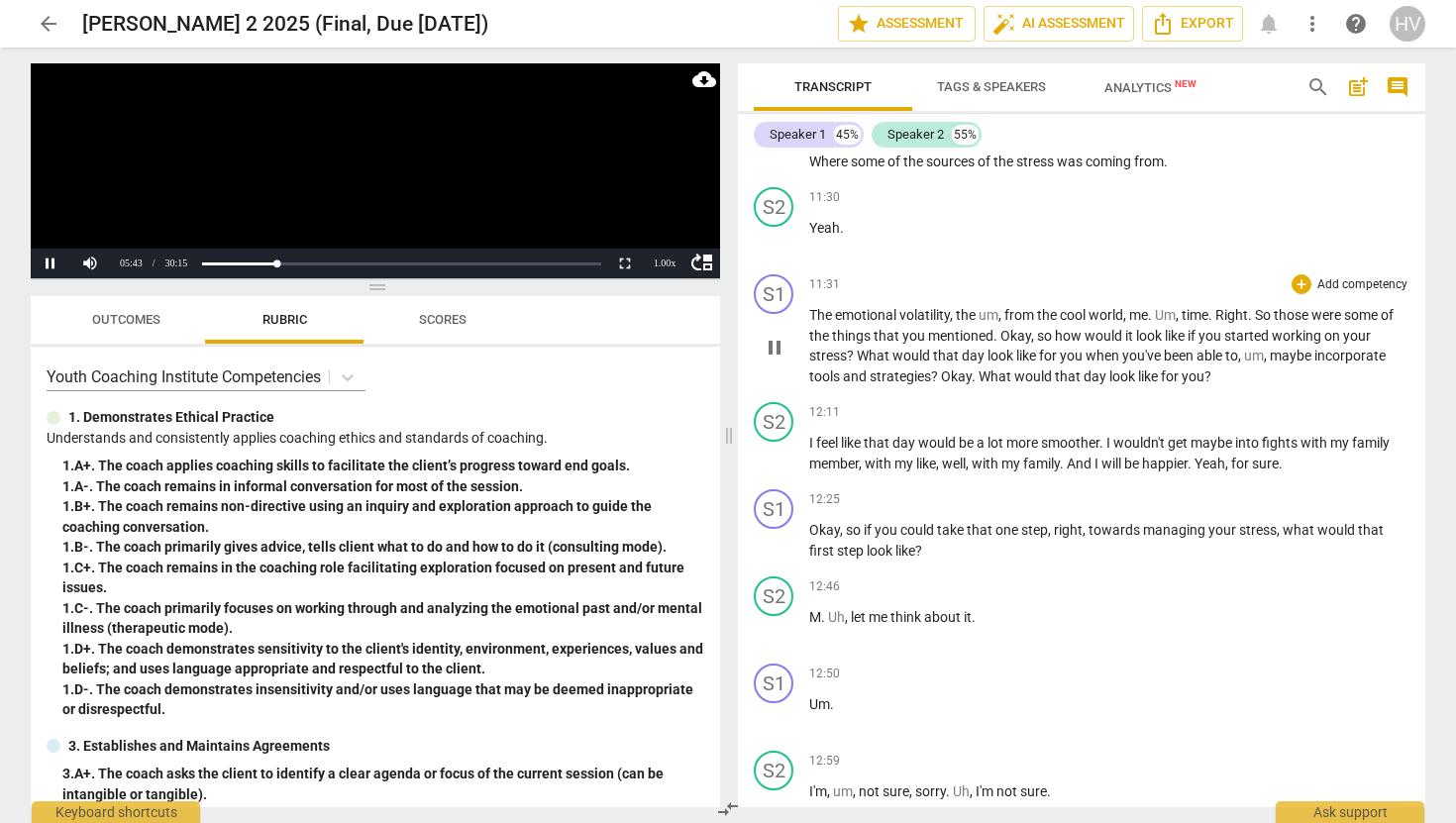 click on "The   emotional   volatility ,   the   um ,   from   the   cool   world ,   me .   Um ,   time .   Right .   So   those   were   some   of   the   things   that   you   mentioned .   Okay ,   so   how   would   it   look   like   if   you   started   working   on   your   stress ?   What   would   that   day   look   like   for   you   when   you've   been   able   to ,   um ,   maybe   incorporate   tools   and   strategies ?   Okay .   What   would   that   day   look   like   for   you ?" at bounding box center (1109, 346) 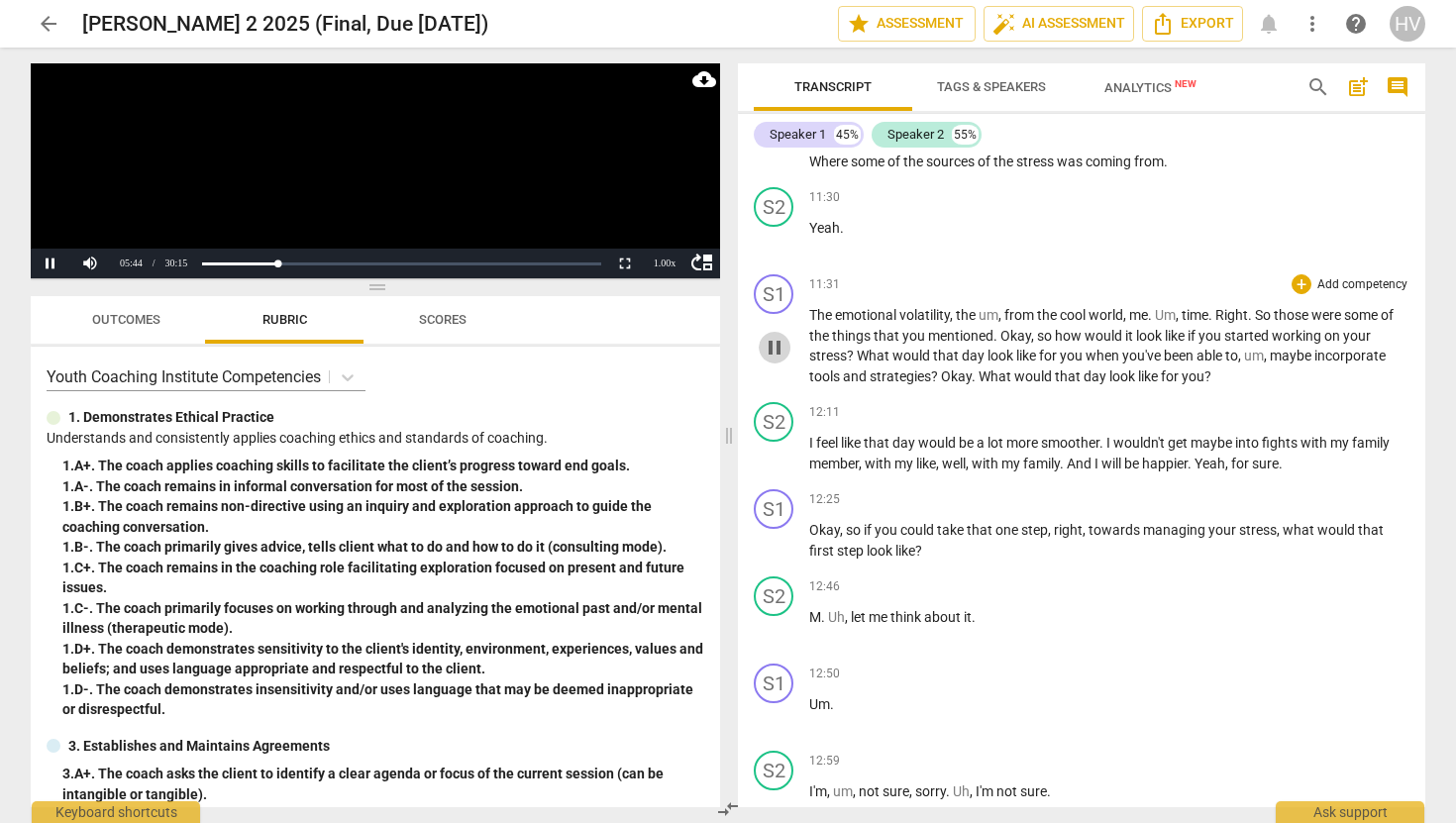 click on "pause" at bounding box center [775, 348] 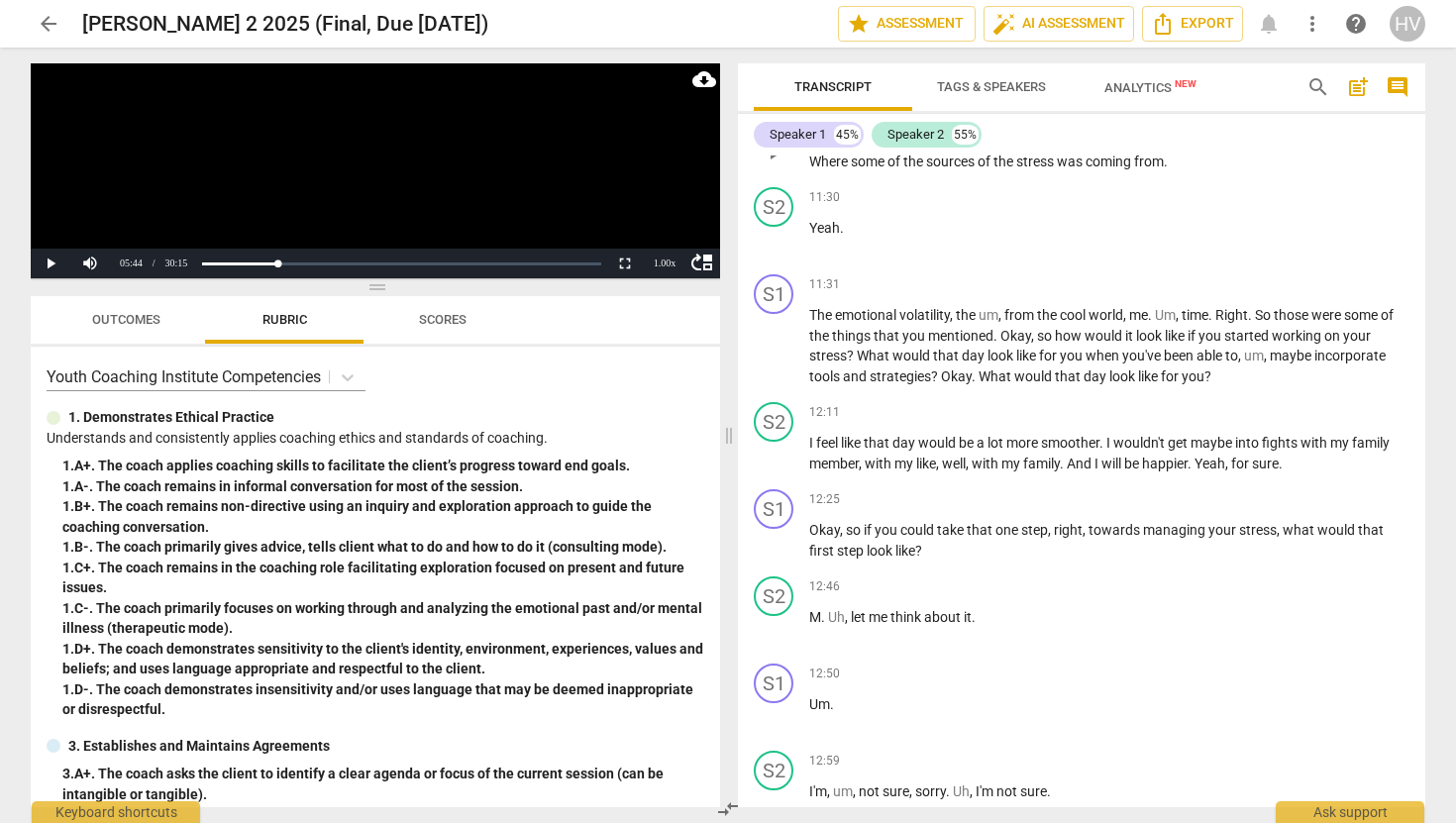 click on "play_arrow" at bounding box center [775, 153] 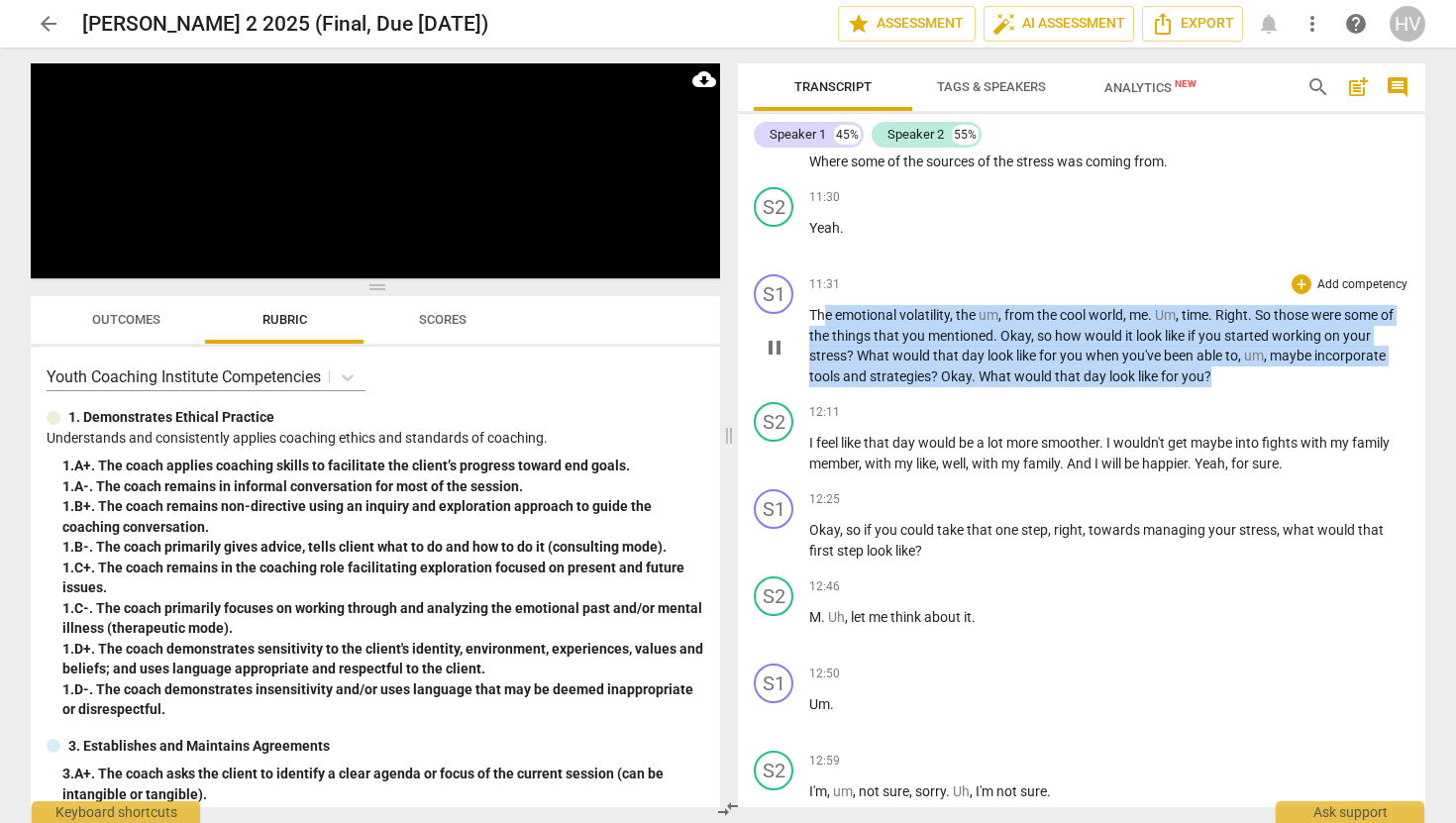 drag, startPoint x: 1212, startPoint y: 400, endPoint x: 827, endPoint y: 330, distance: 391.3119 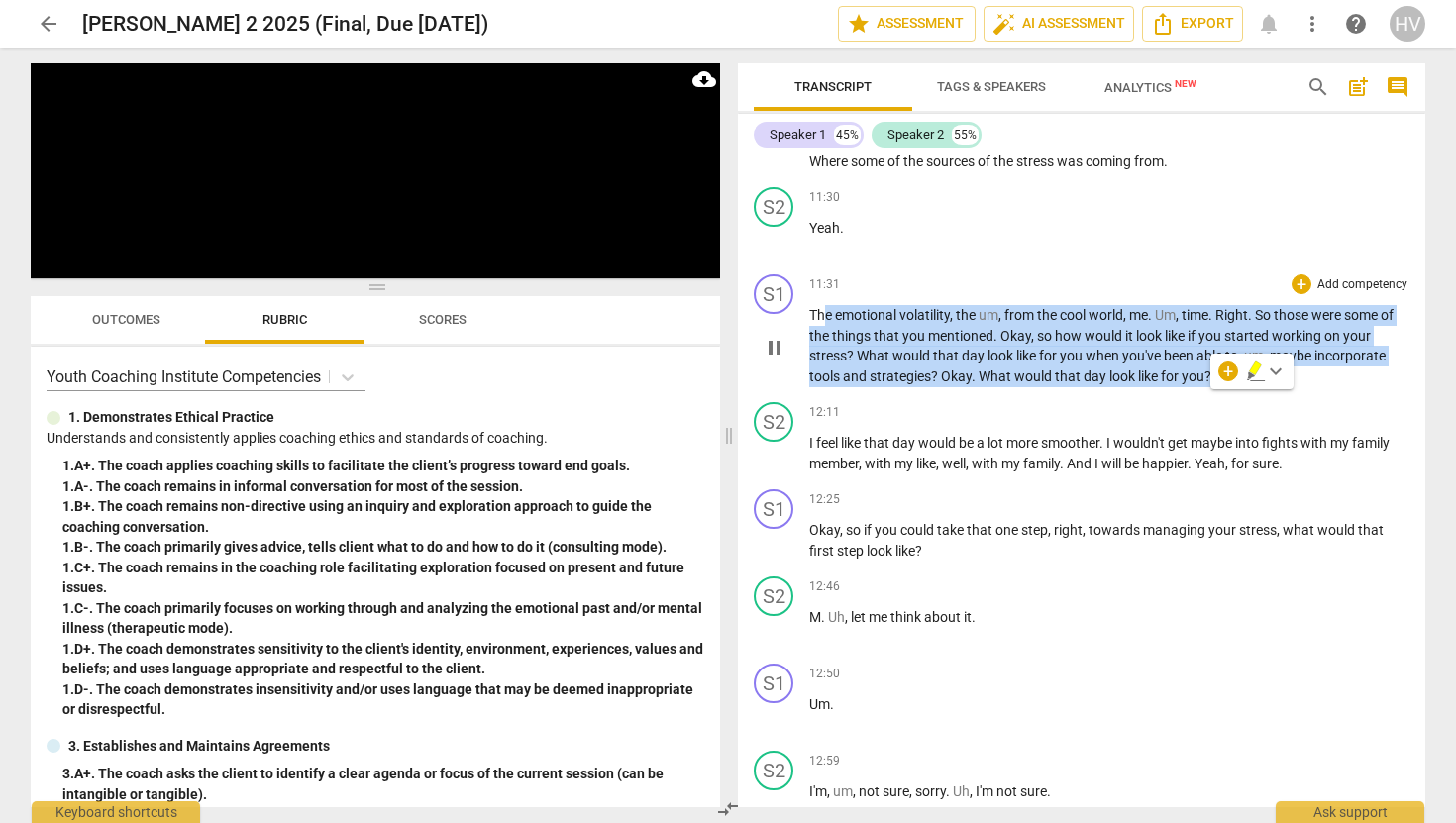 click on "The" at bounding box center (822, 315) 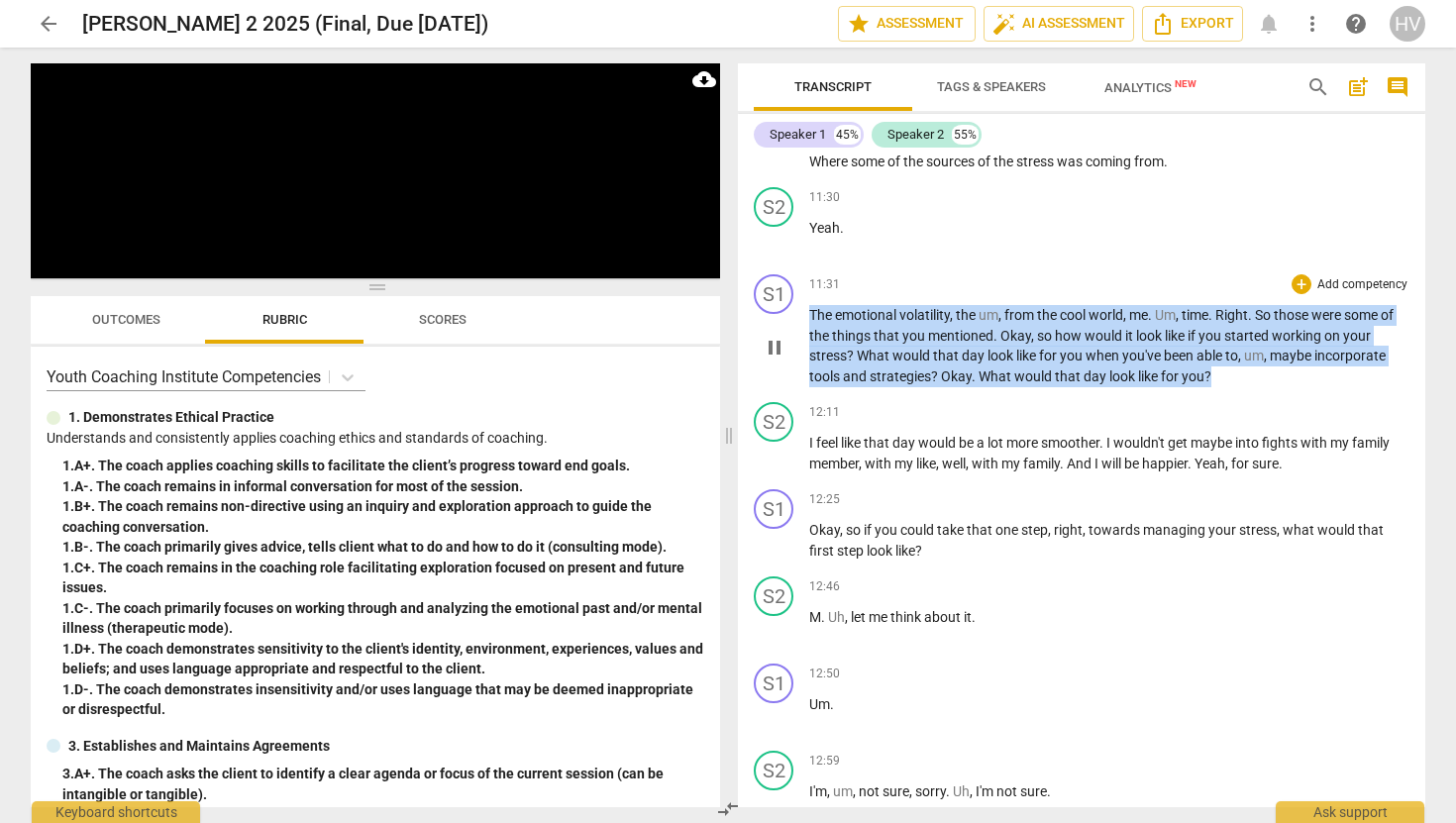 drag, startPoint x: 1219, startPoint y: 399, endPoint x: 806, endPoint y: 339, distance: 417.3356 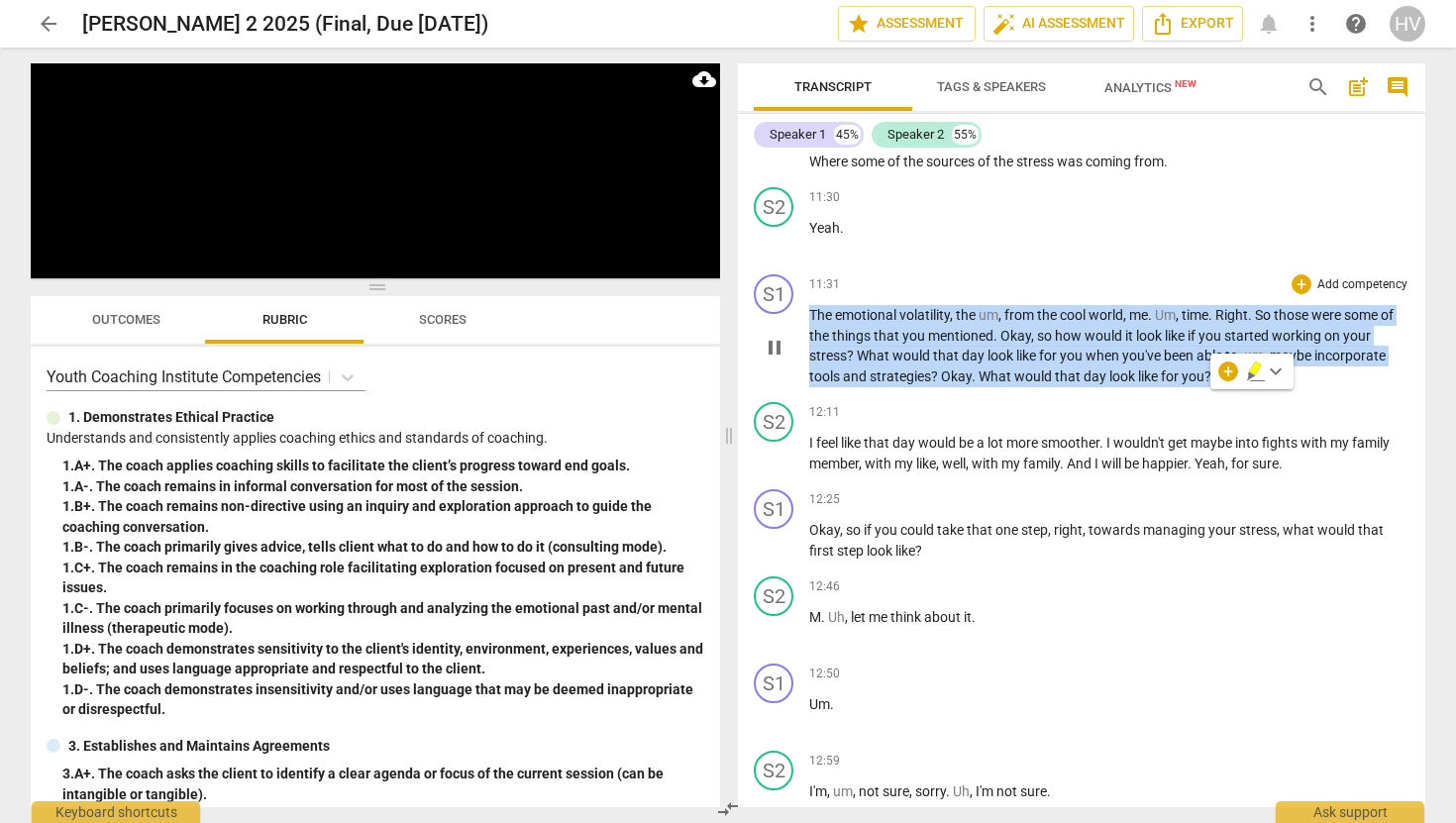 copy on "The   emotional   volatility ,   the   um ,   from   the   cool   world ,   me .   Um ,   time .   Right .   So   those   were   some   of   the   things   that   you   mentioned .   Okay ,   so   how   would   it   look   like   if   you   started   working   on   your   stress ?   What   would   that   day   look   like   for   you   when   you've   been   able   to ,   um ,   maybe   incorporate   tools   and   strategies ?   Okay .   What   would   that   day   look   like   for   you ?" 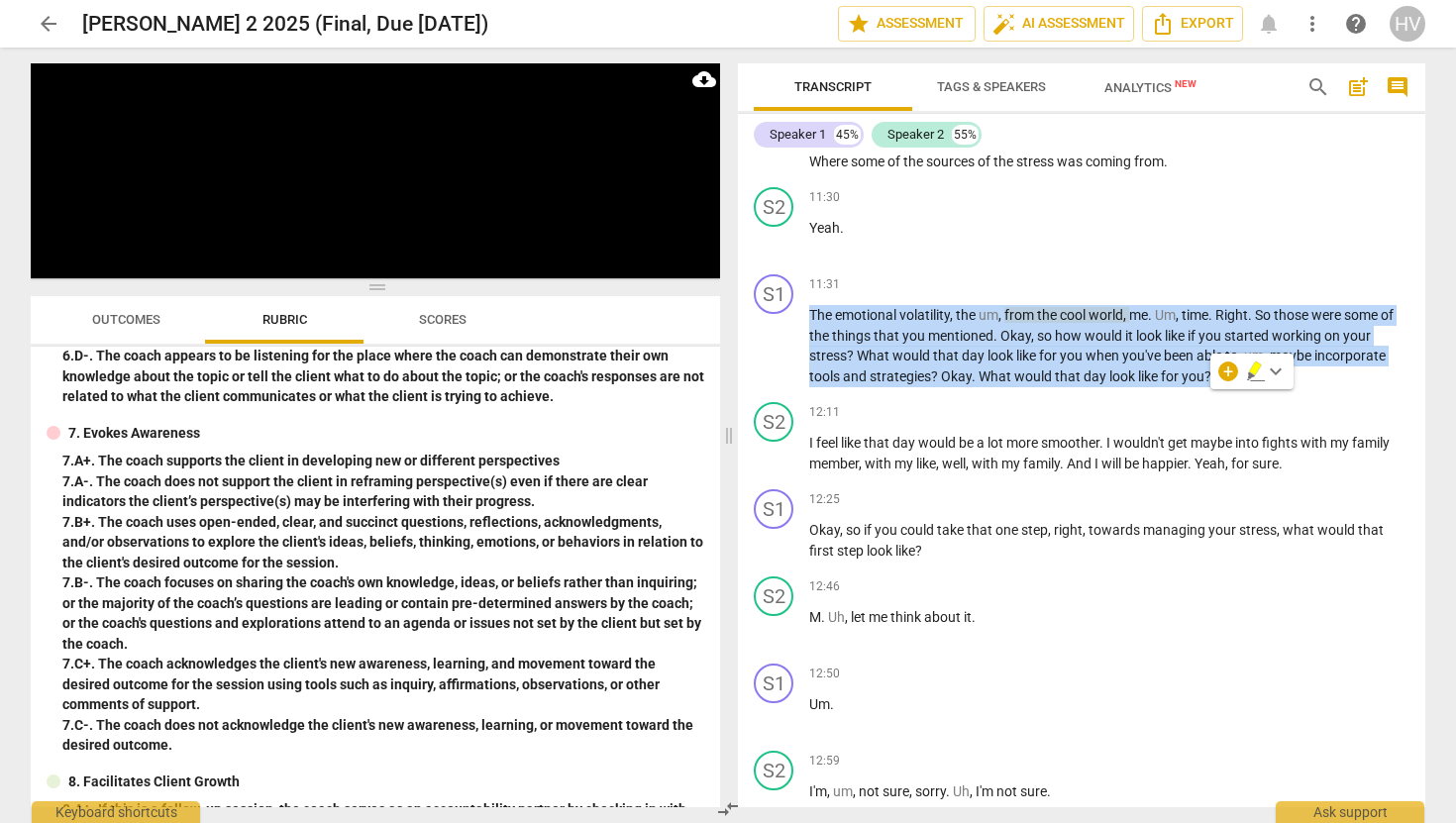 scroll, scrollTop: 1505, scrollLeft: 0, axis: vertical 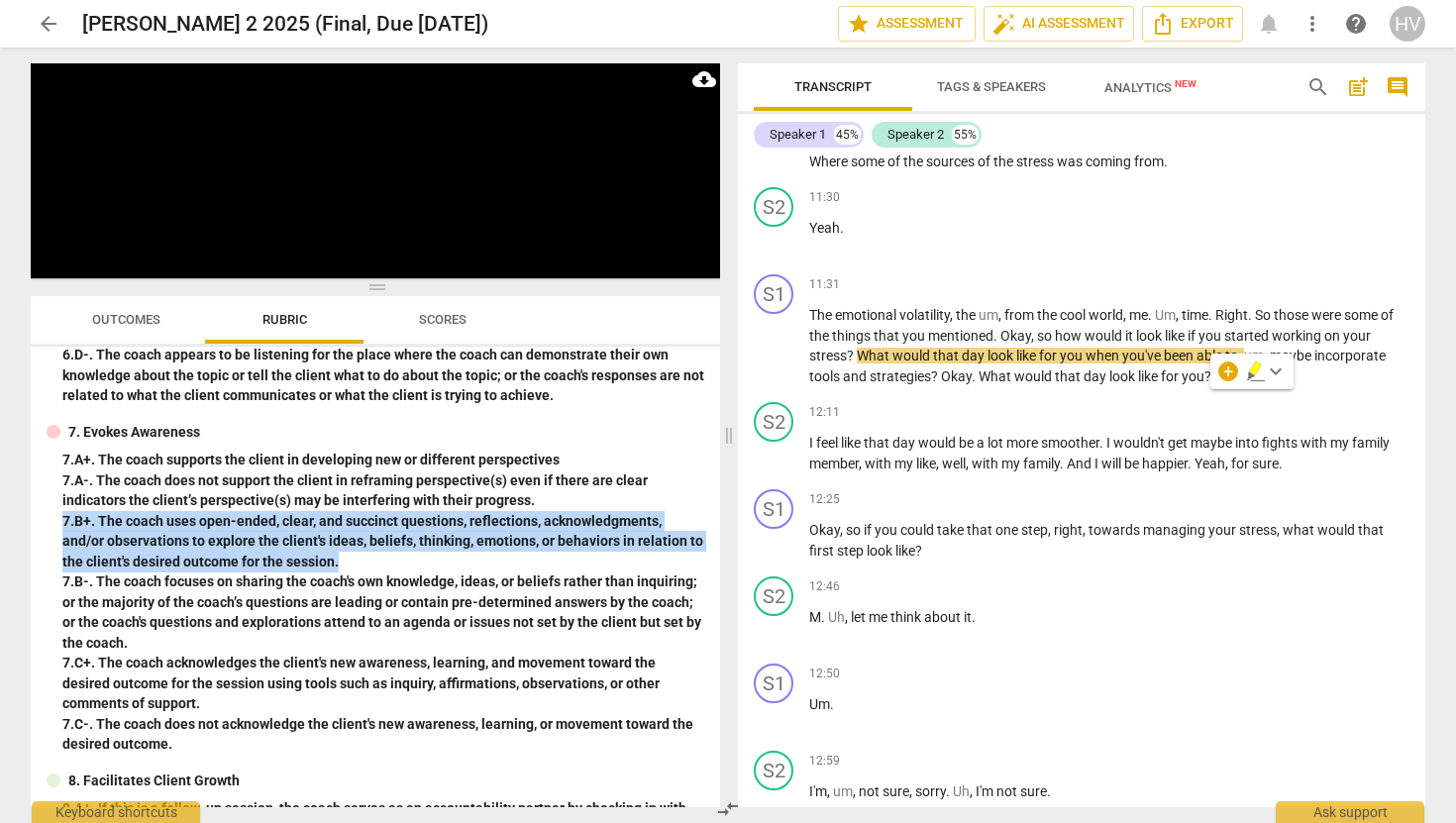 drag, startPoint x: 359, startPoint y: 560, endPoint x: 57, endPoint y: 522, distance: 304.38134 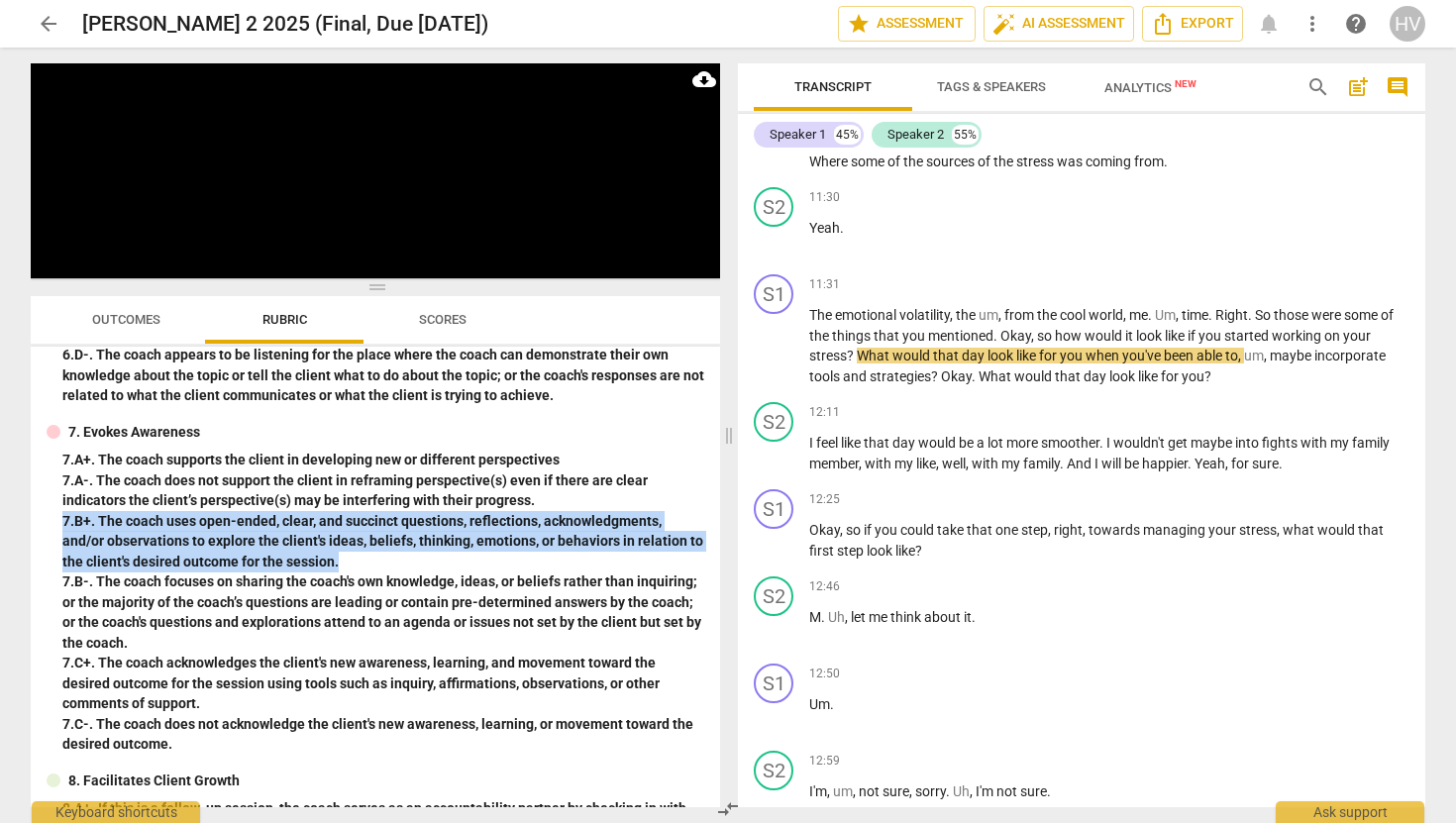 copy on "7. B+. The coach uses open-ended, clear, and succinct questions, reflections, acknowledgments, and/or observations to explore the client's ideas, beliefs, thinking, emotions, or behaviors in relation to the client's desired outcome for the session." 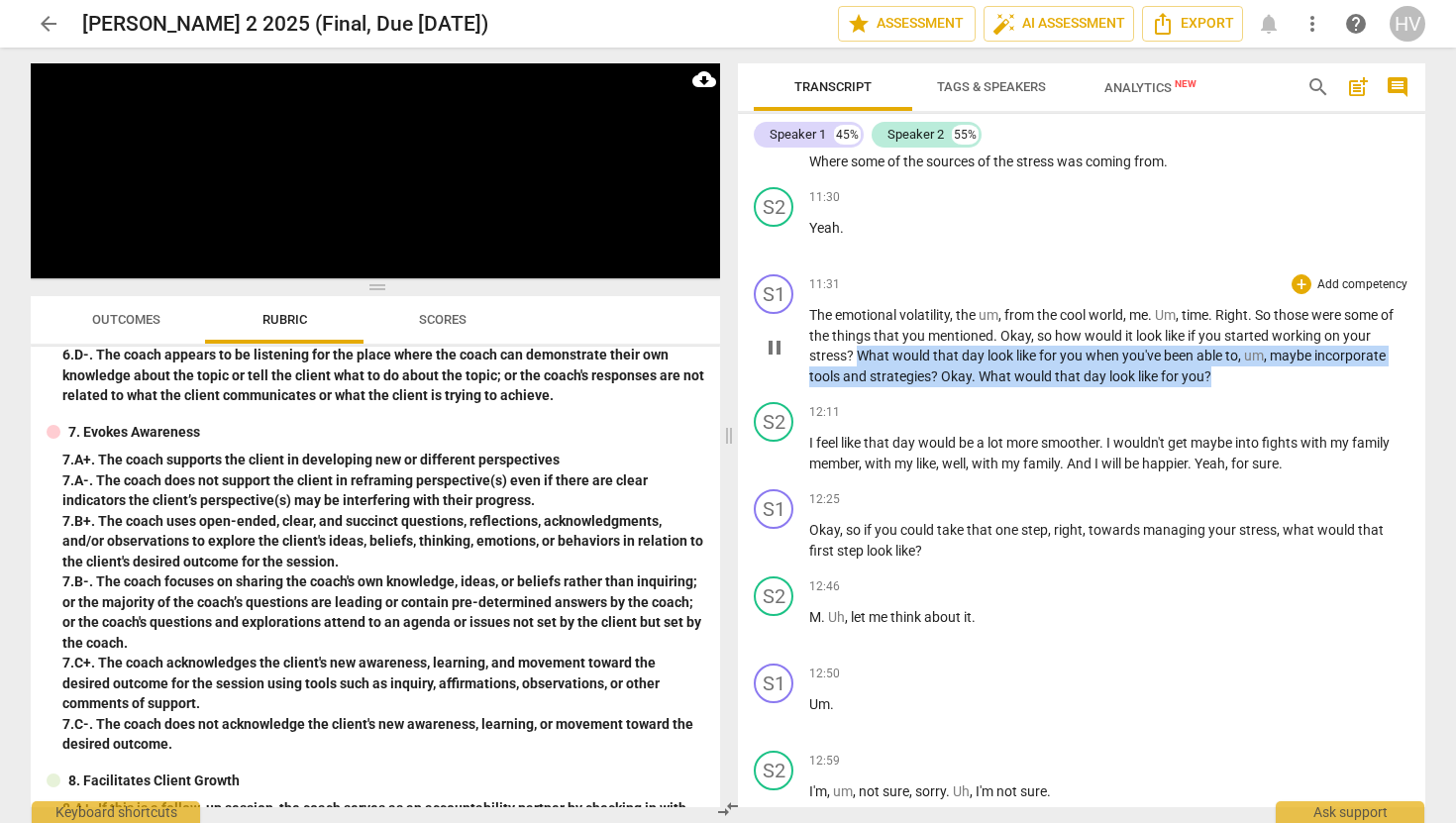 drag, startPoint x: 863, startPoint y: 376, endPoint x: 1246, endPoint y: 401, distance: 383.81506 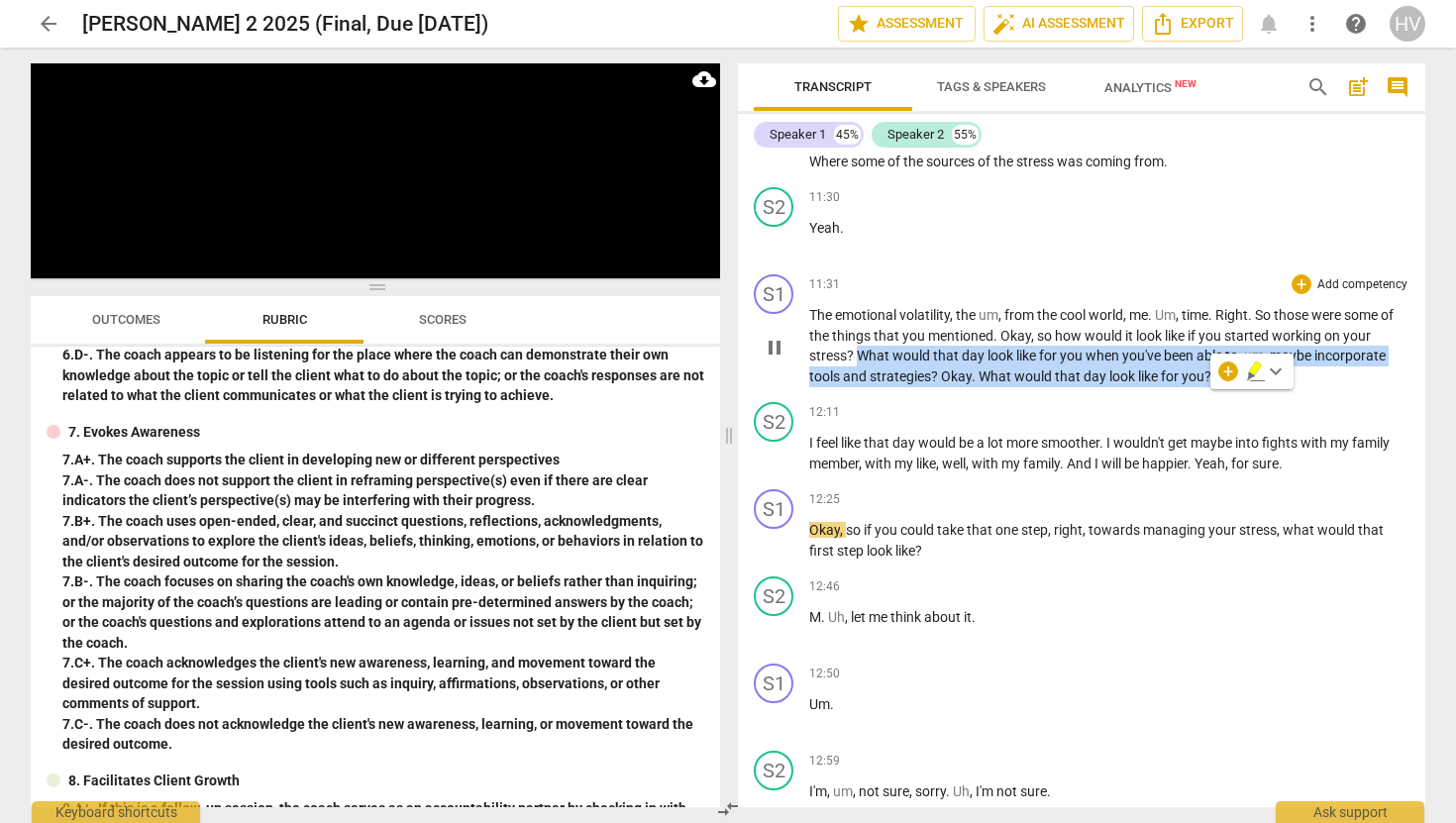 copy on "What   would   that   day   look   like   for   you   when   you've   been   able   to ,   um ,   maybe   incorporate   tools   and   strategies ?   Okay .   What   would   that   day   look   like   for   you ?" 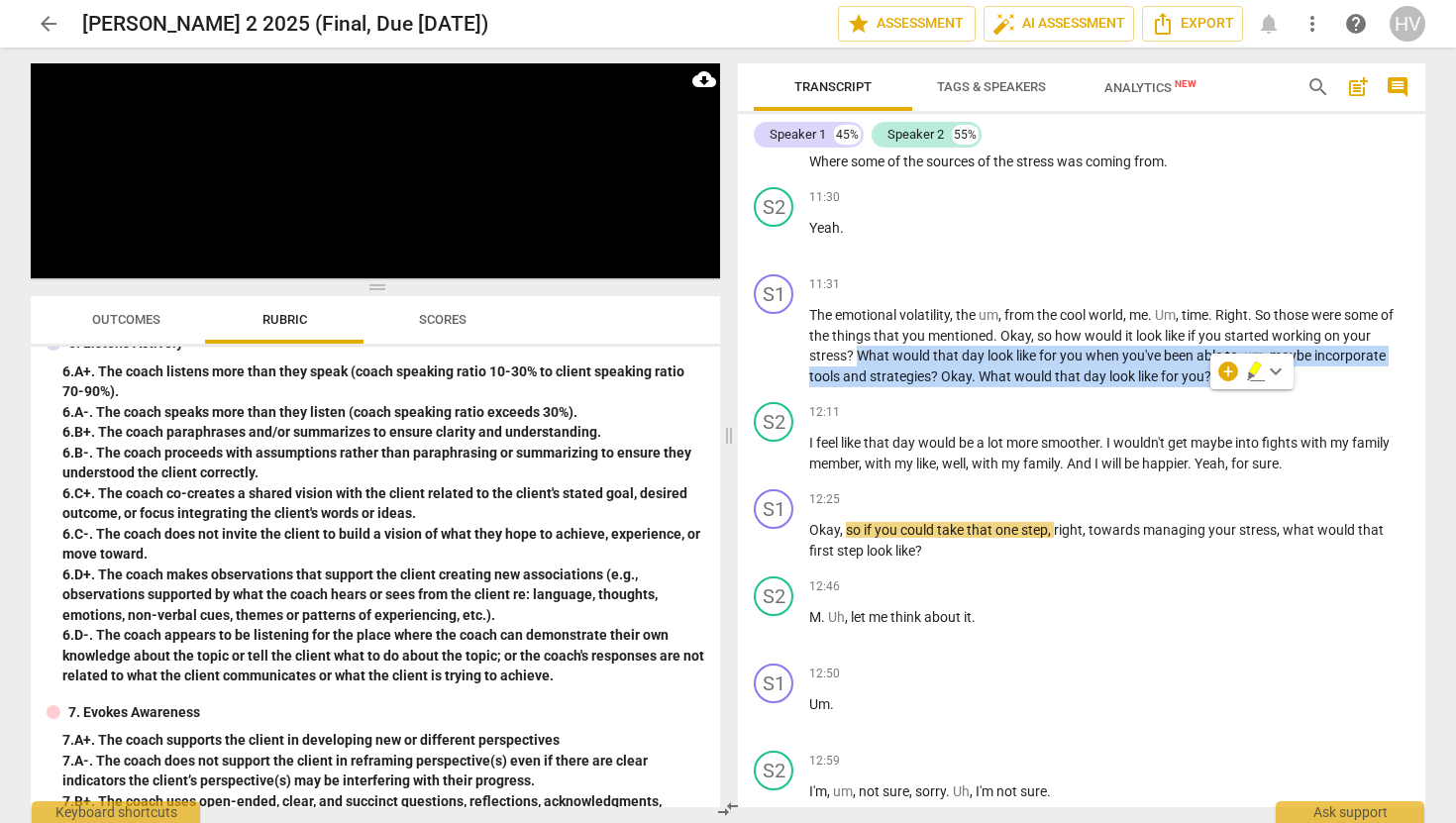 scroll, scrollTop: 1220, scrollLeft: 0, axis: vertical 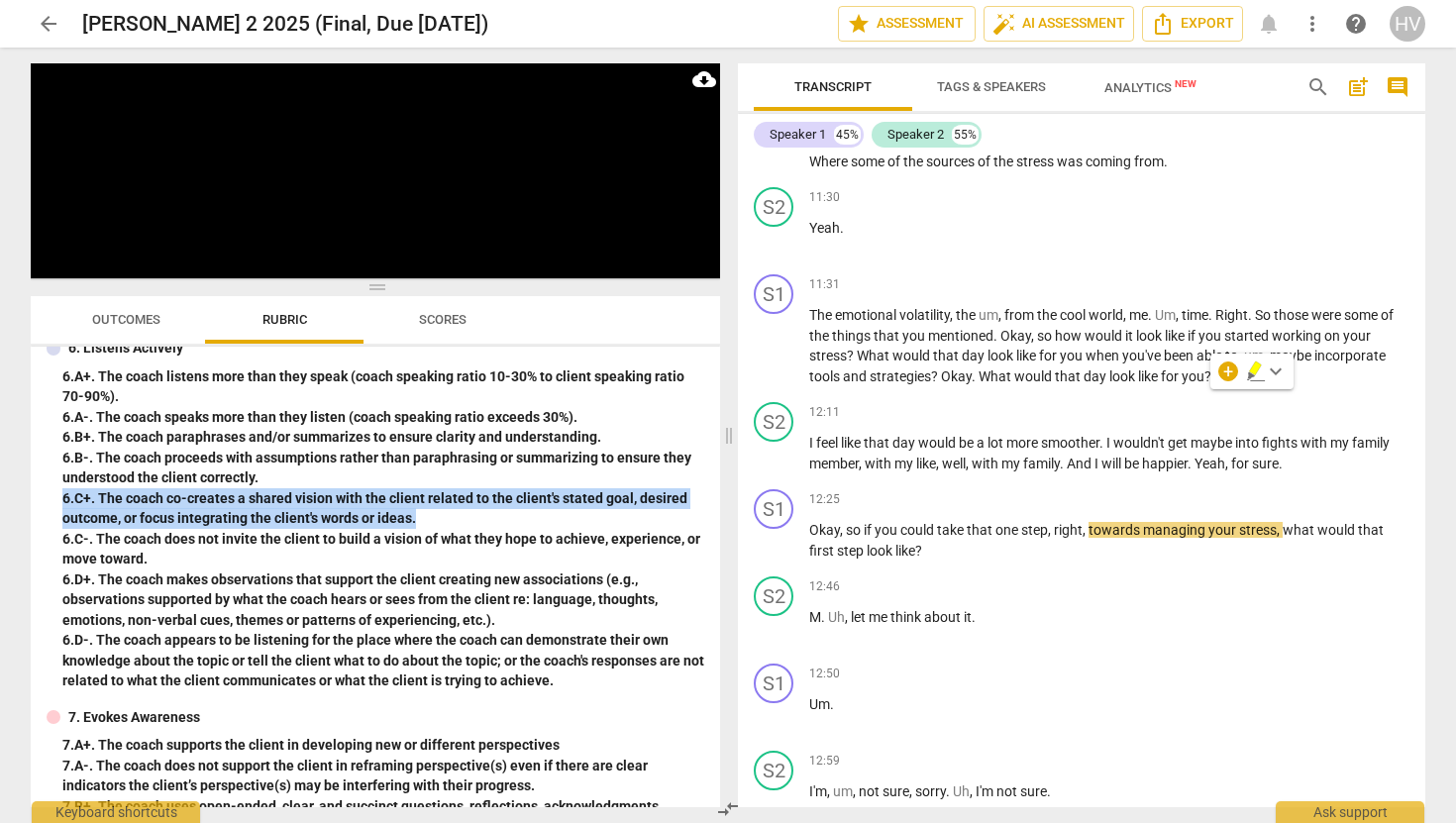 drag, startPoint x: 430, startPoint y: 514, endPoint x: 49, endPoint y: 502, distance: 381.18893 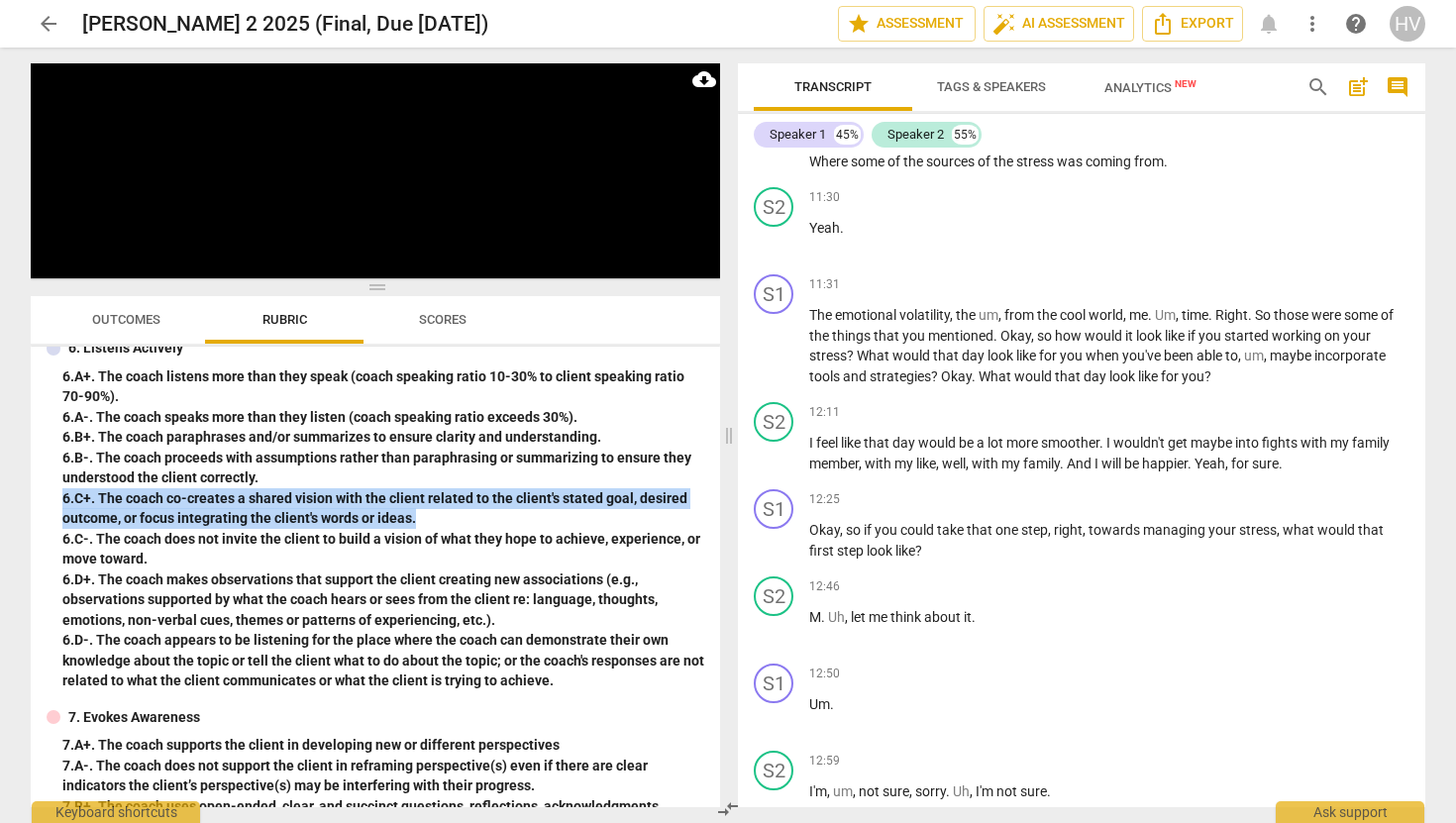 click on "6. C+. The coach co-creates a shared vision with the client related to the client's stated goal, desired outcome, or focus integrating the client's words or ideas." at bounding box center (383, 508) 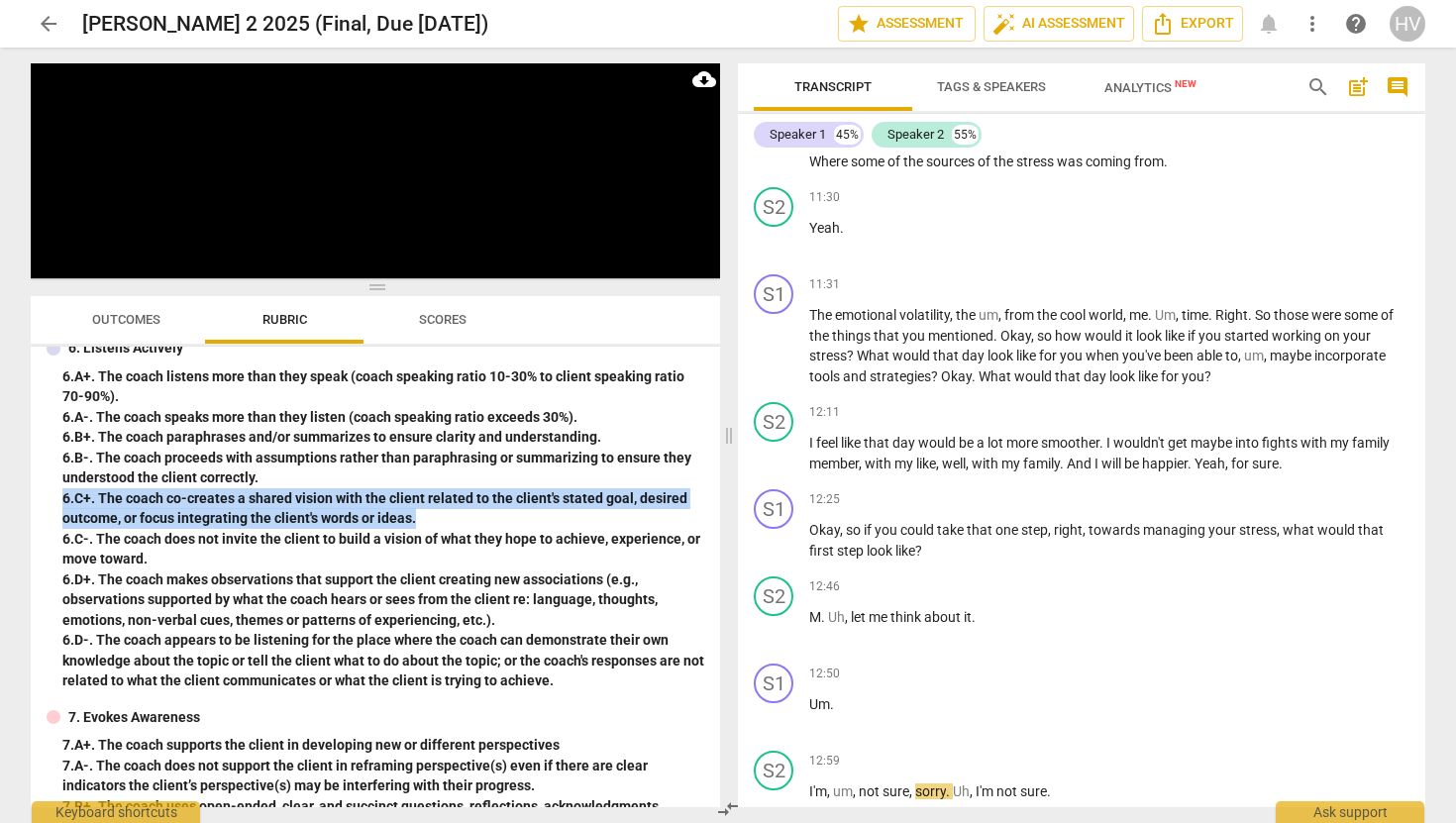 drag, startPoint x: 421, startPoint y: 522, endPoint x: 61, endPoint y: 497, distance: 360.86701 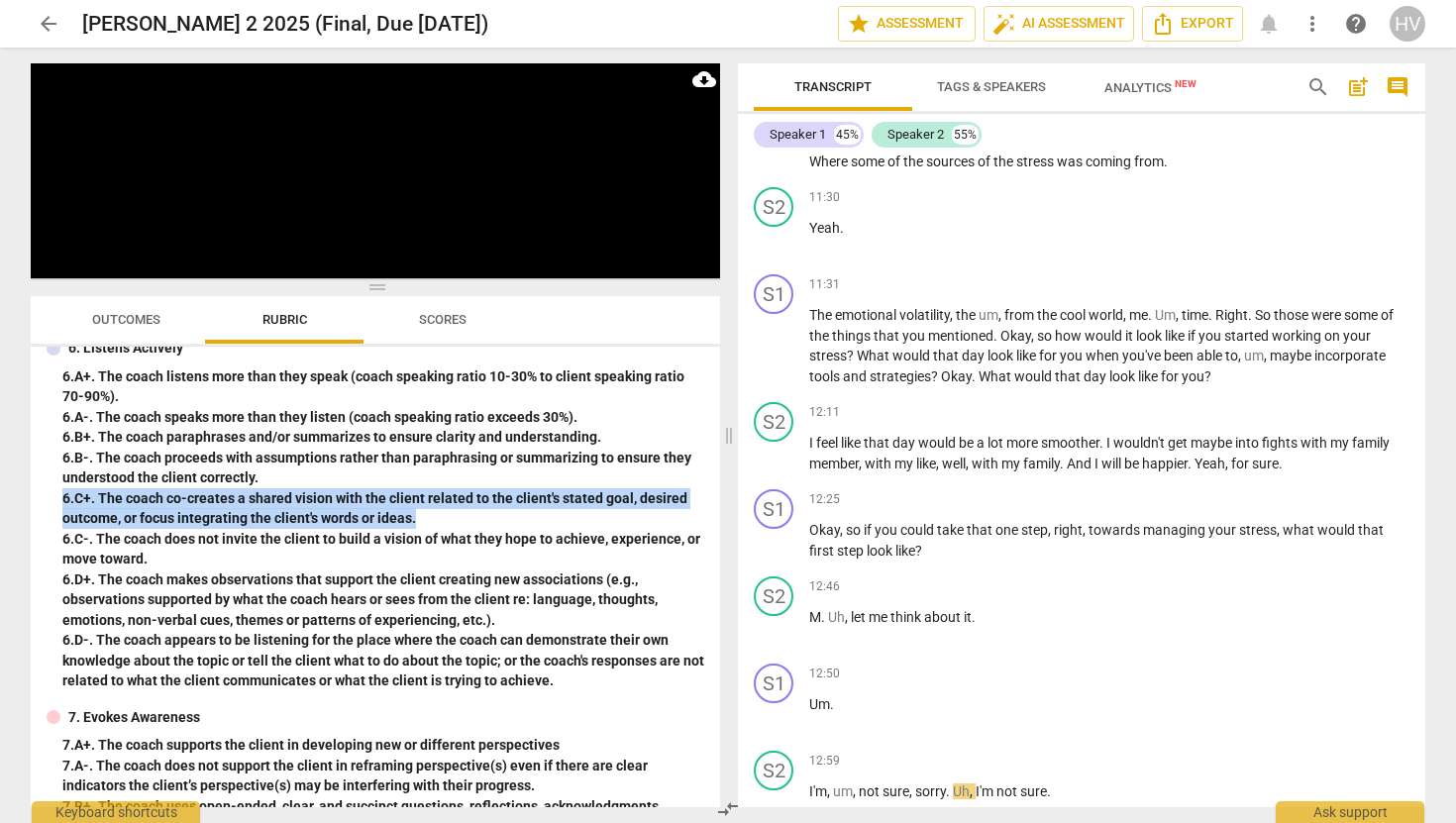 copy on "6. C+. The coach co-creates a shared vision with the client related to the client's stated goal, desired outcome, or focus integrating the client's words or ideas." 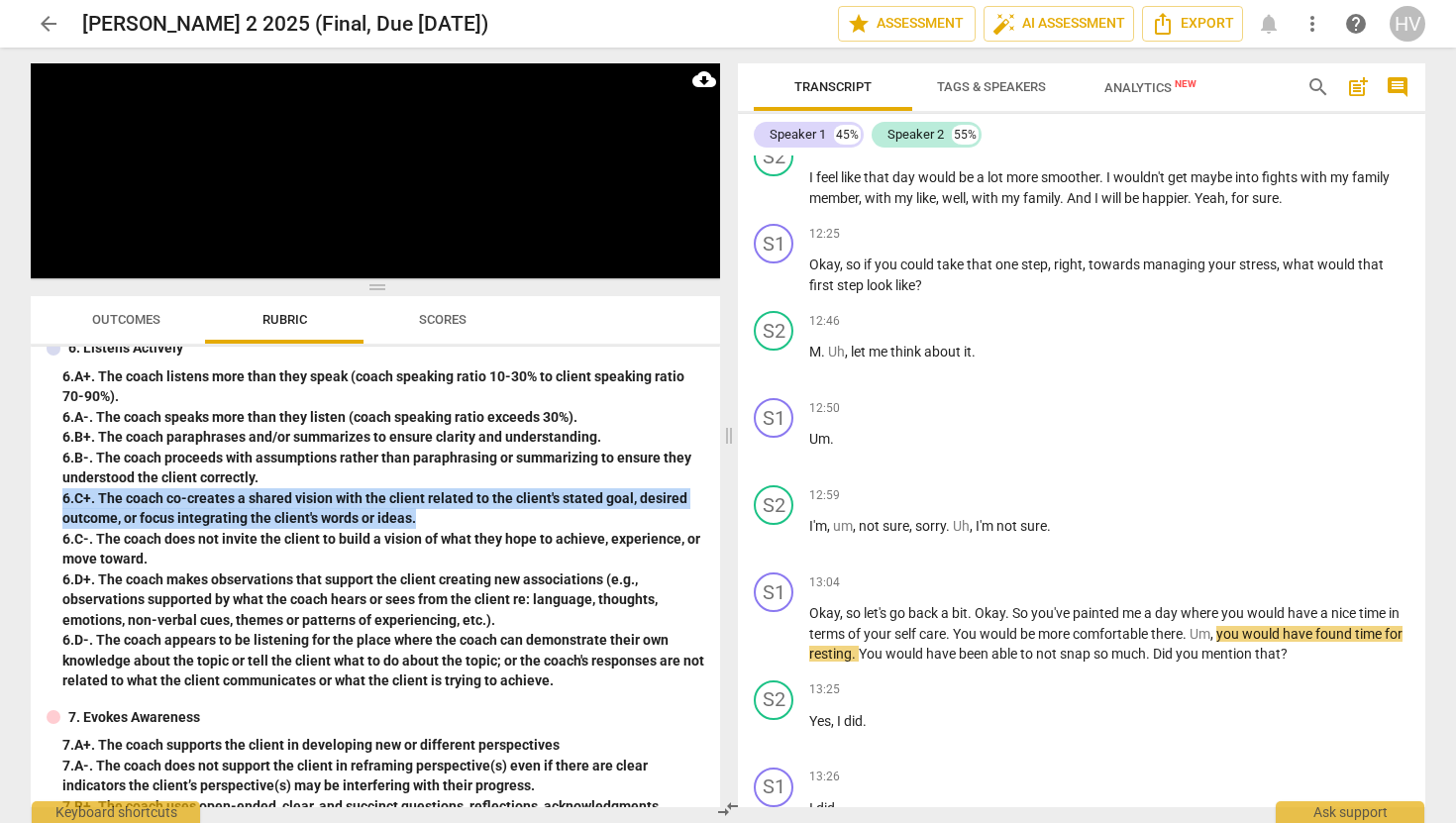 scroll, scrollTop: 6121, scrollLeft: 0, axis: vertical 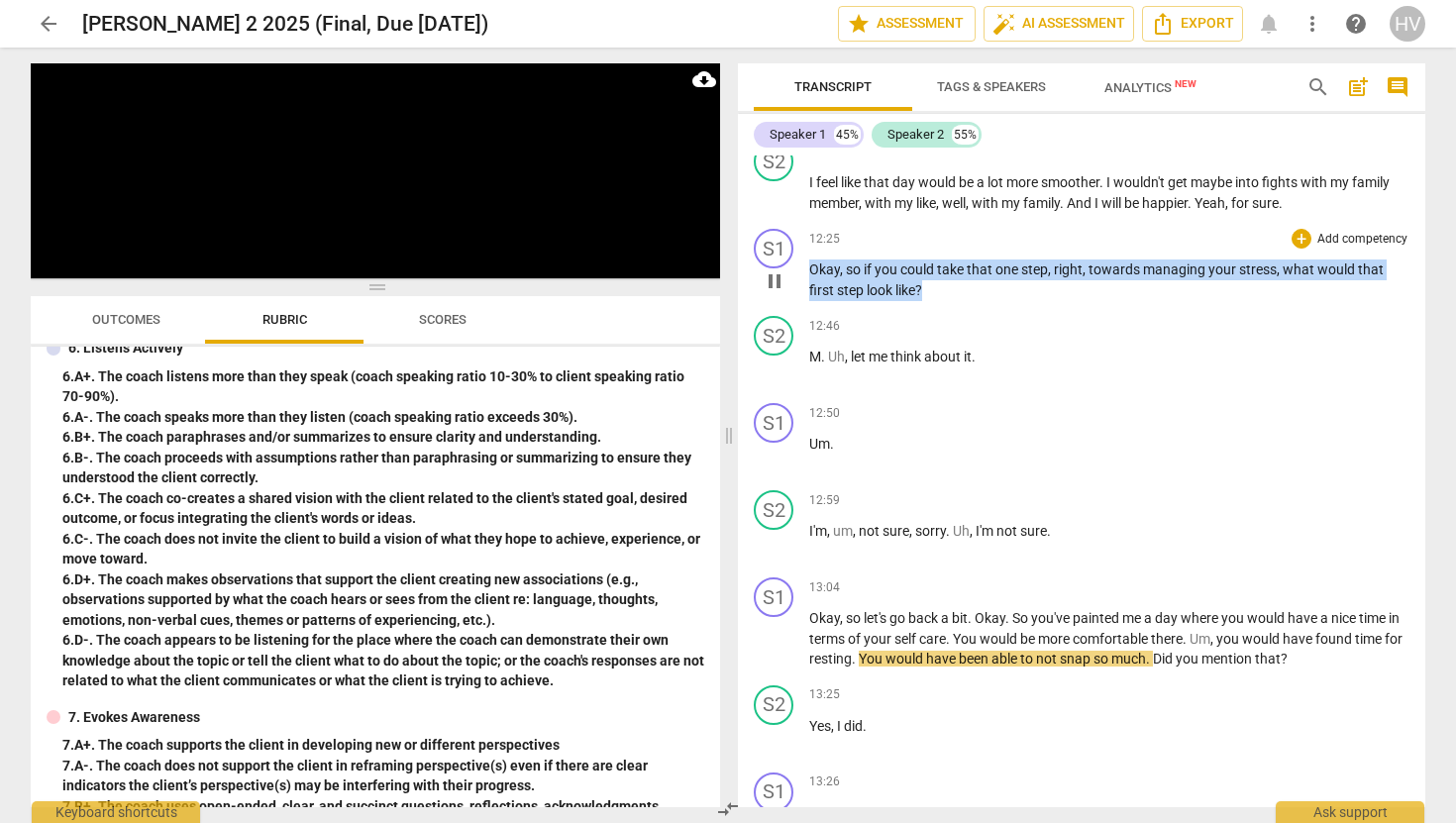 drag, startPoint x: 934, startPoint y: 316, endPoint x: 803, endPoint y: 287, distance: 134.17153 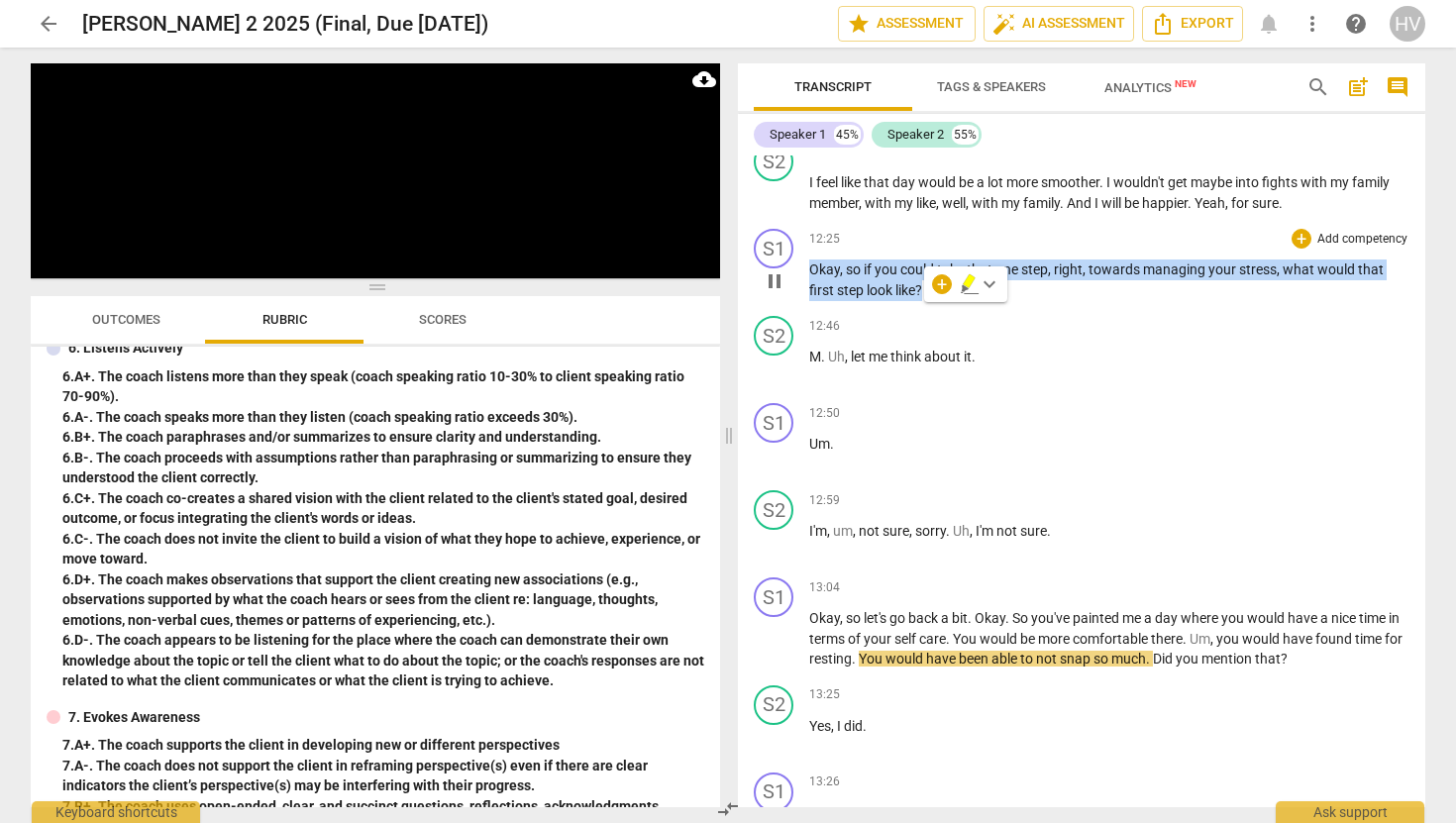copy on "Okay ,   so   if   you   could   take   that   one   step ,   right ,   towards   managing   your   stress ,   what   would   that   first   step   look   like ?" 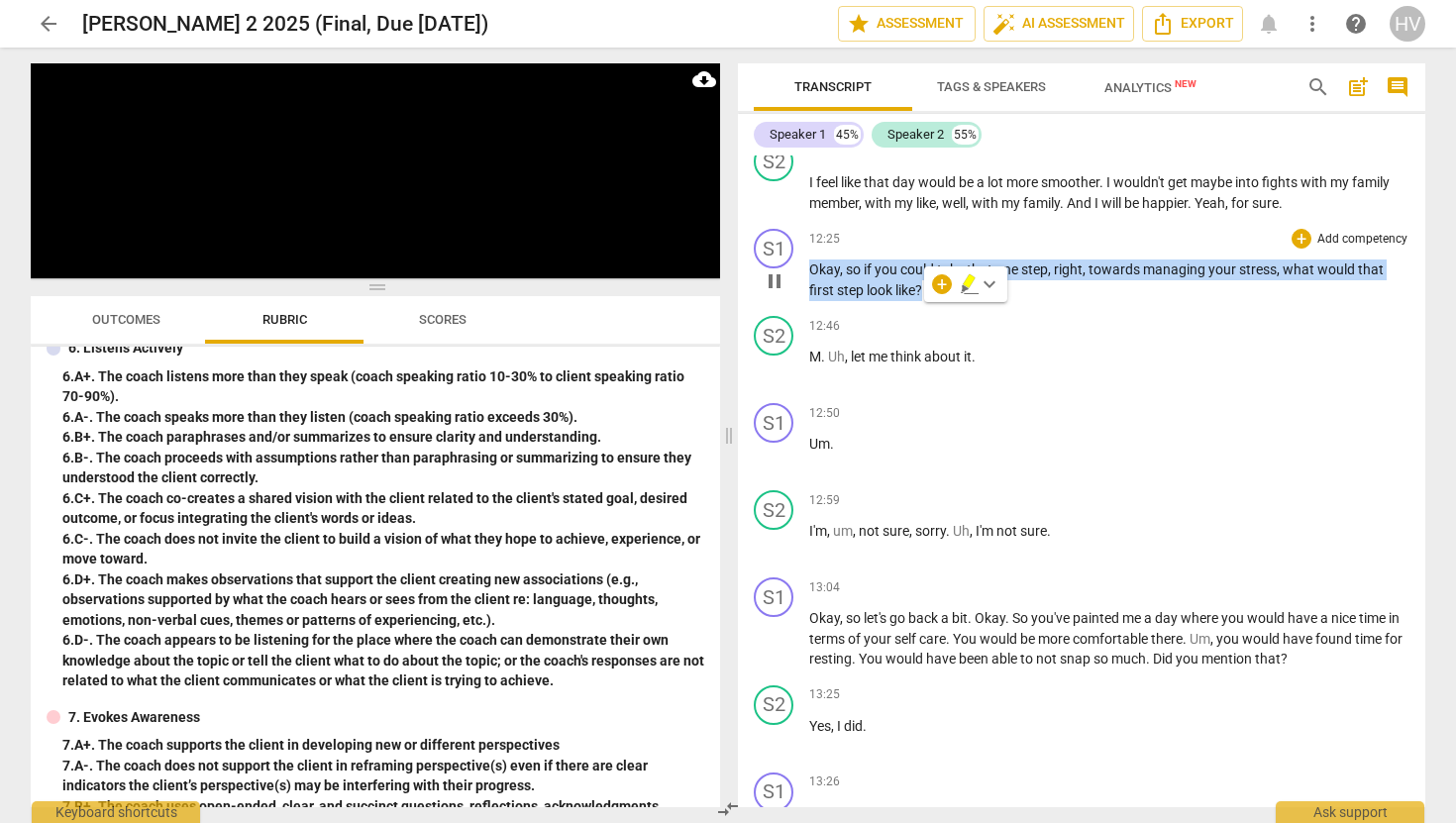 scroll, scrollTop: 6965, scrollLeft: 0, axis: vertical 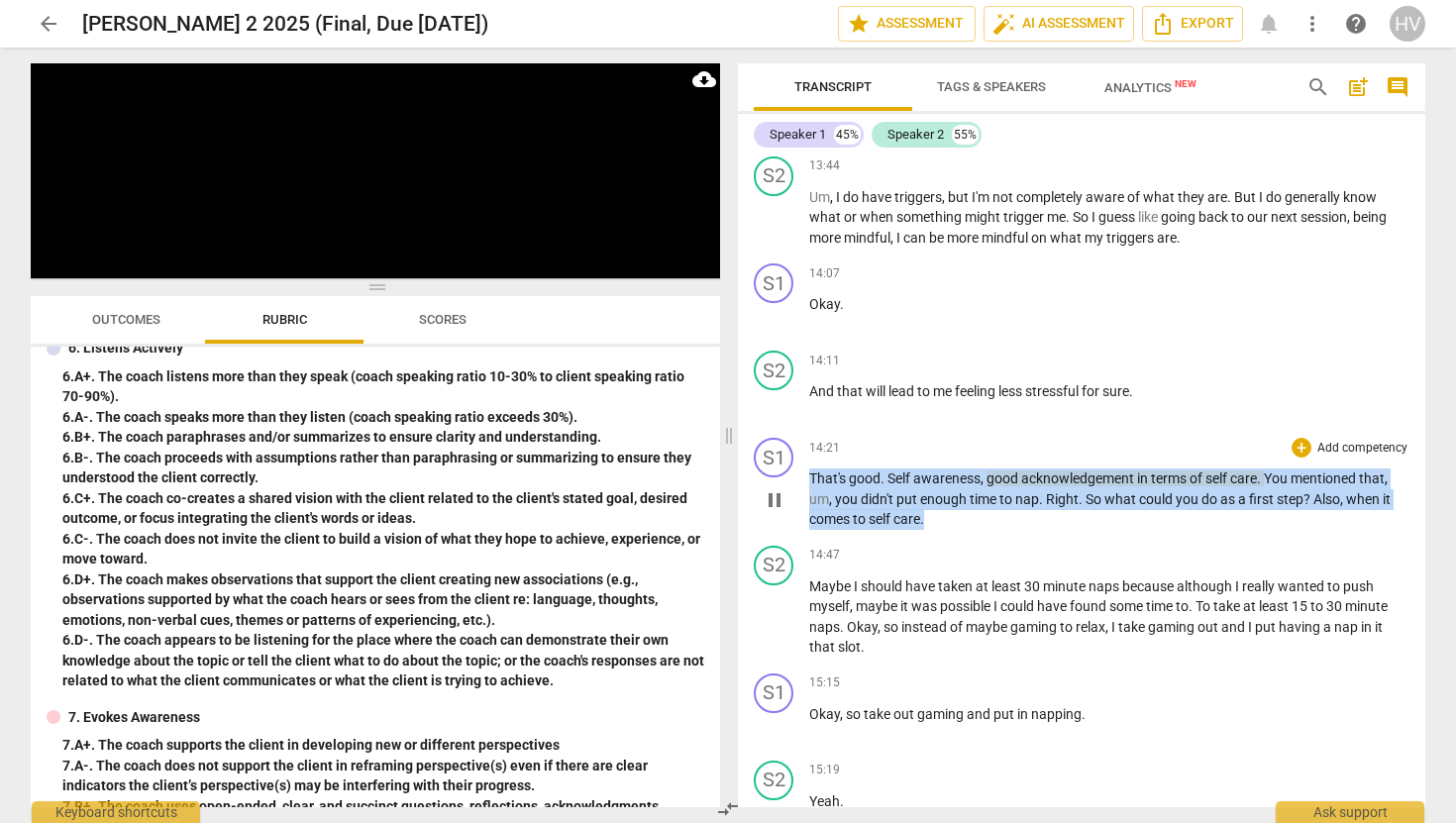 drag, startPoint x: 944, startPoint y: 536, endPoint x: 809, endPoint y: 500, distance: 139.71757 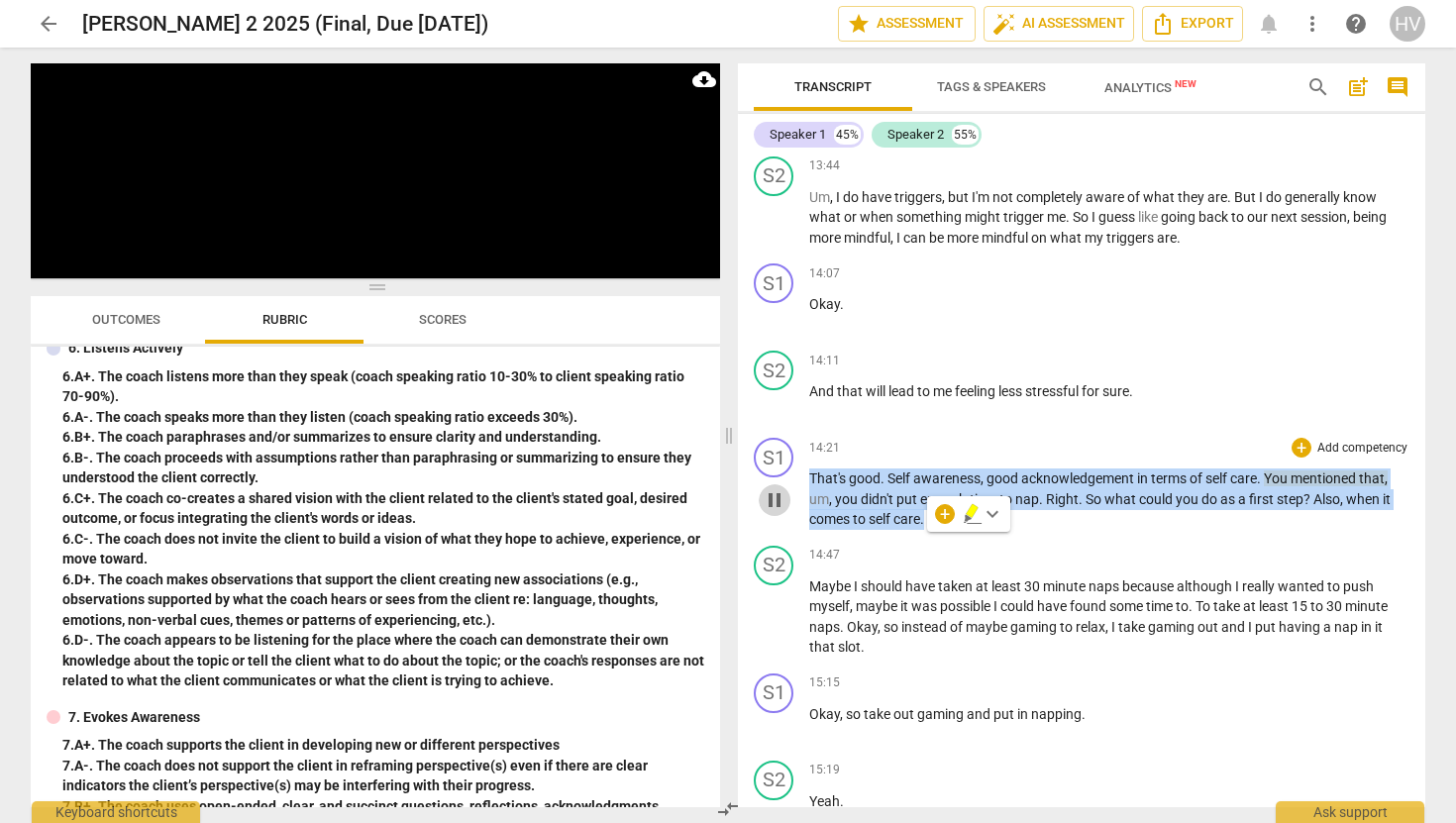 click on "pause" at bounding box center [775, 500] 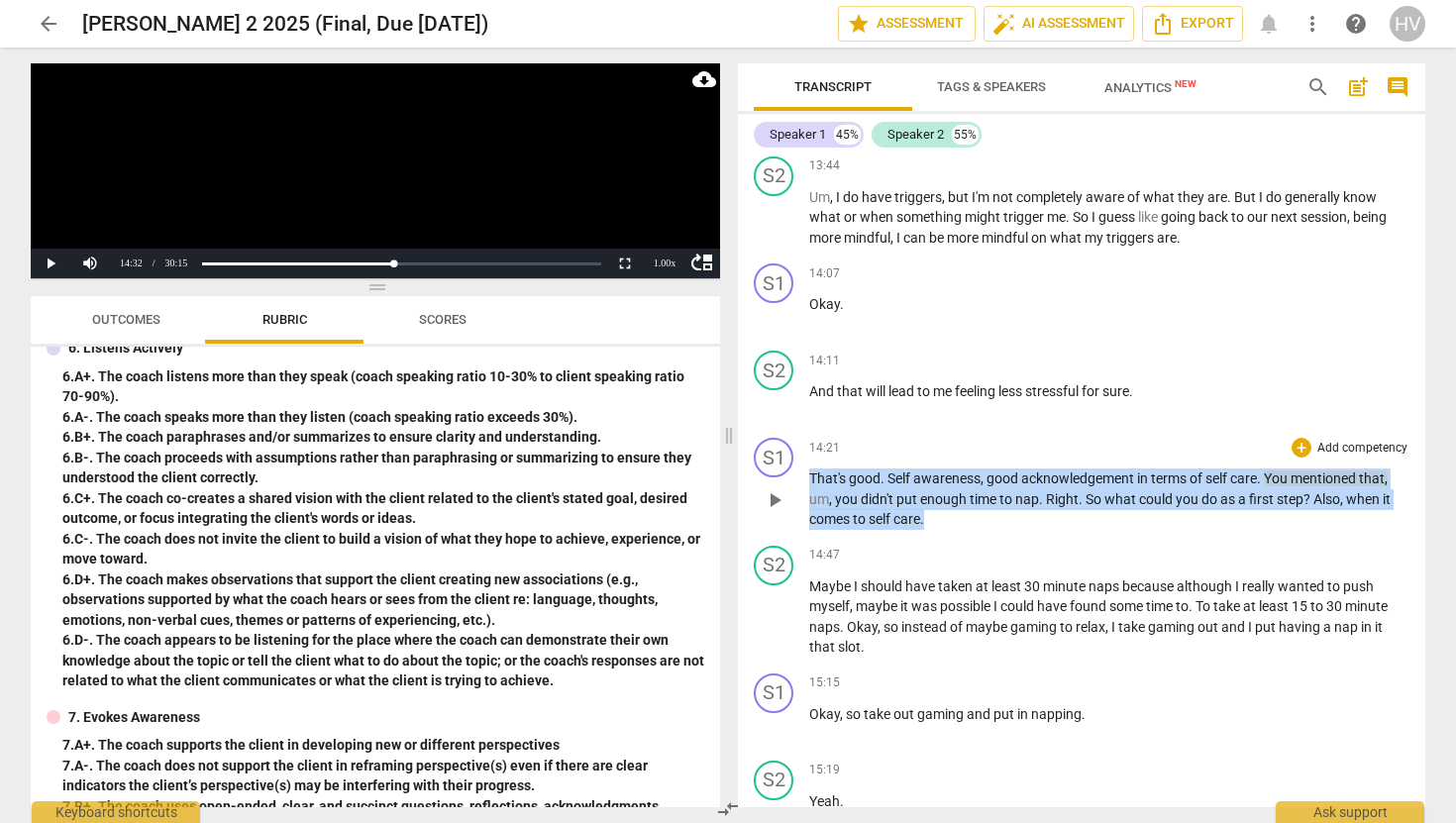 copy on "That's   good .   Self   awareness ,   good   acknowledgement   in   terms   of   self   care .   You   mentioned   that ,   um ,   you   didn't   put   enough   time   to   nap .   Right .   So   what   could   you   do   as   a   first   step ?   Also ,   when   it   comes   to   self   care ." 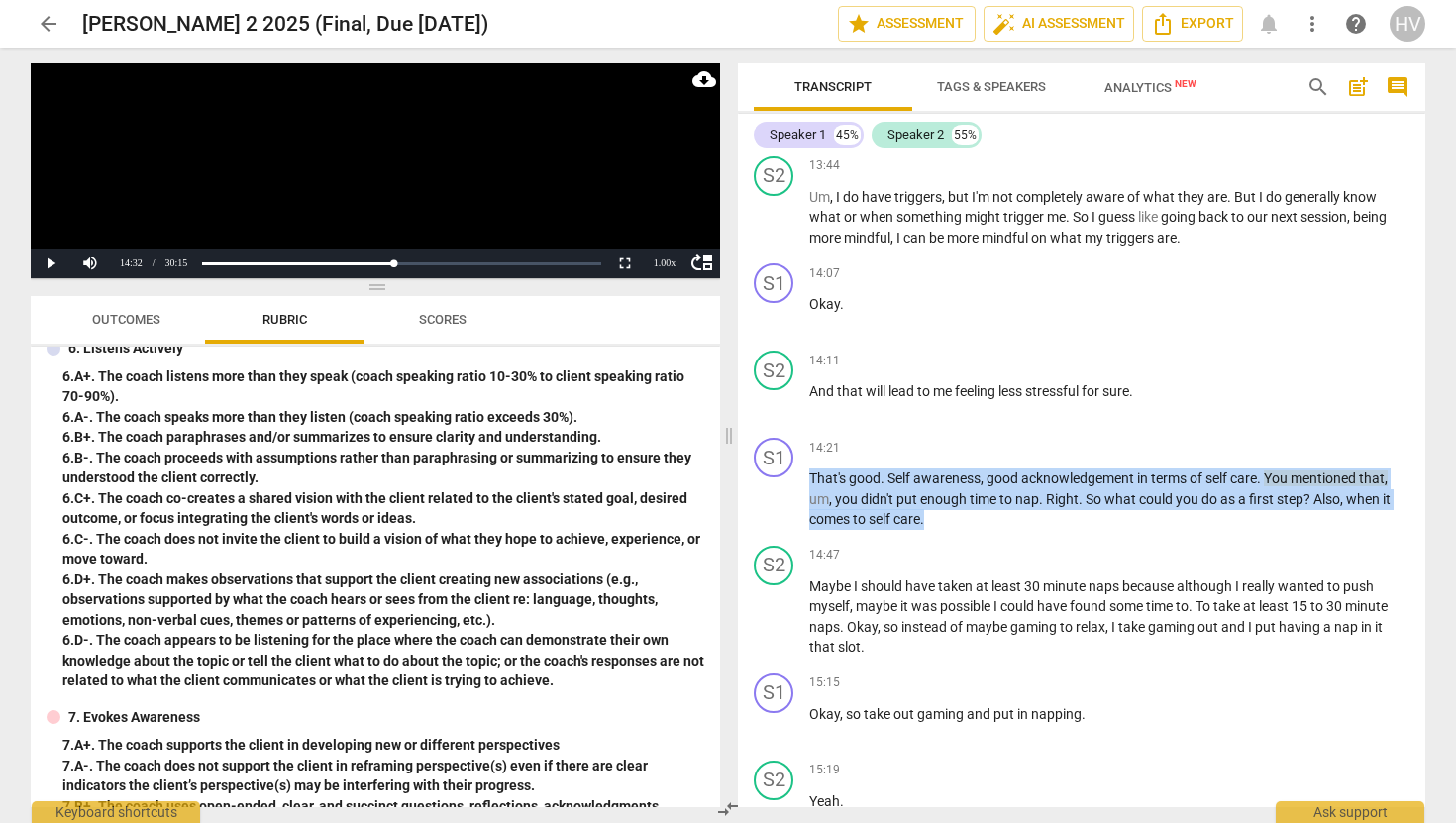 scroll, scrollTop: 1242, scrollLeft: 0, axis: vertical 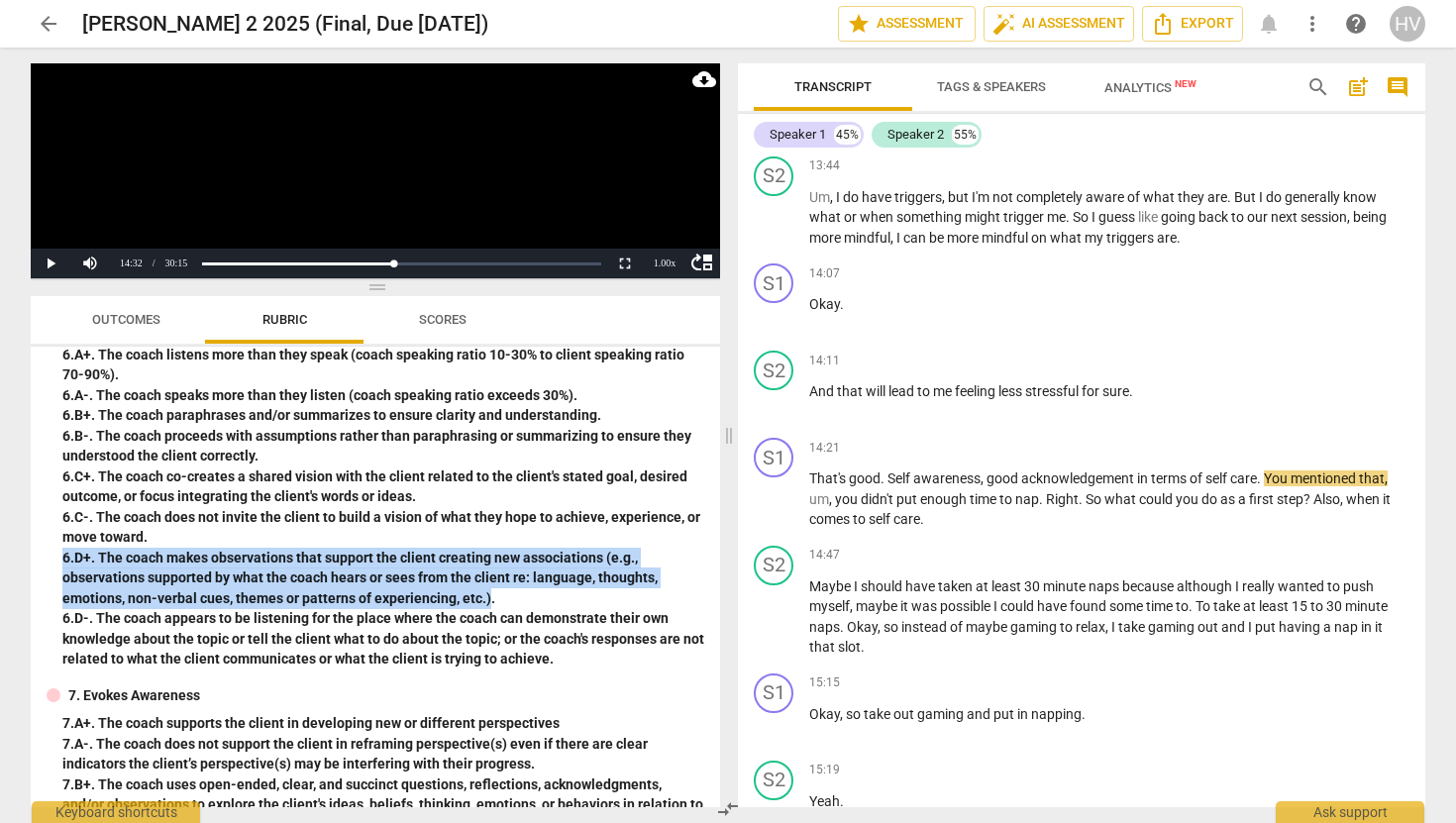 drag, startPoint x: 471, startPoint y: 593, endPoint x: 56, endPoint y: 562, distance: 416.15622 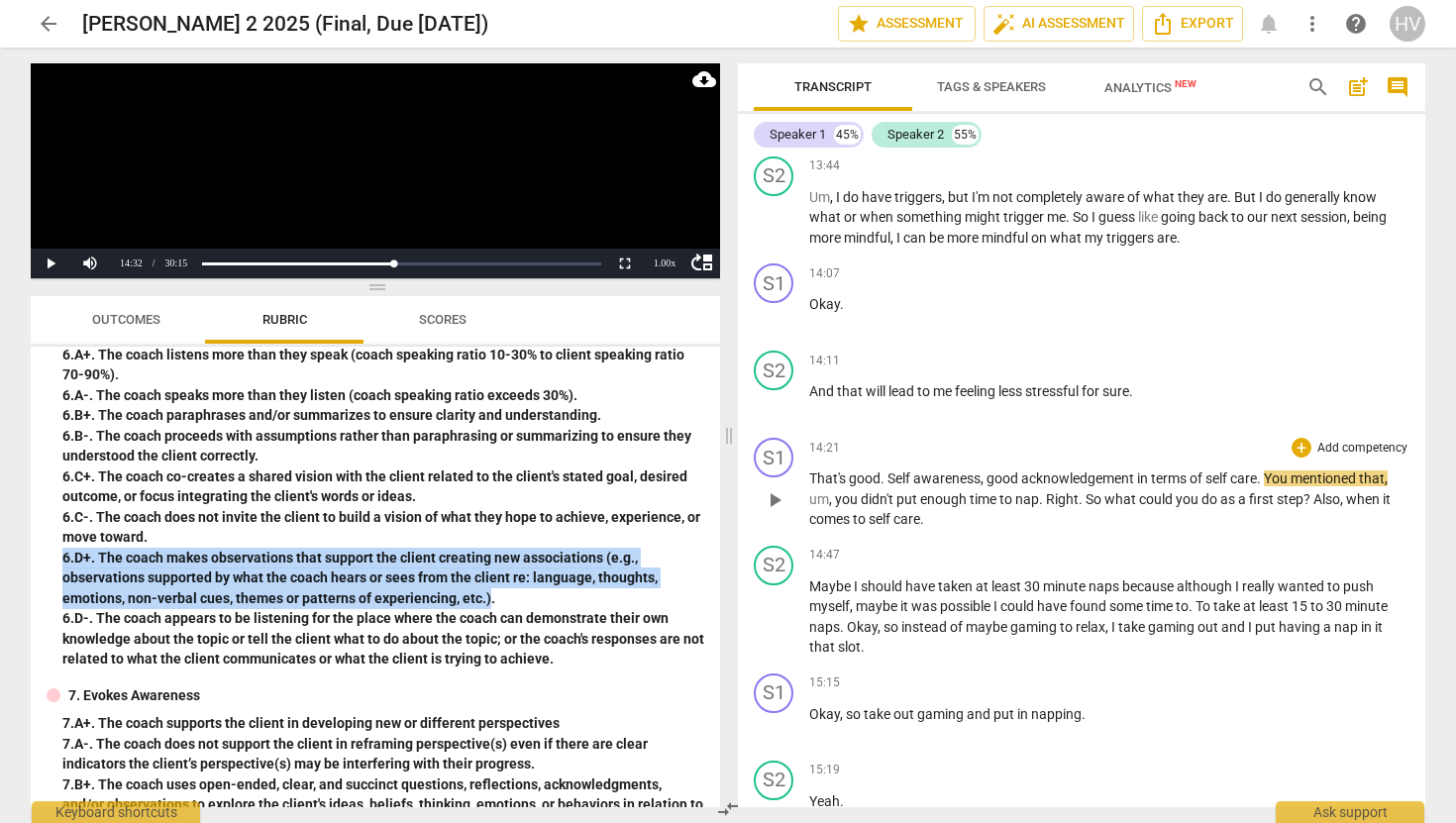 click on "play_arrow" at bounding box center [775, 500] 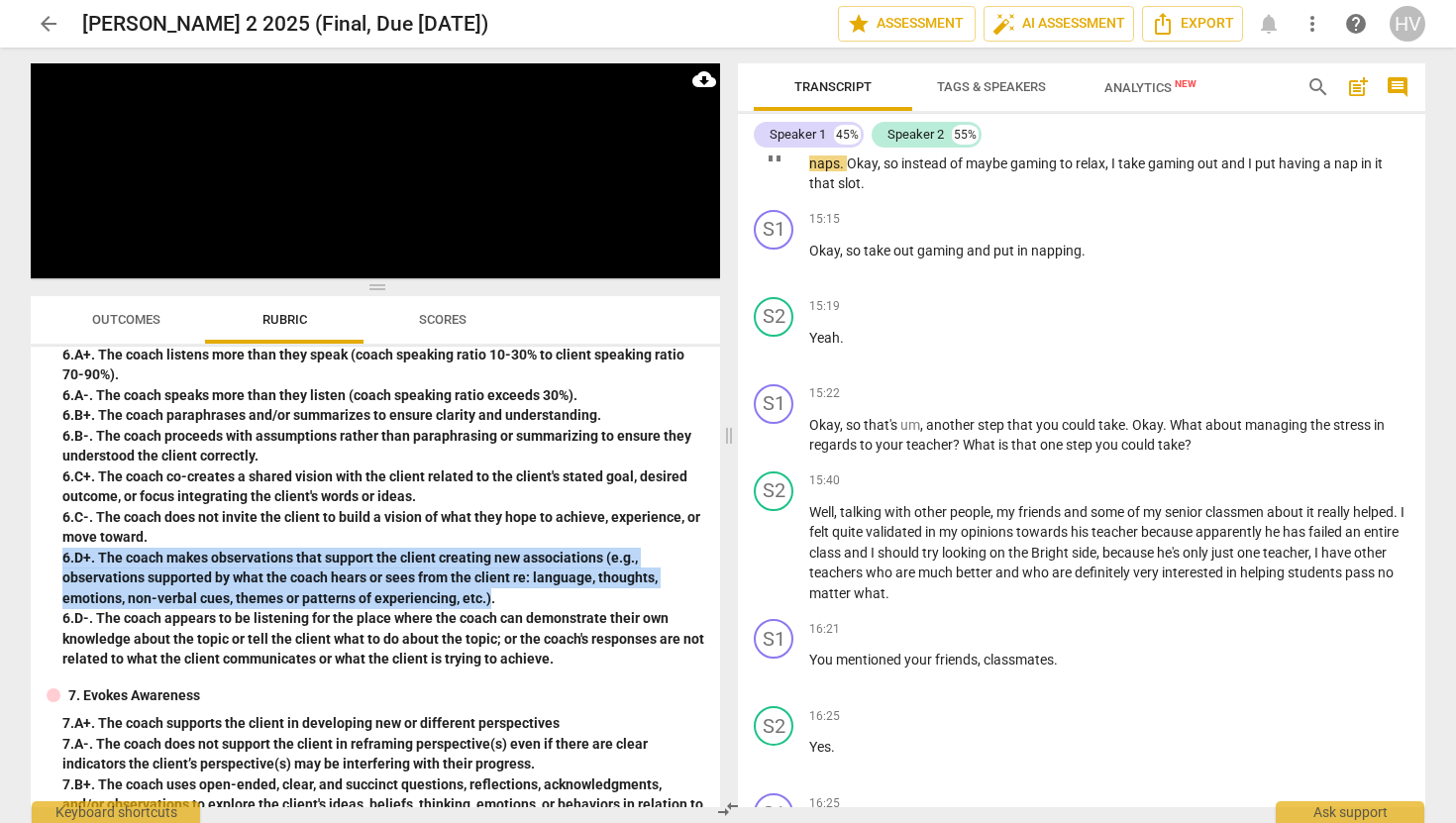 scroll, scrollTop: 7469, scrollLeft: 0, axis: vertical 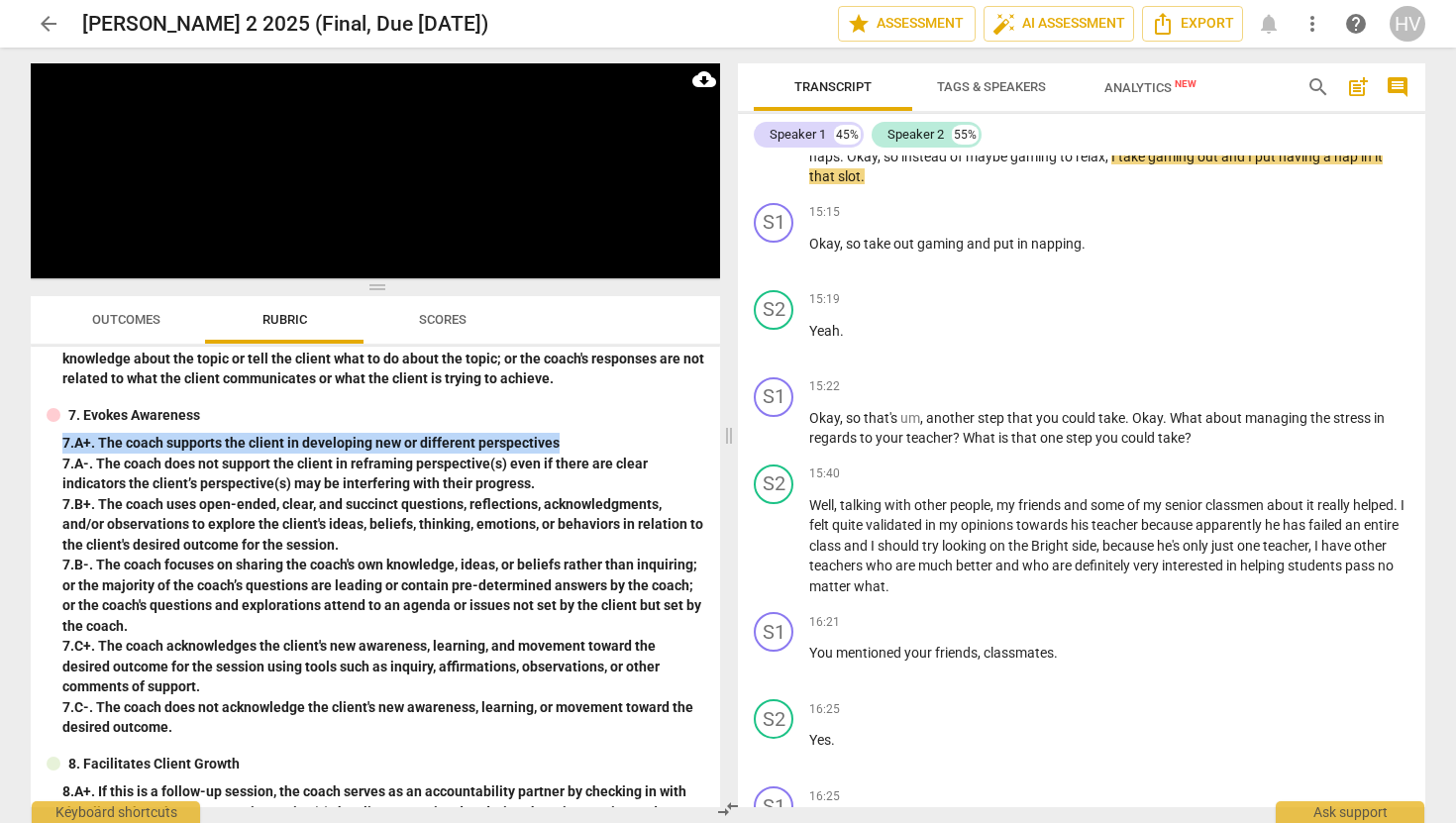 drag, startPoint x: 62, startPoint y: 445, endPoint x: 569, endPoint y: 439, distance: 507.0355 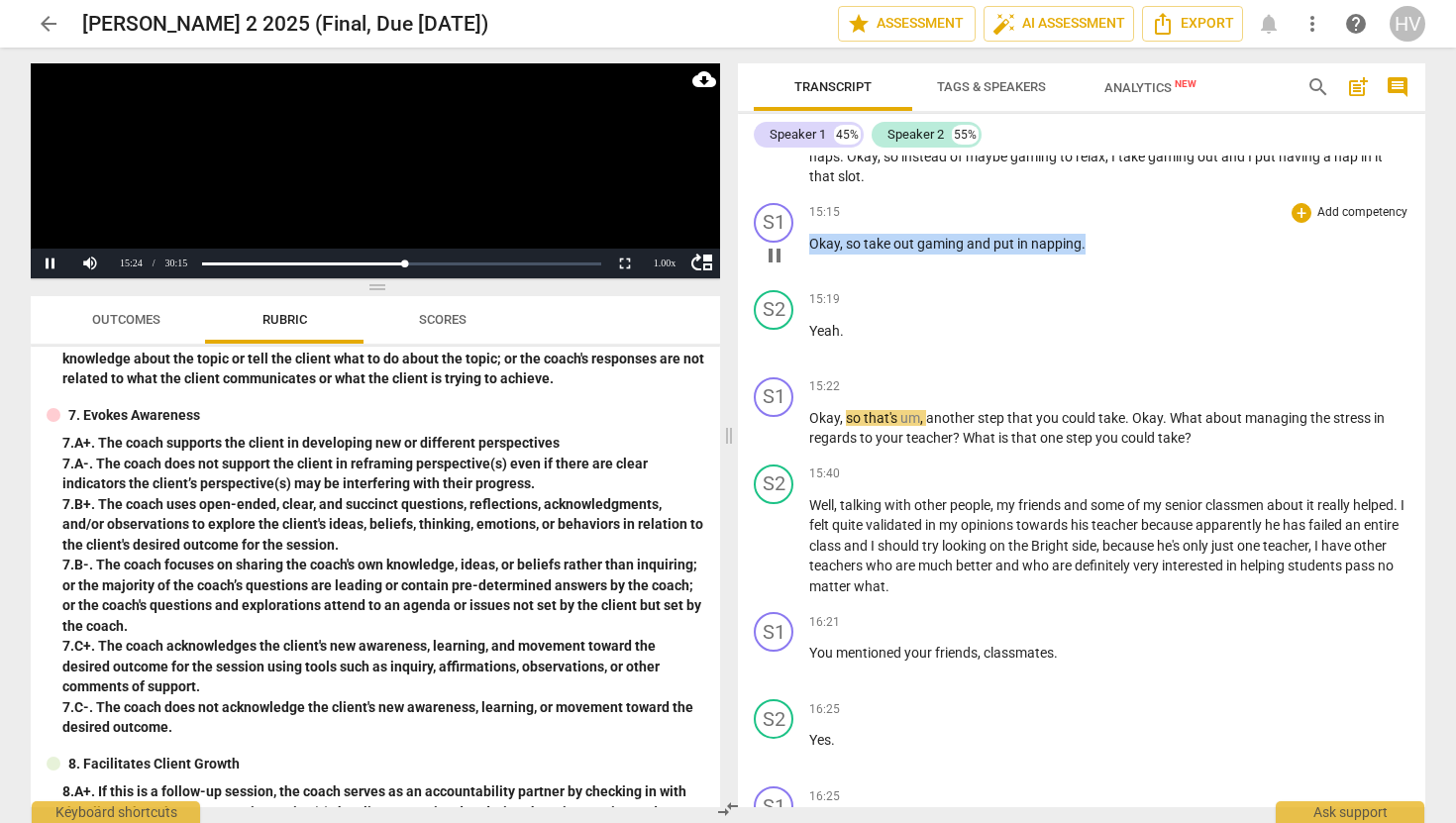 drag, startPoint x: 811, startPoint y: 263, endPoint x: 1123, endPoint y: 264, distance: 312.0016 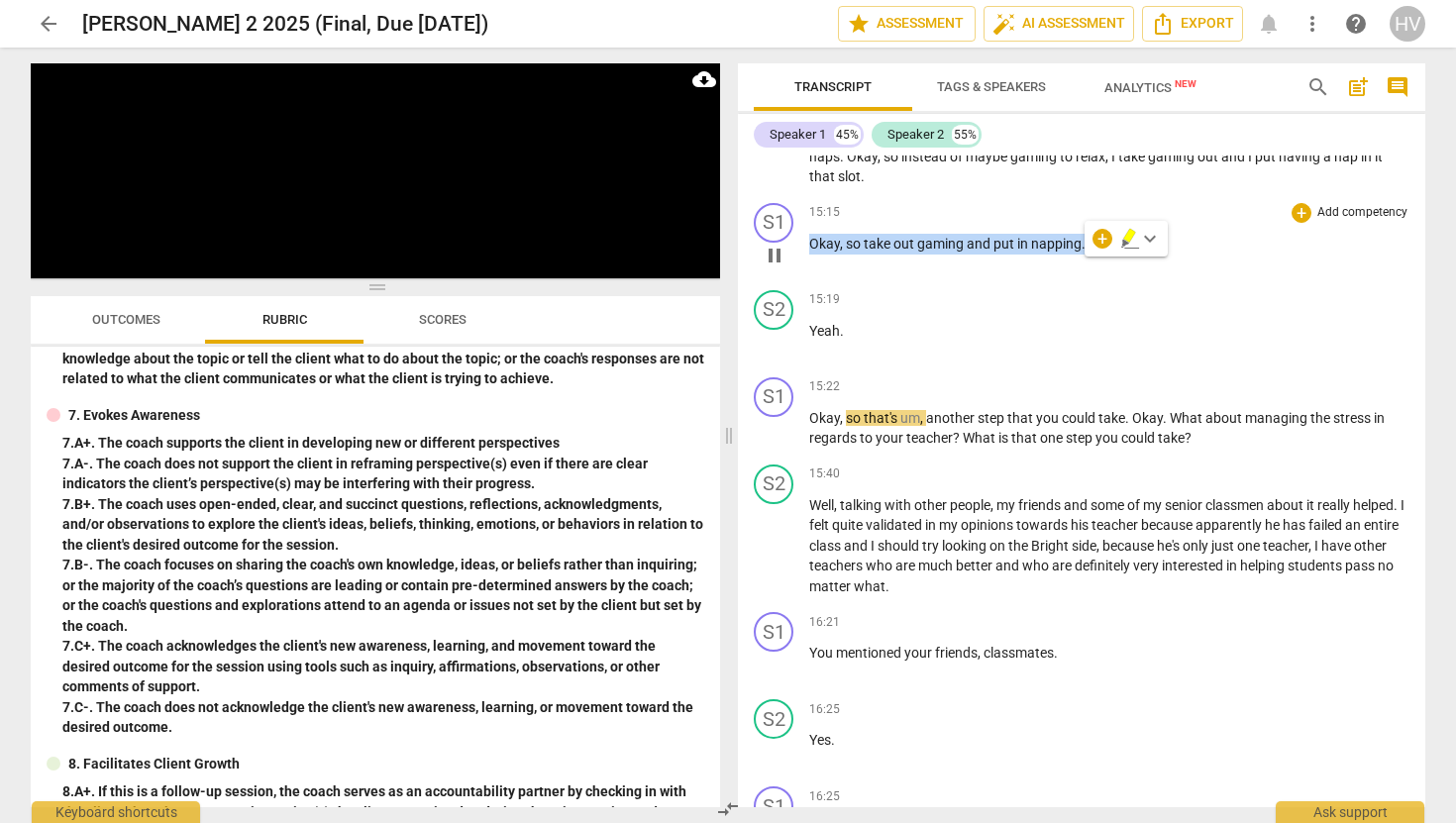 copy on "Okay ,   so   take   out   gaming   and   put   in   napping ." 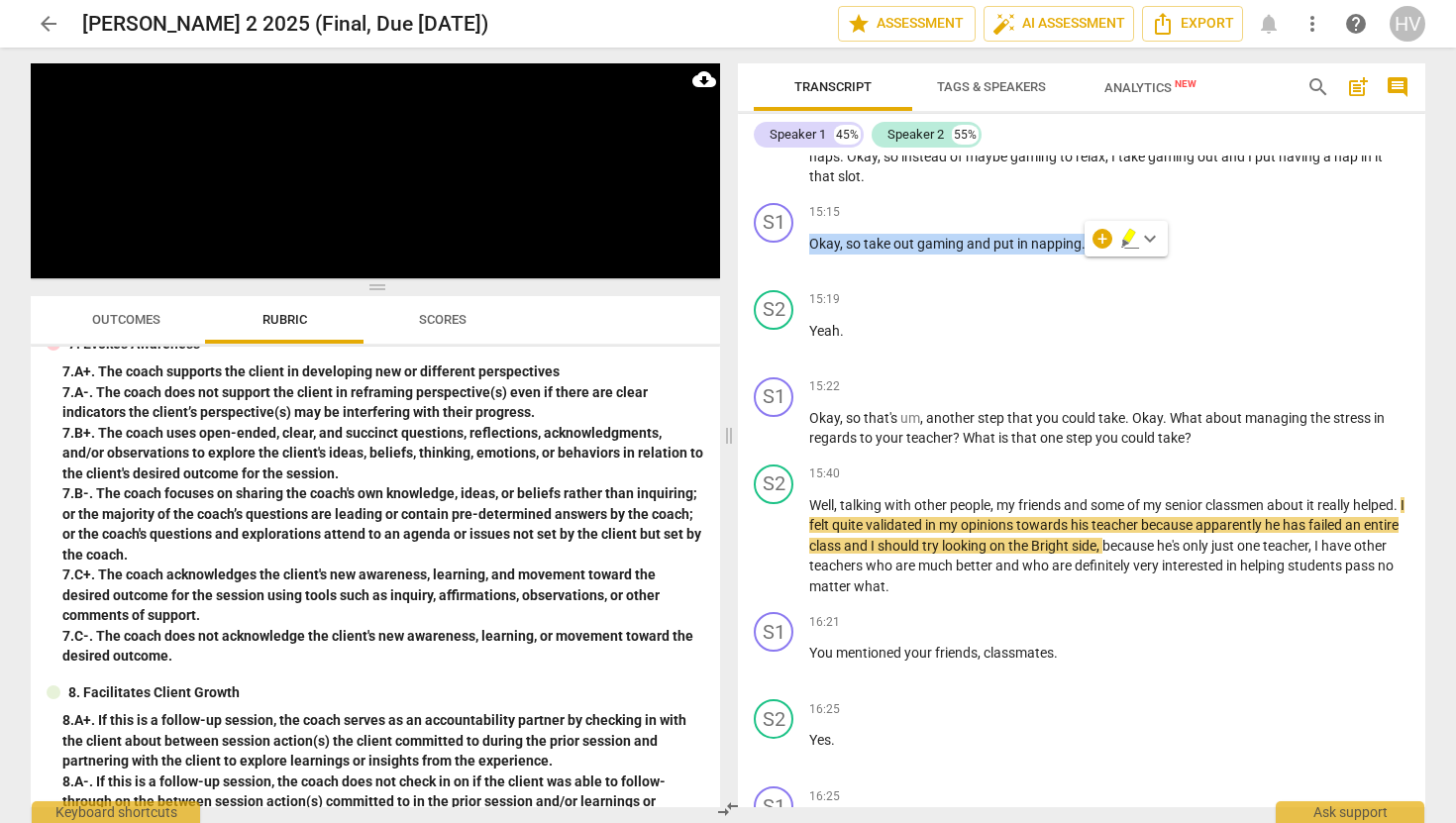 scroll, scrollTop: 1578, scrollLeft: 0, axis: vertical 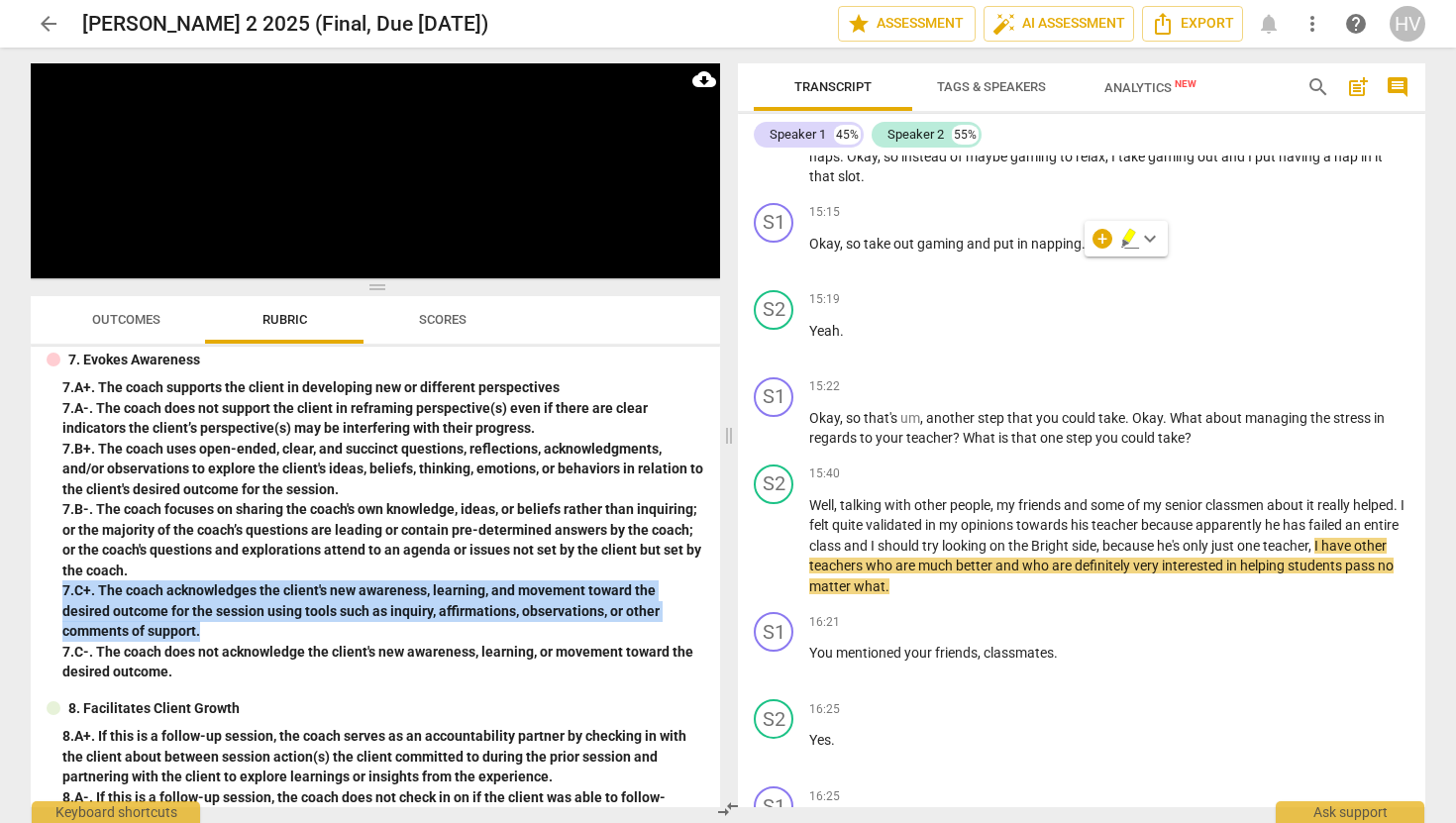 drag, startPoint x: 221, startPoint y: 626, endPoint x: 50, endPoint y: 590, distance: 174.74839 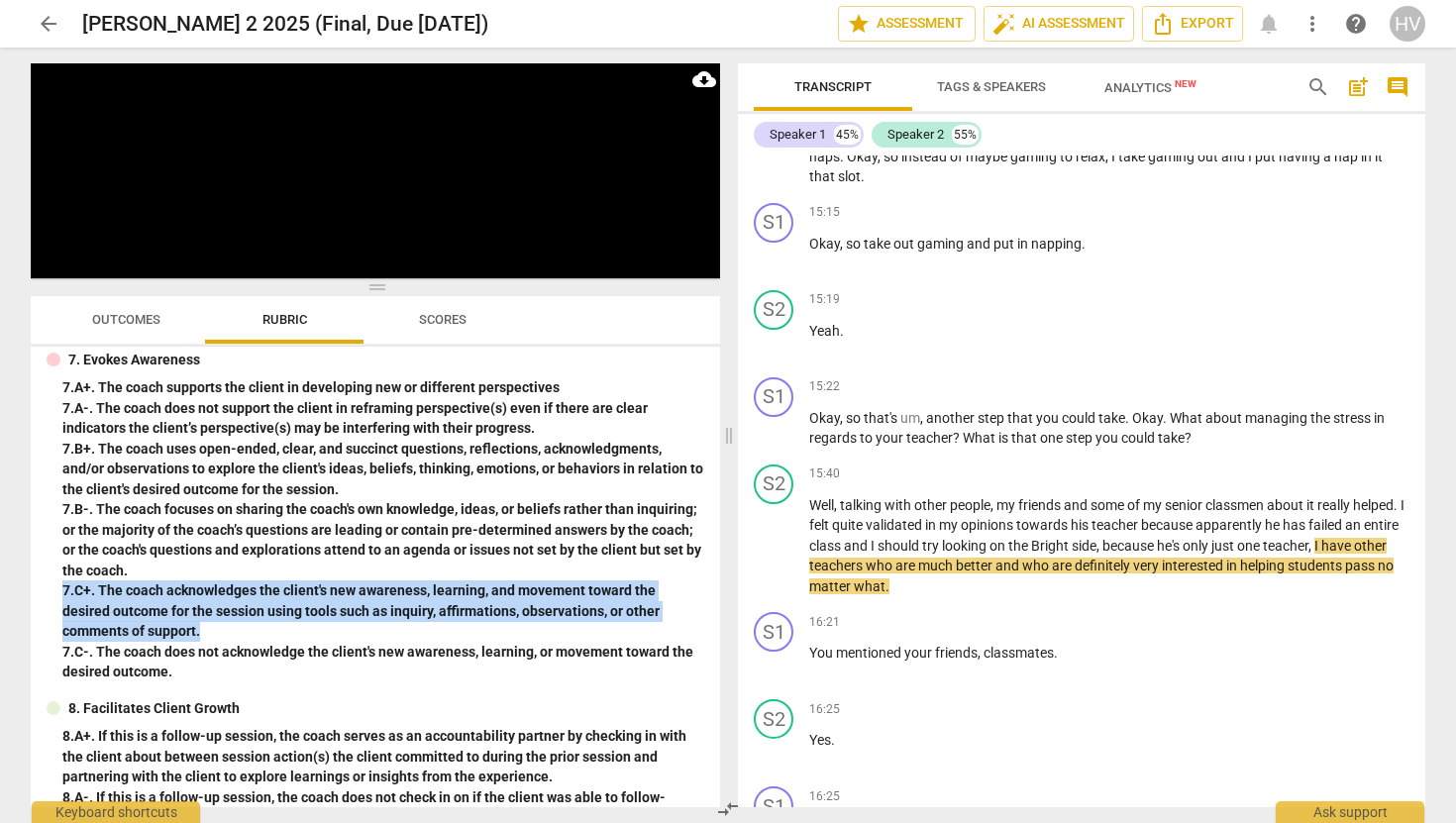 copy on "7. C+. The coach acknowledges the client's new awareness, learning, and movement toward the desired outcome for the session using tools such as inquiry, affirmations, observations, or other comments of support." 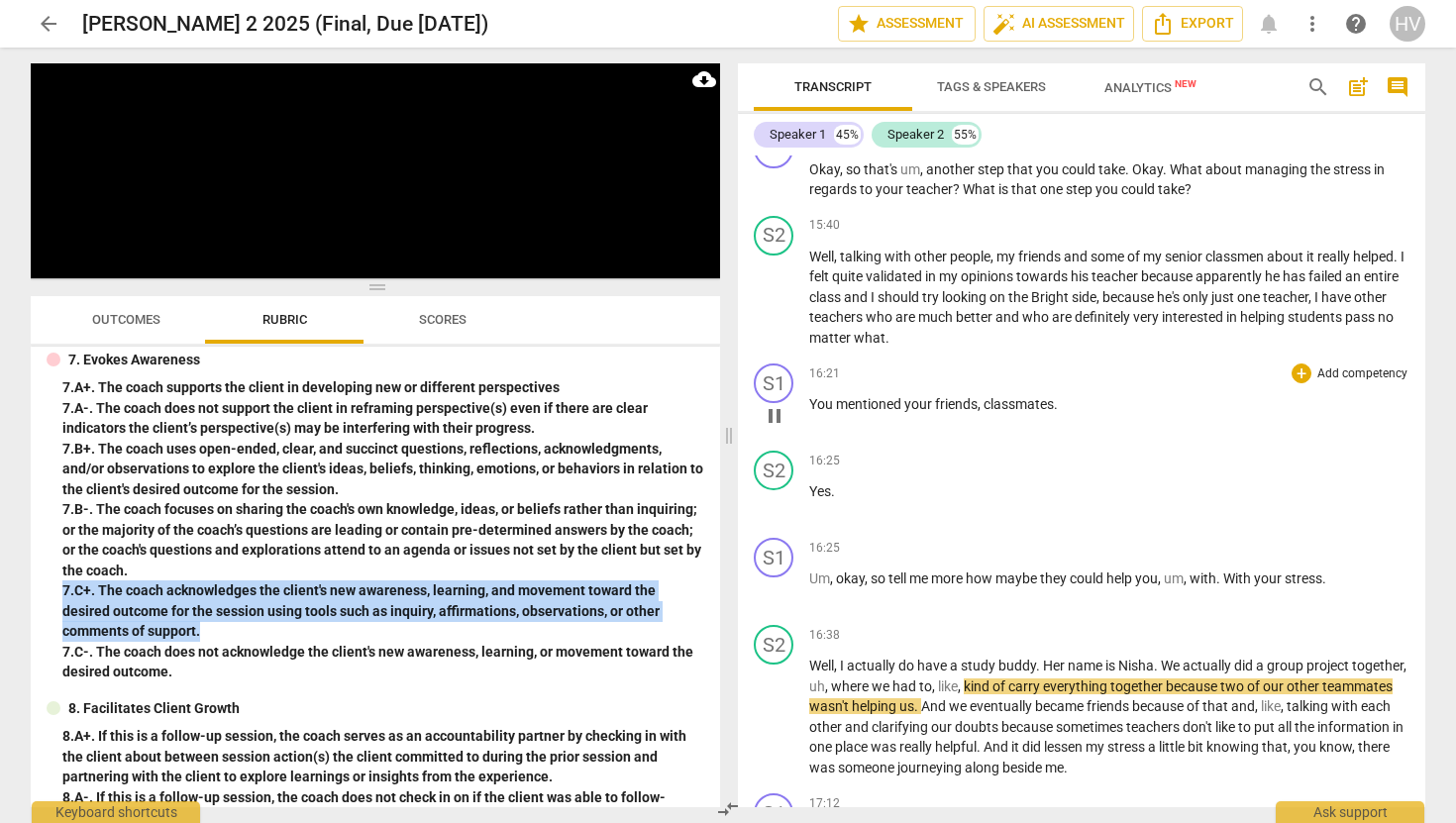 scroll, scrollTop: 7698, scrollLeft: 0, axis: vertical 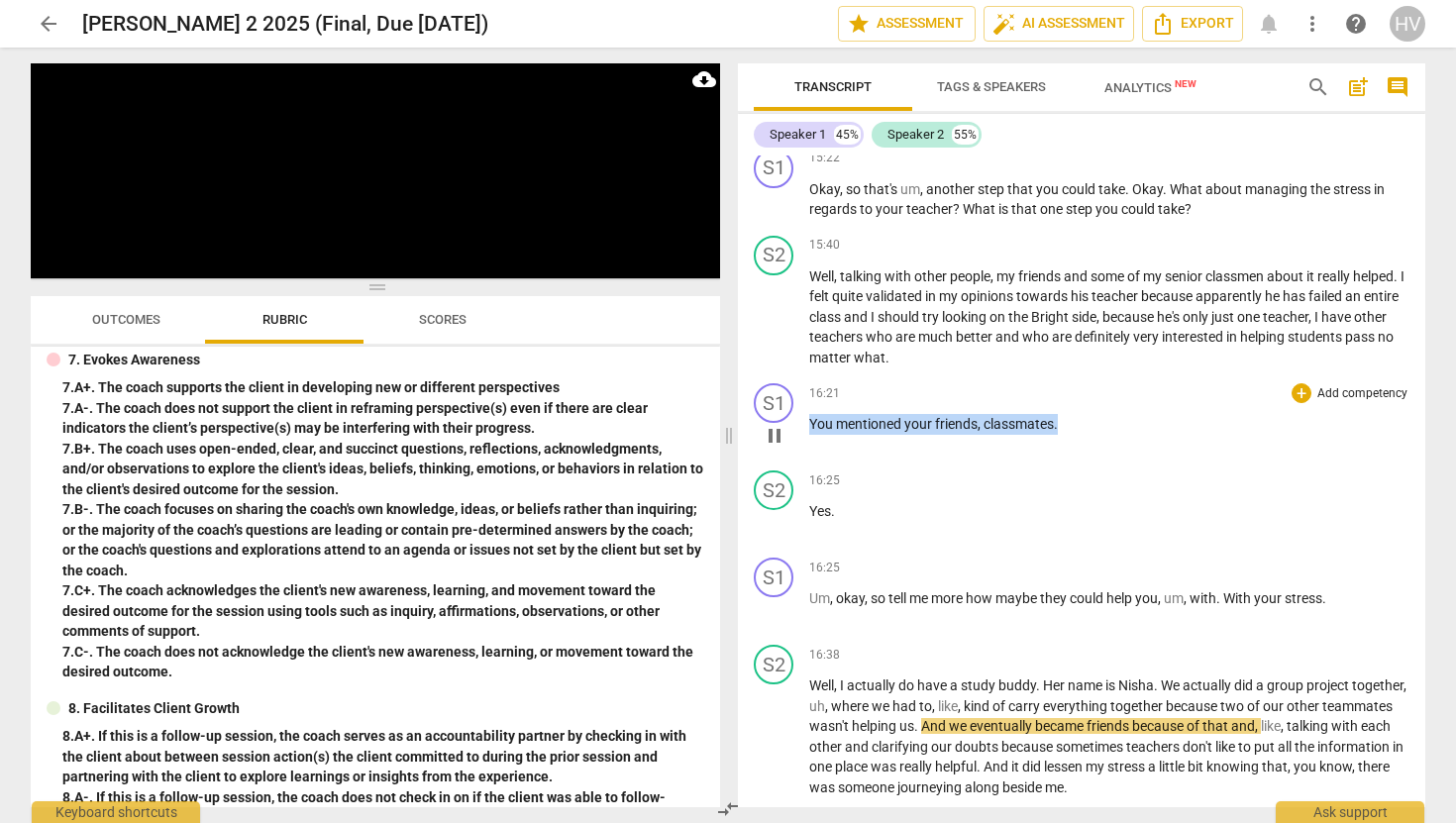 drag, startPoint x: 1073, startPoint y: 449, endPoint x: 843, endPoint y: 426, distance: 231.1471 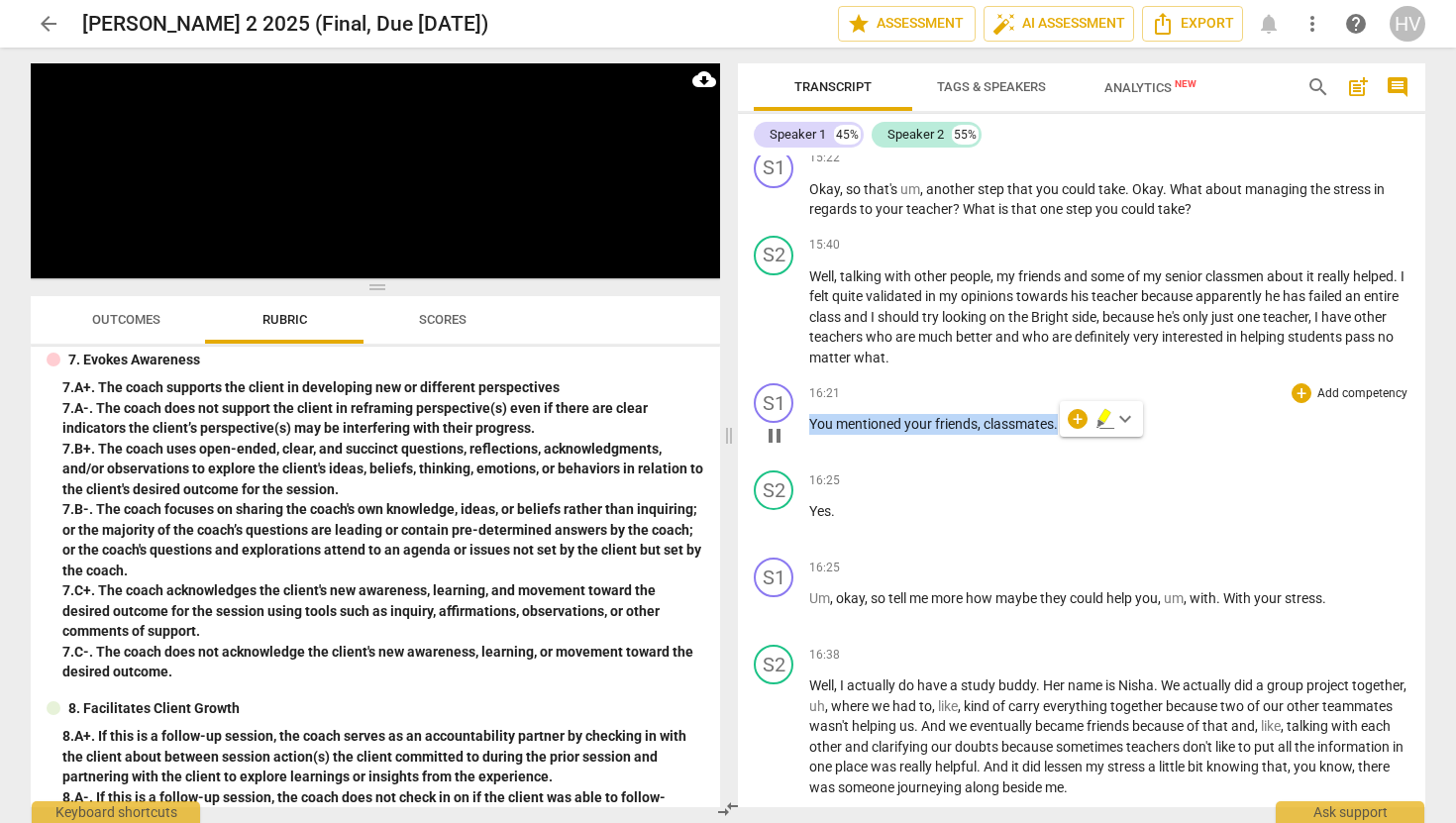 scroll, scrollTop: 8408, scrollLeft: 0, axis: vertical 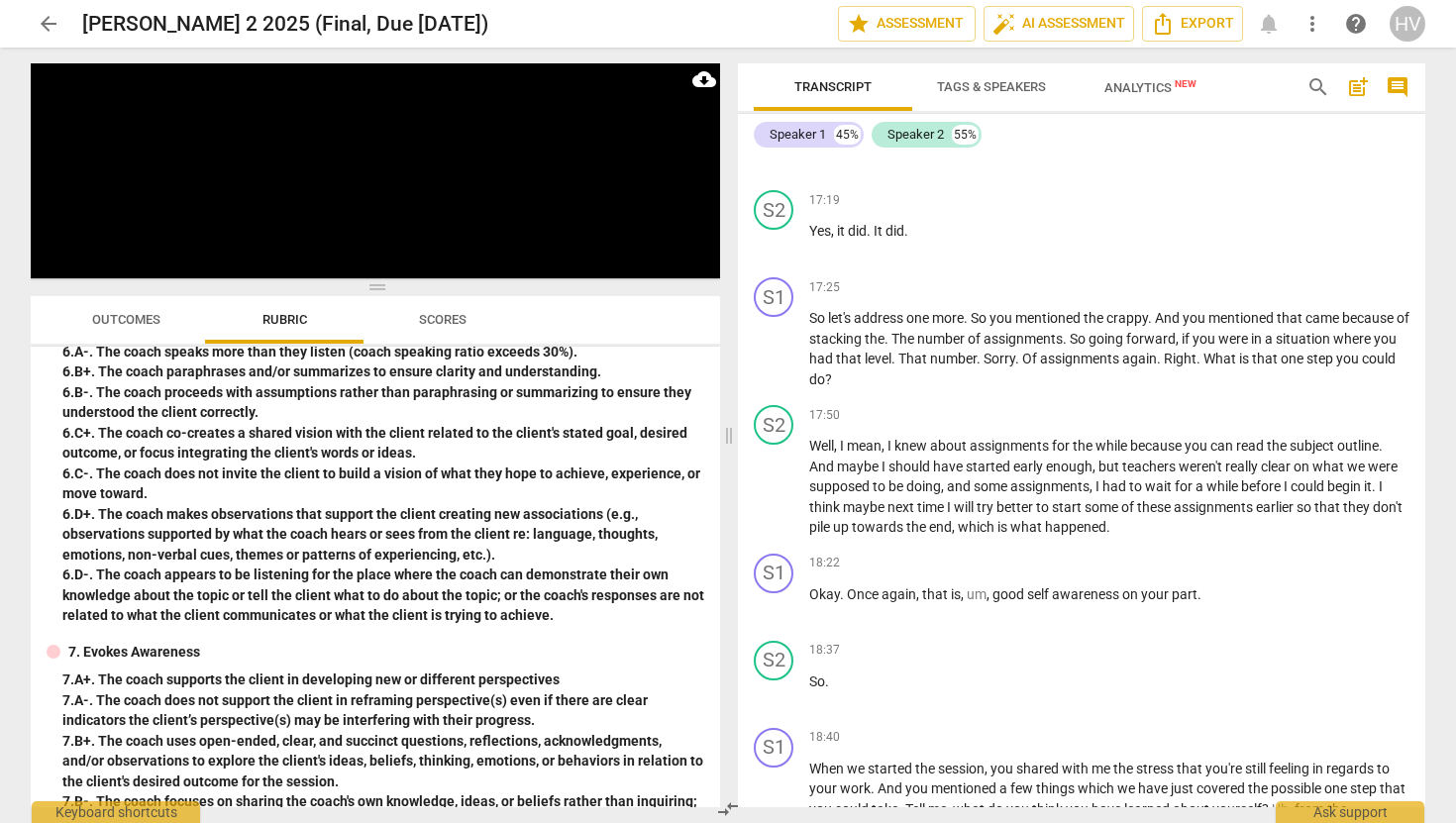 click on "7. A-. The coach does not support the client in reframing perspective(s) even if there are clear indicators the client’s perspective(s) may be interfering with their progress." at bounding box center [383, 710] 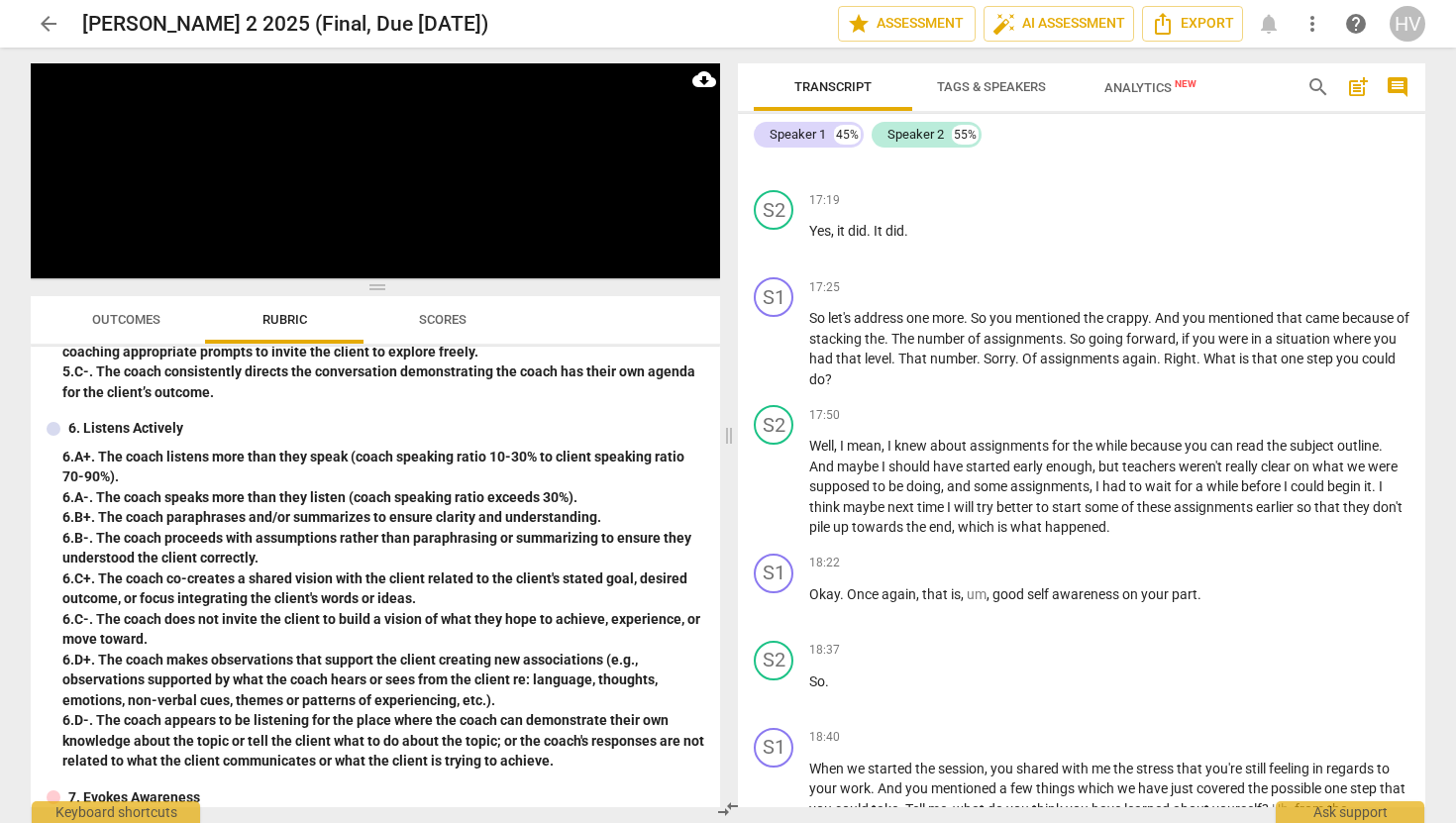 scroll, scrollTop: 881, scrollLeft: 0, axis: vertical 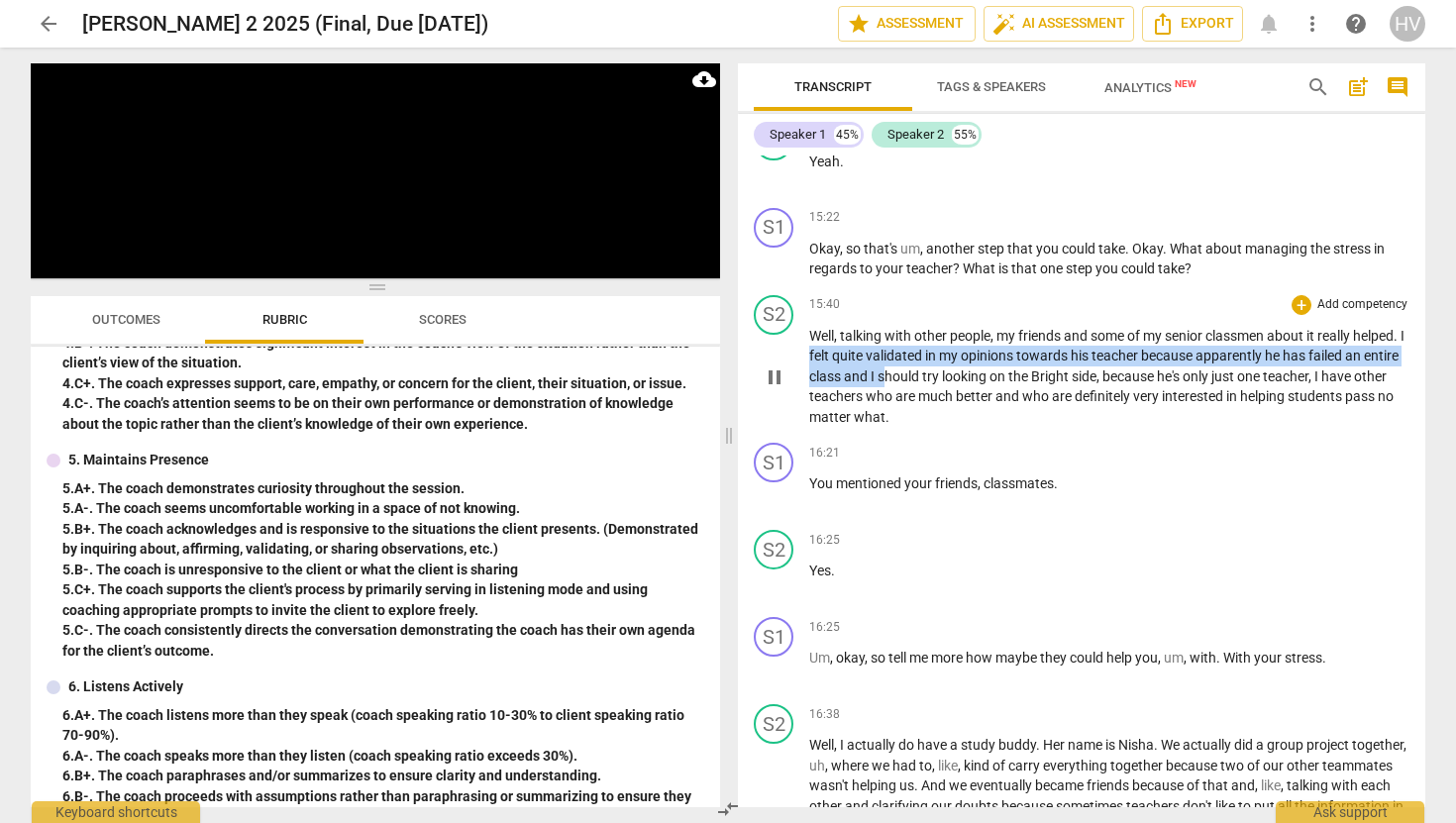 drag, startPoint x: 861, startPoint y: 371, endPoint x: 944, endPoint y: 393, distance: 85.866175 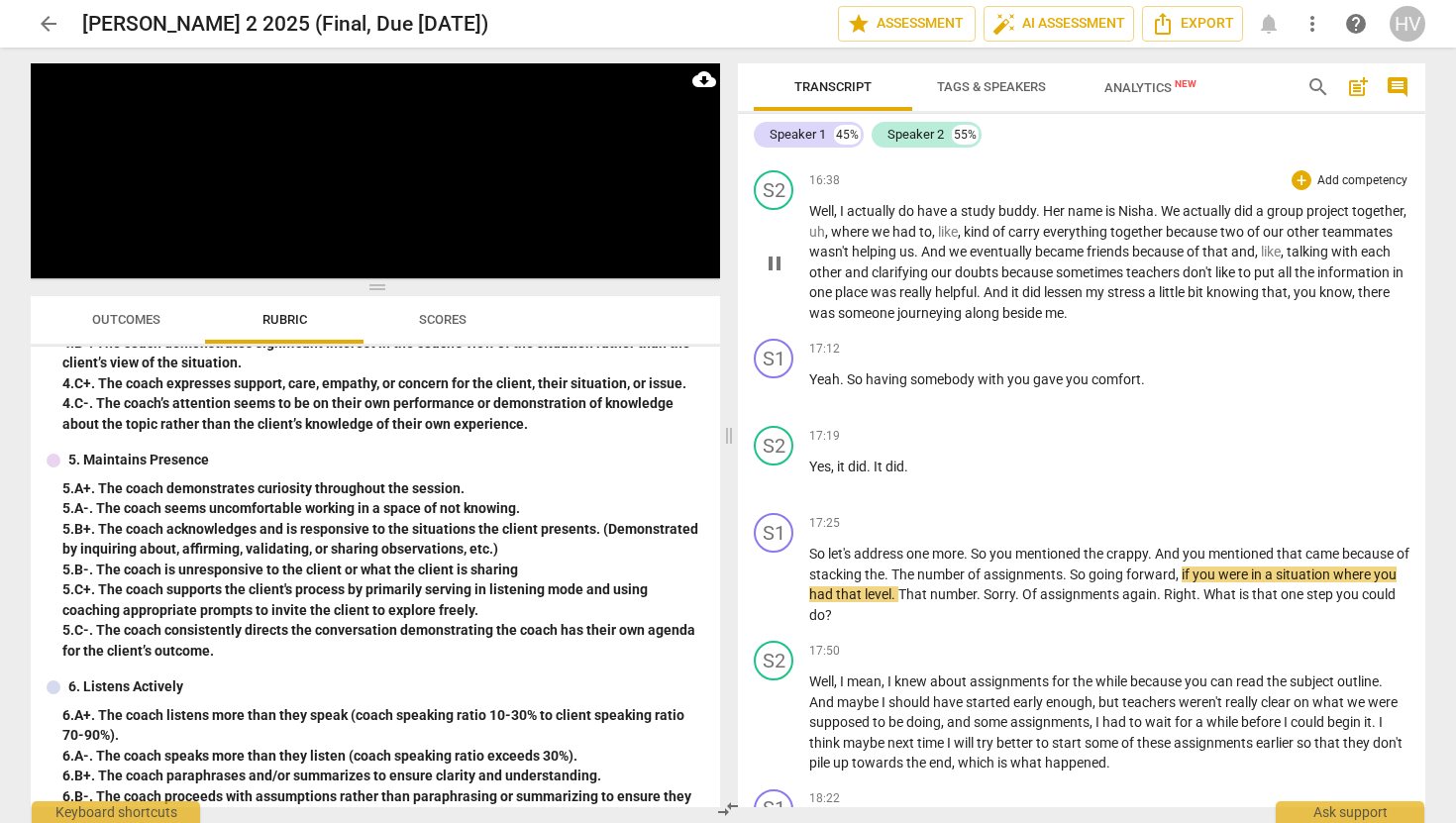 scroll, scrollTop: 8174, scrollLeft: 0, axis: vertical 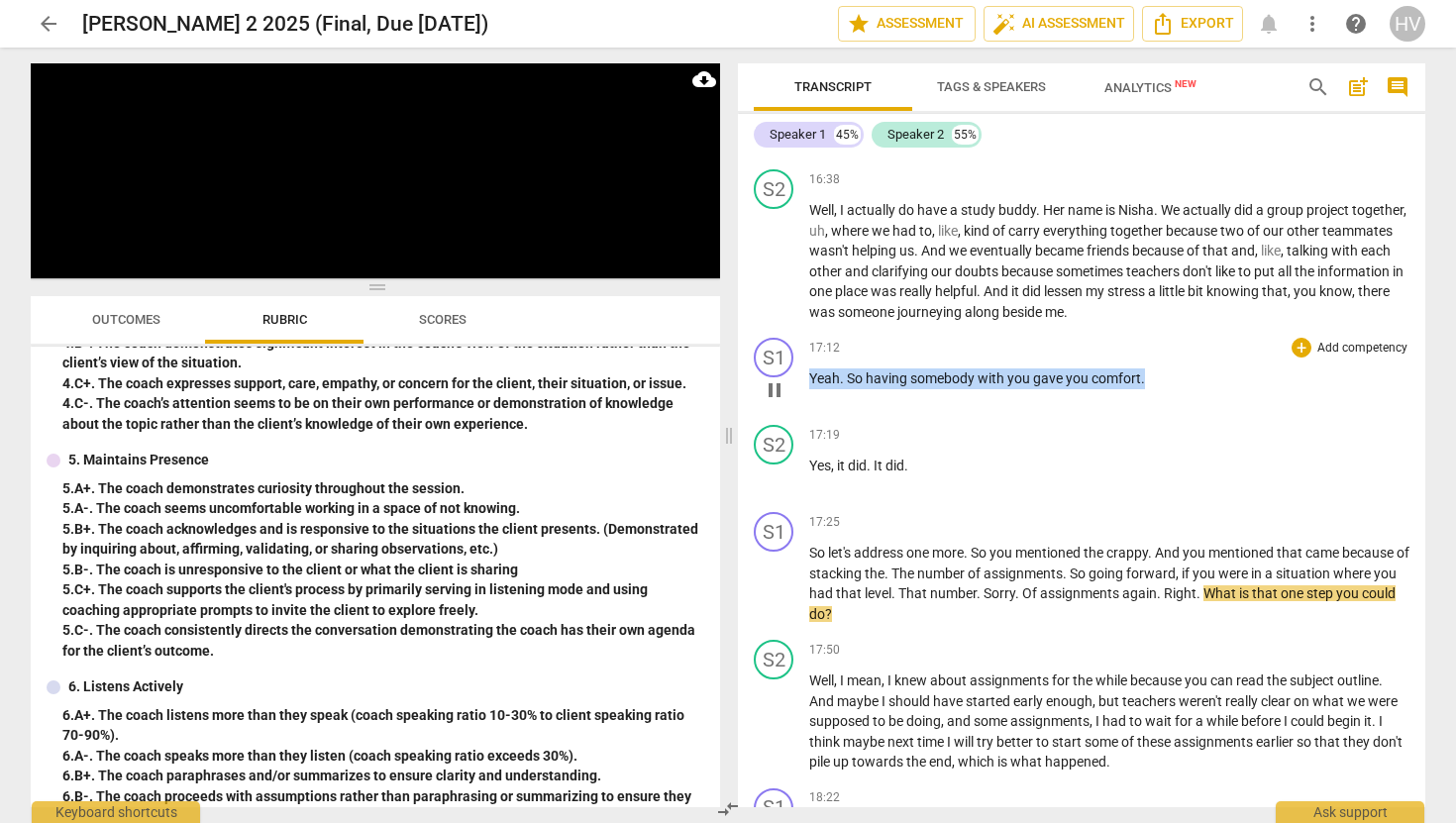 drag, startPoint x: 809, startPoint y: 399, endPoint x: 1230, endPoint y: 416, distance: 421.34309 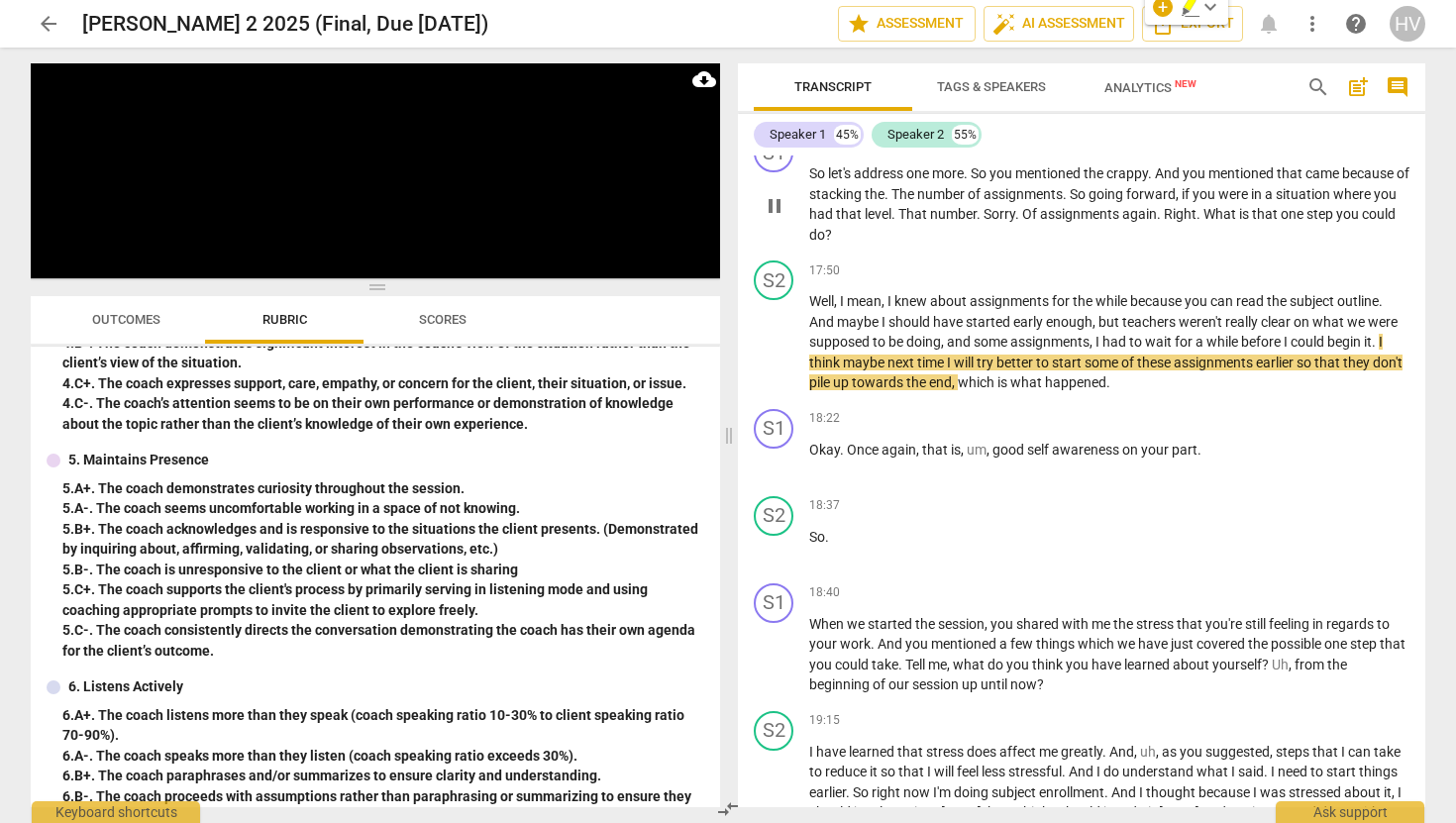 scroll, scrollTop: 8555, scrollLeft: 0, axis: vertical 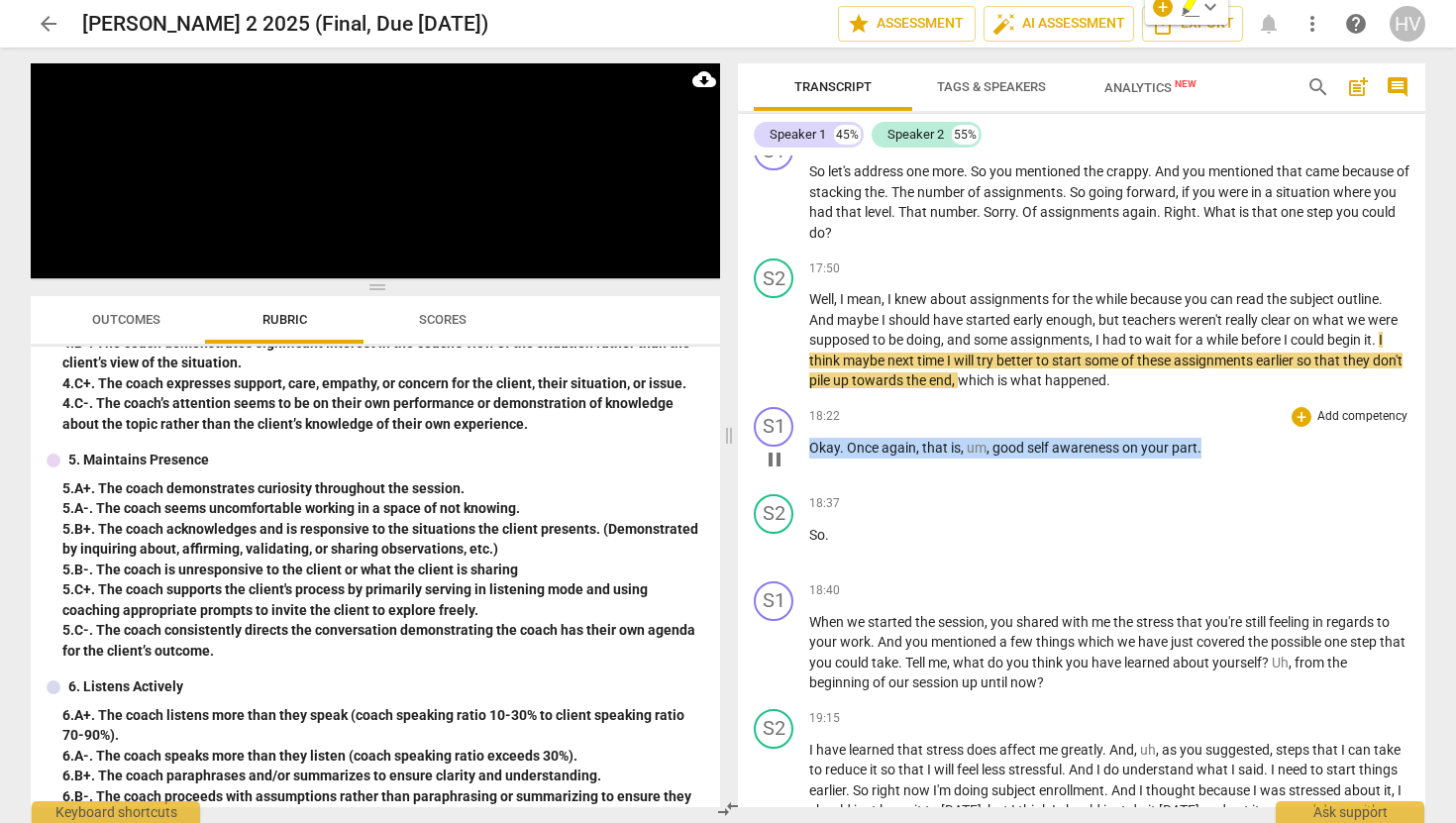 drag, startPoint x: 811, startPoint y: 470, endPoint x: 1254, endPoint y: 475, distance: 443.02822 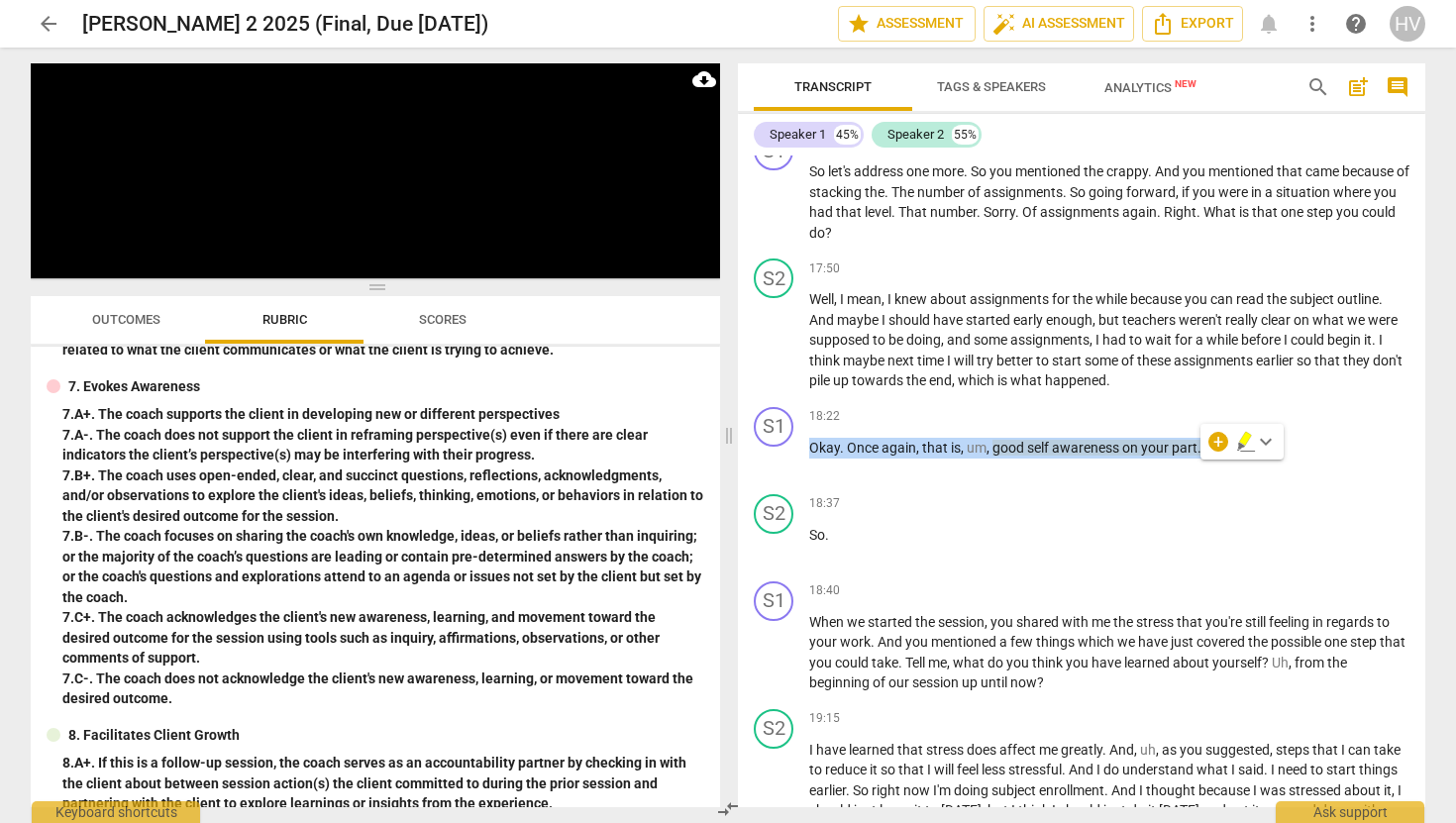 scroll, scrollTop: 1559, scrollLeft: 0, axis: vertical 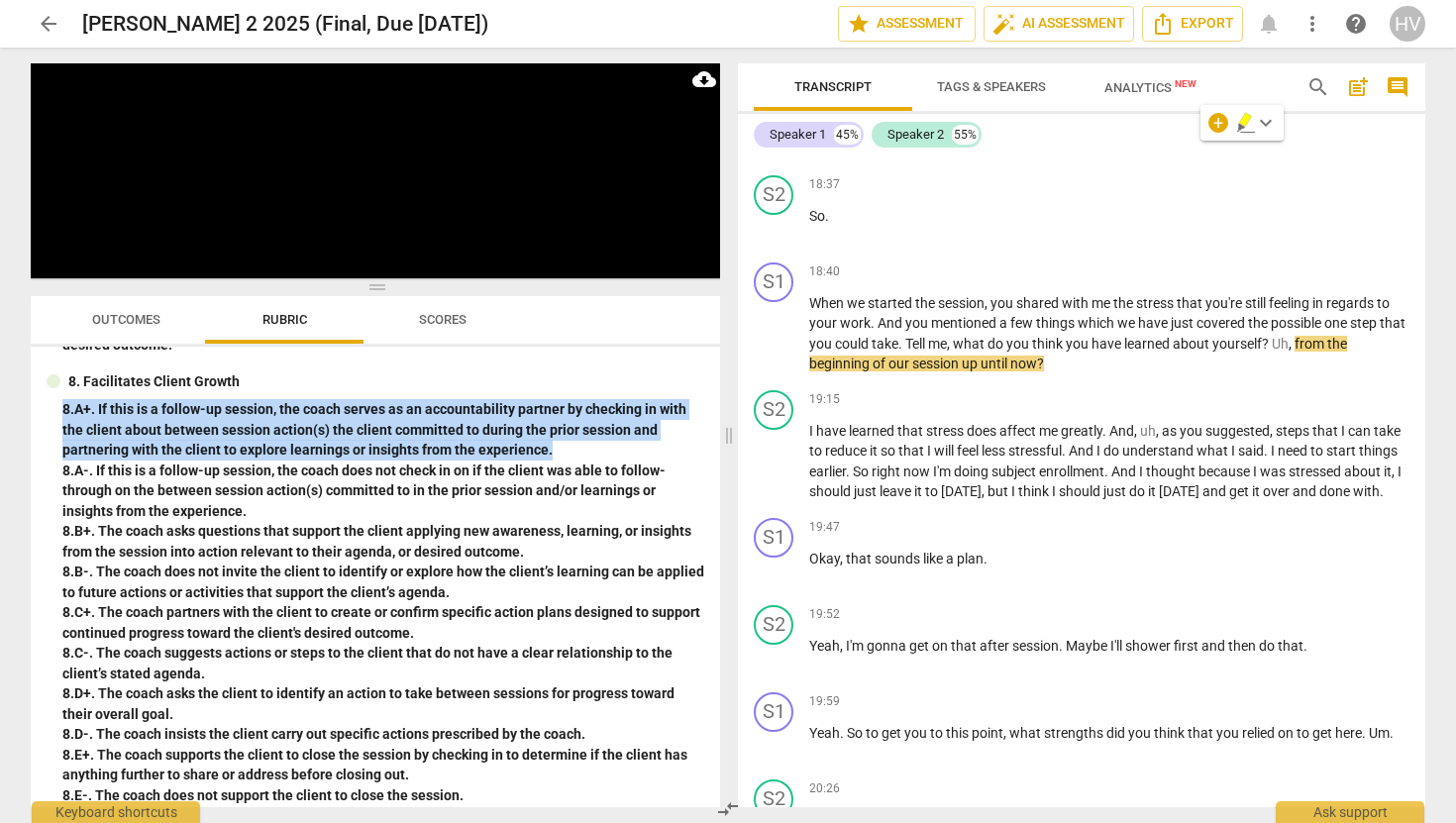 drag, startPoint x: 560, startPoint y: 443, endPoint x: 24, endPoint y: 405, distance: 537.34533 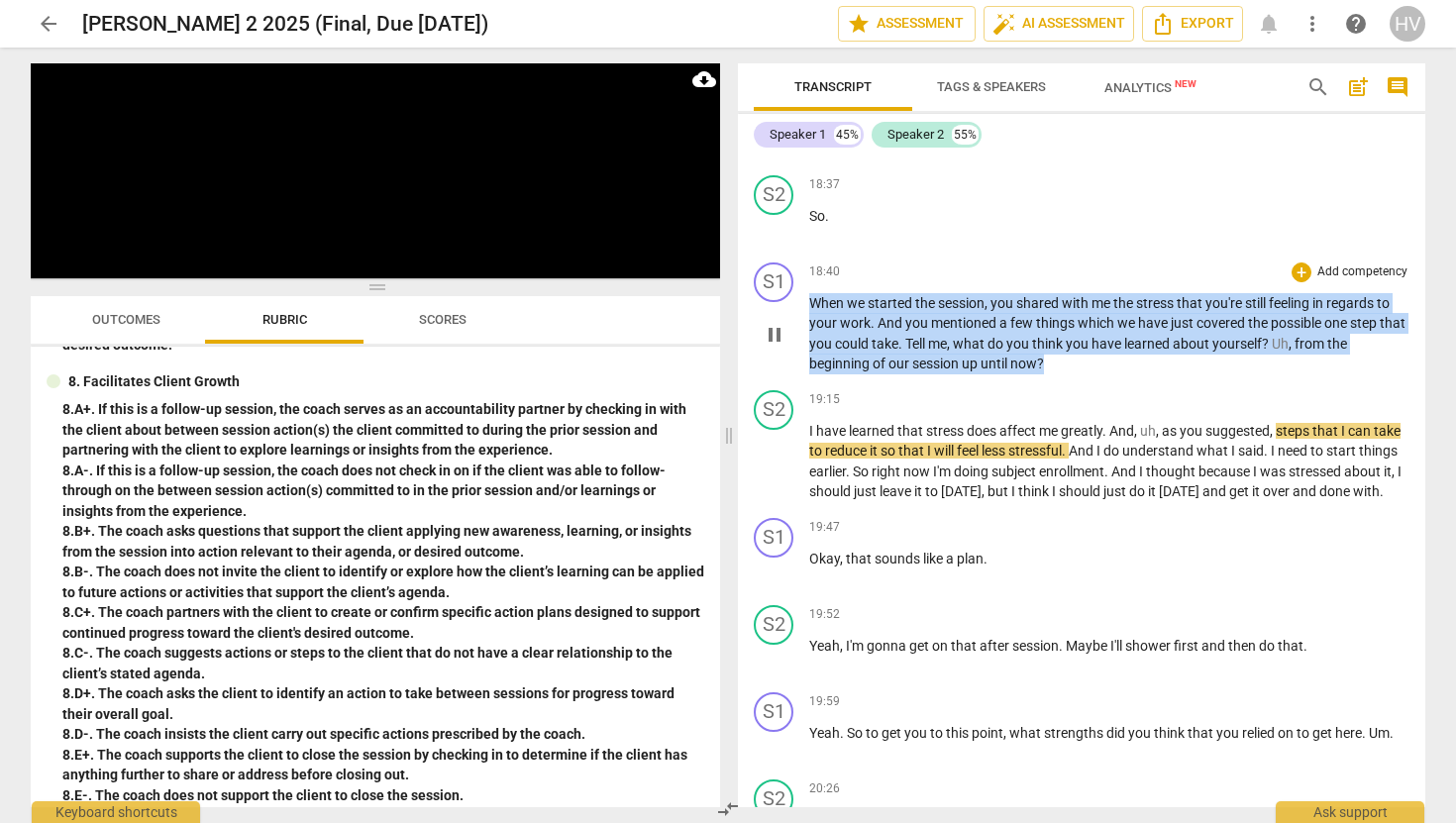 drag, startPoint x: 1062, startPoint y: 383, endPoint x: 799, endPoint y: 323, distance: 269.7573 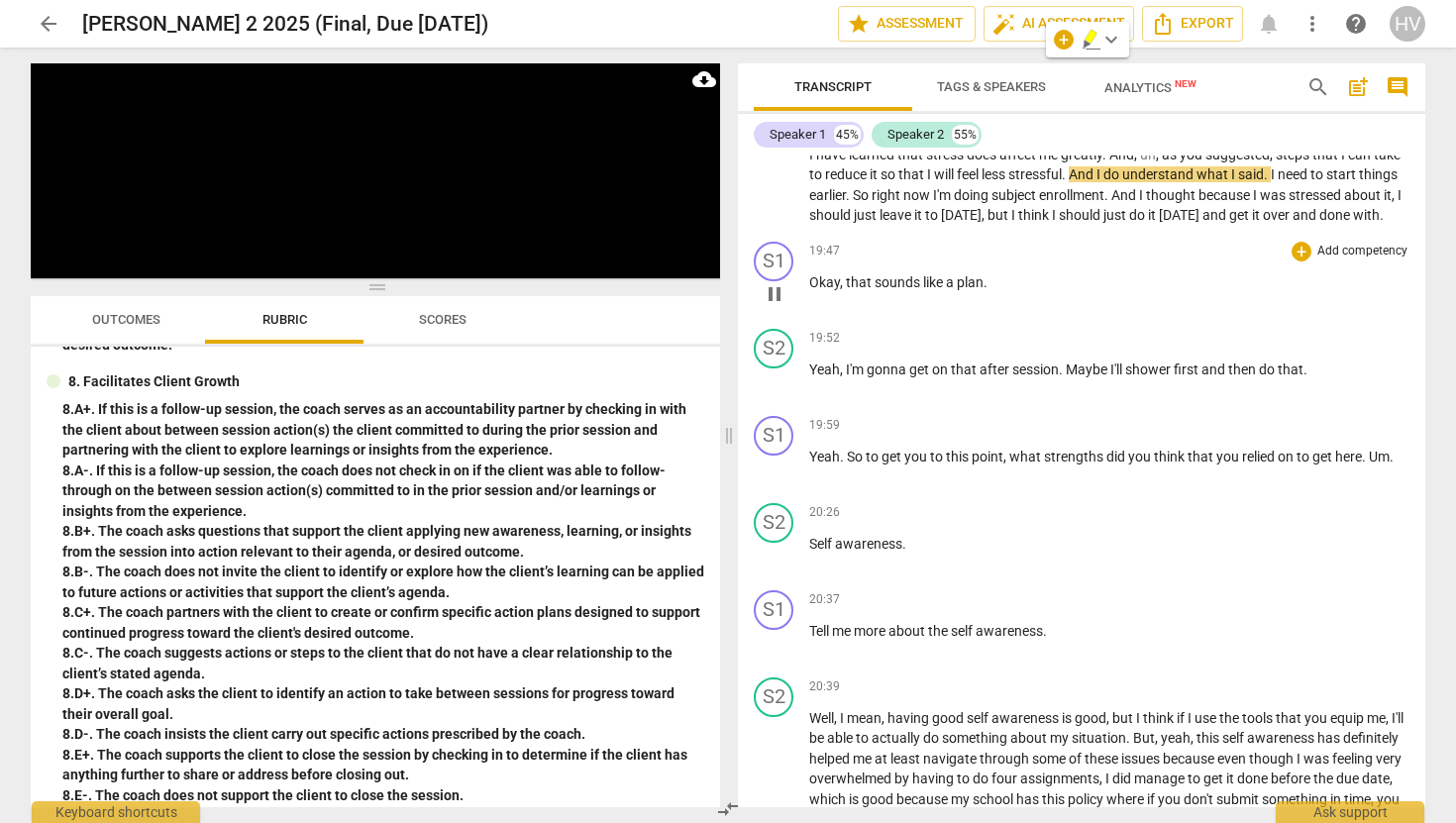 scroll, scrollTop: 9200, scrollLeft: 0, axis: vertical 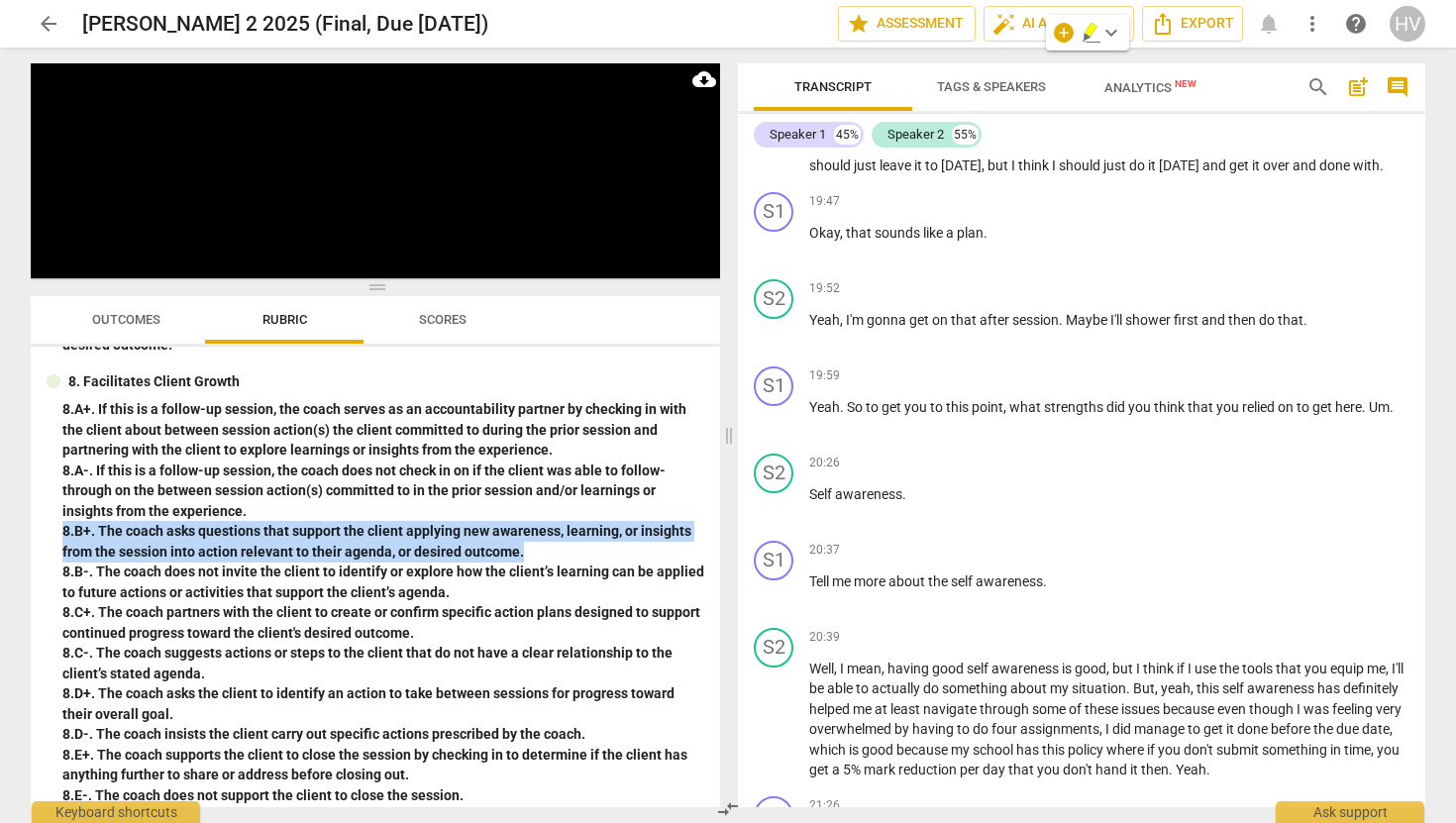 drag, startPoint x: 532, startPoint y: 548, endPoint x: 39, endPoint y: 535, distance: 493.17137 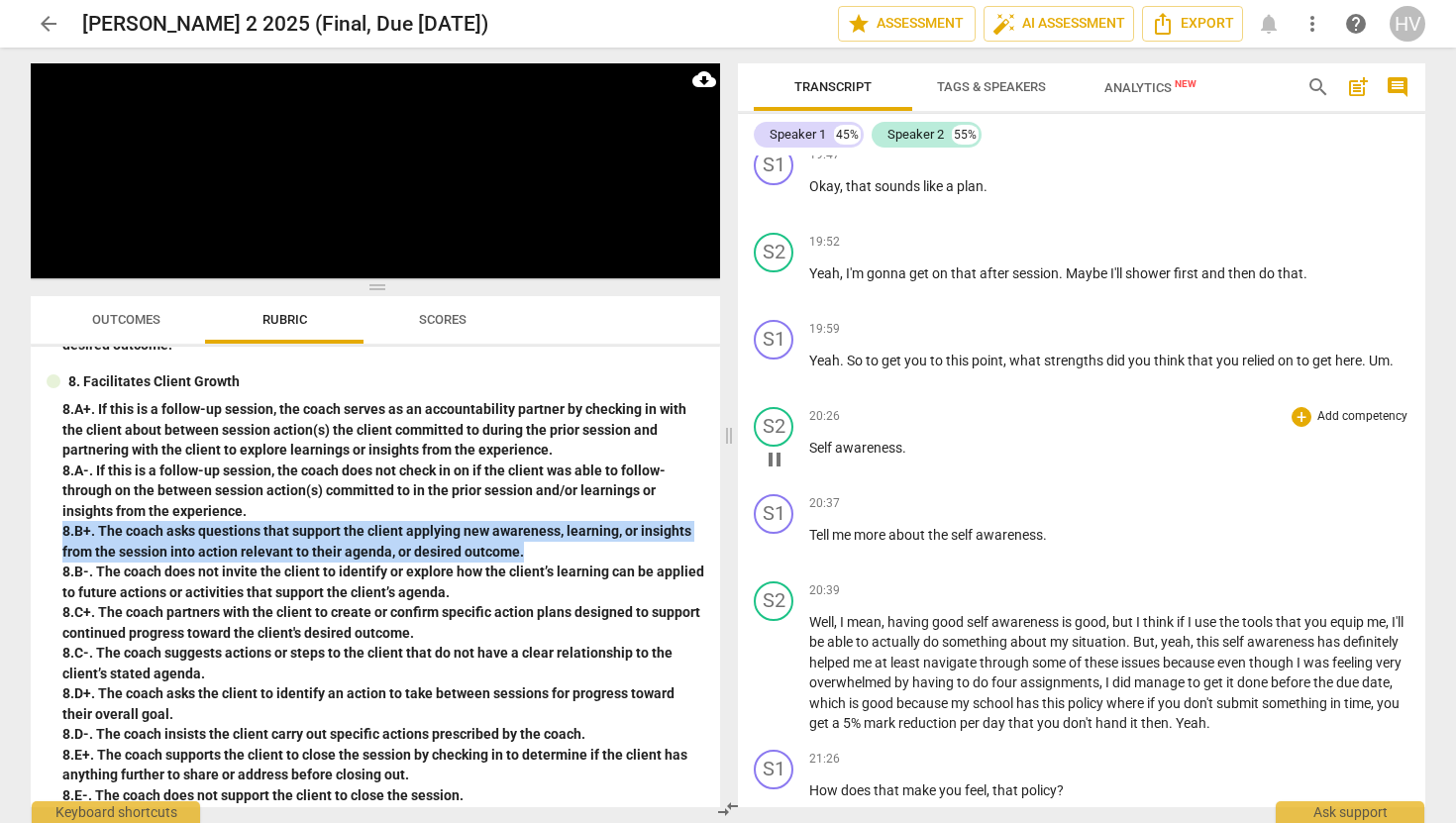 scroll, scrollTop: 9249, scrollLeft: 0, axis: vertical 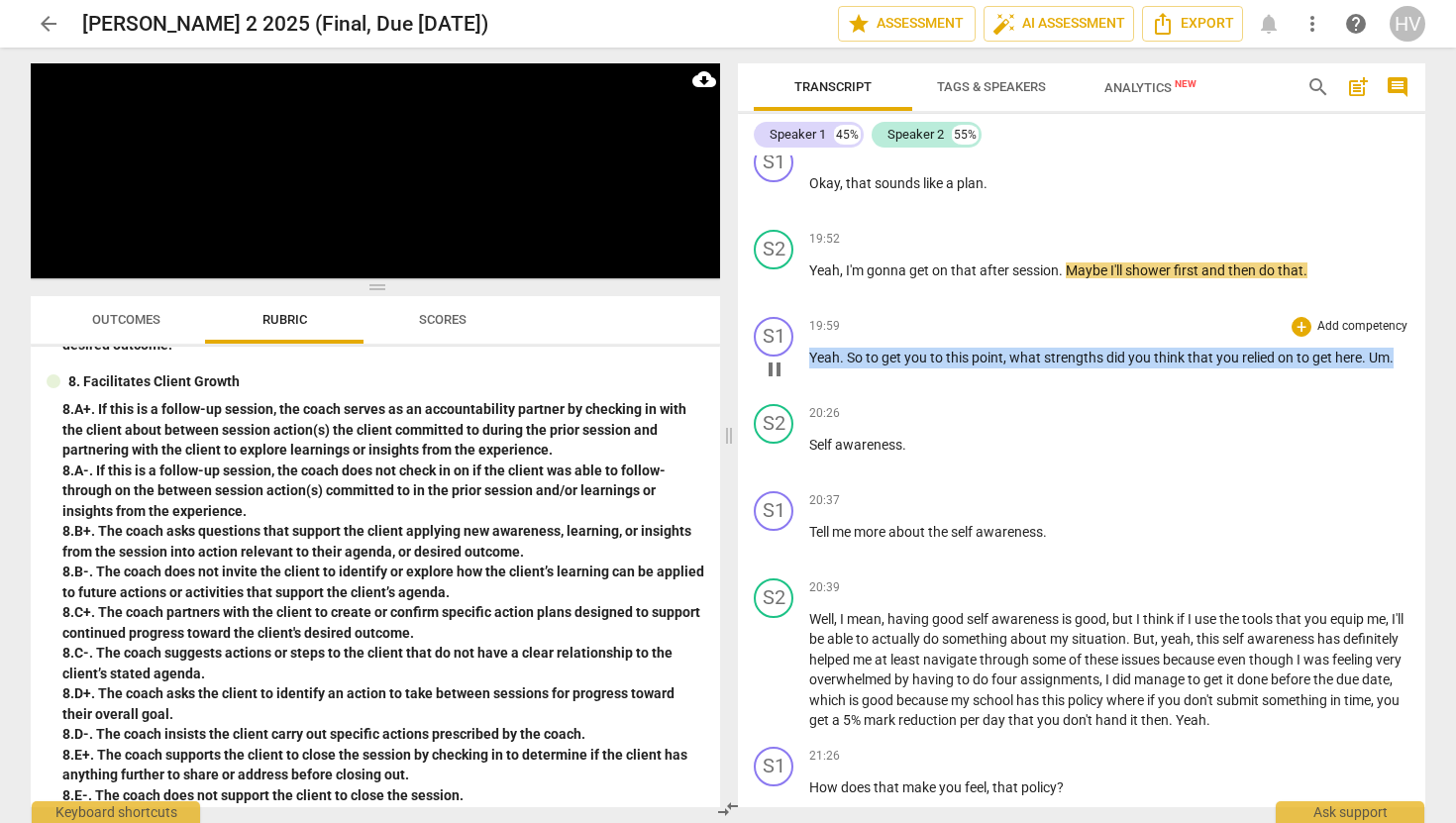 drag, startPoint x: 809, startPoint y: 393, endPoint x: 1401, endPoint y: 408, distance: 592.19 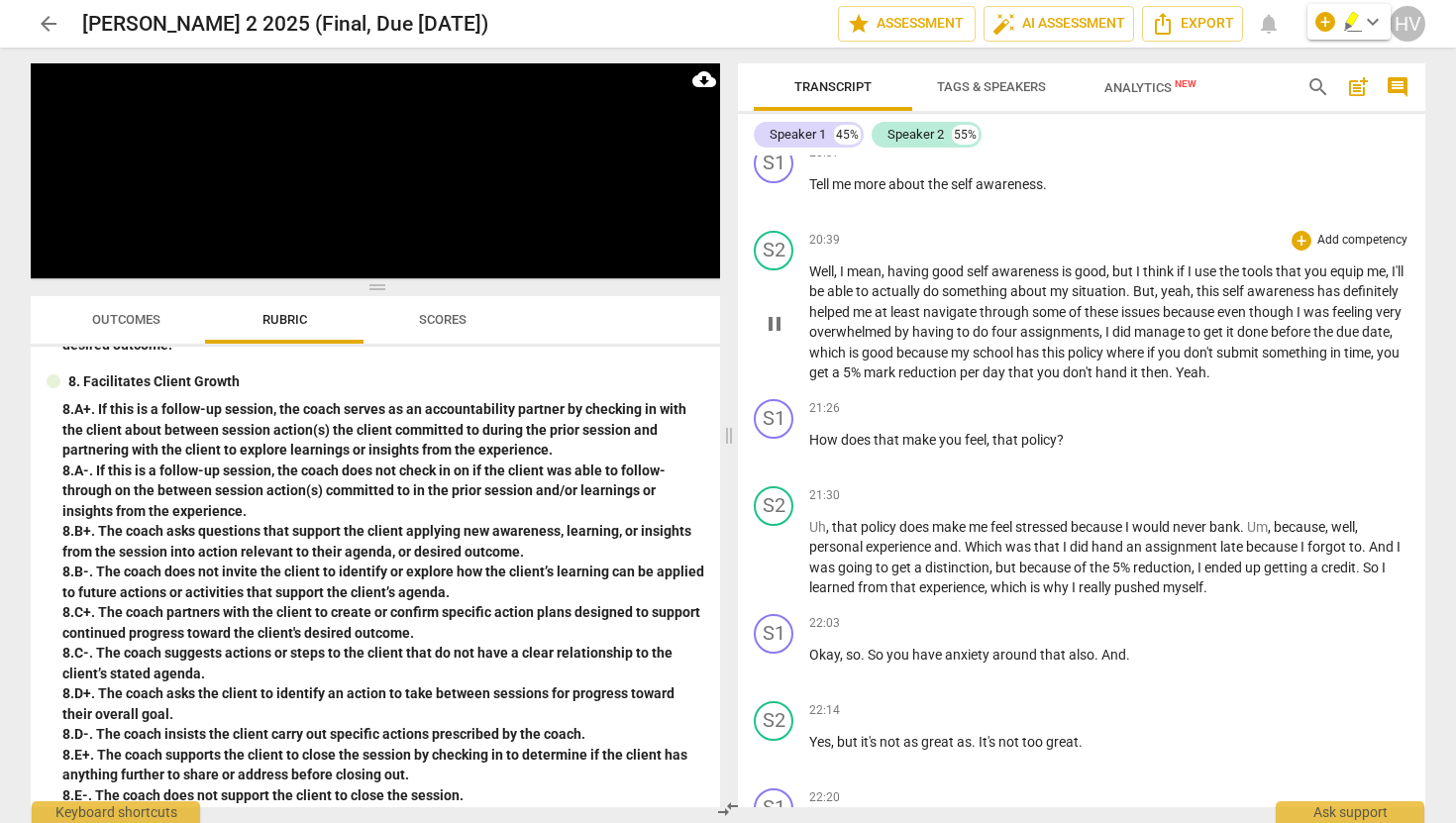 scroll, scrollTop: 9600, scrollLeft: 0, axis: vertical 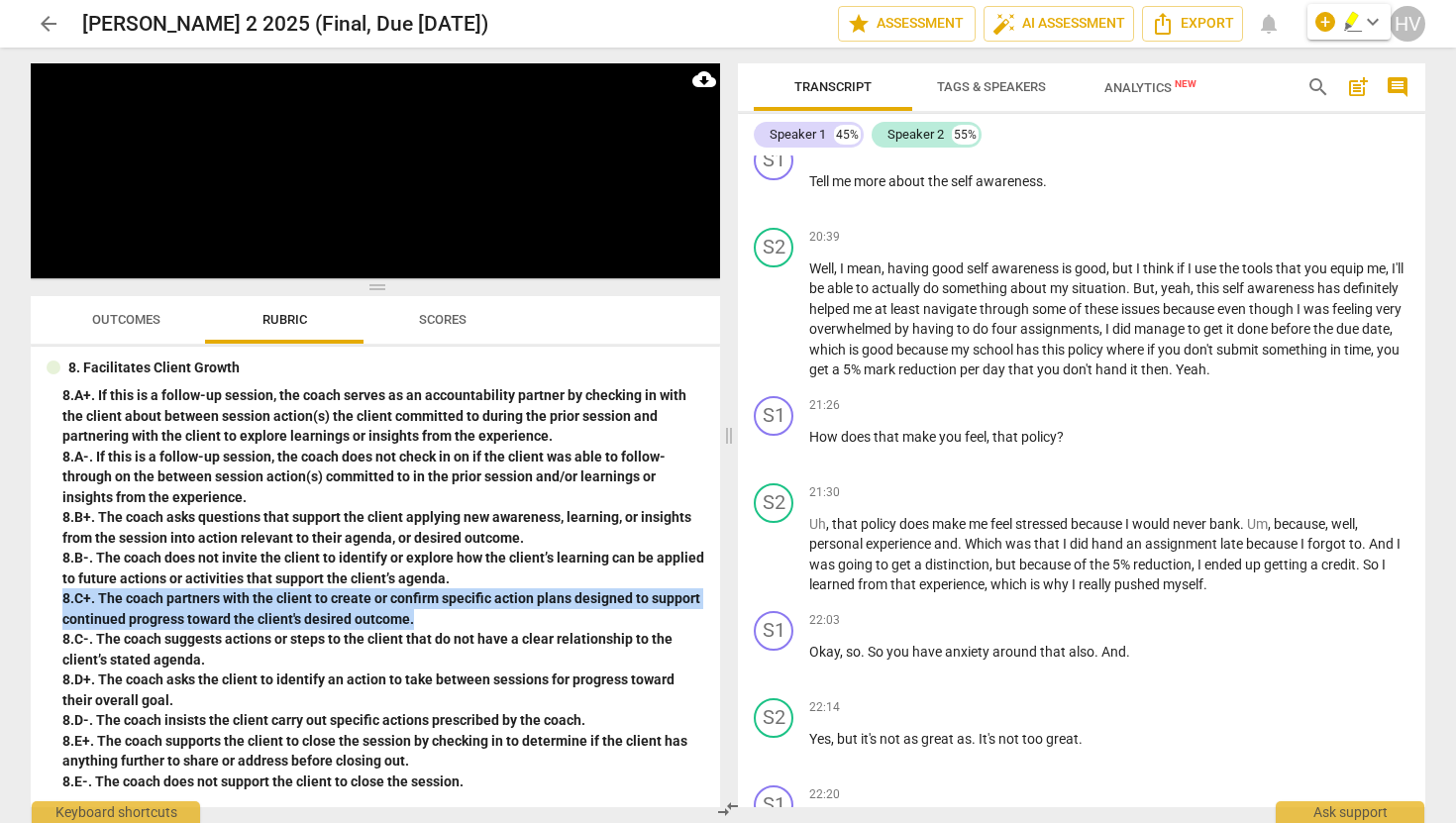 drag, startPoint x: 411, startPoint y: 618, endPoint x: 52, endPoint y: 598, distance: 359.55667 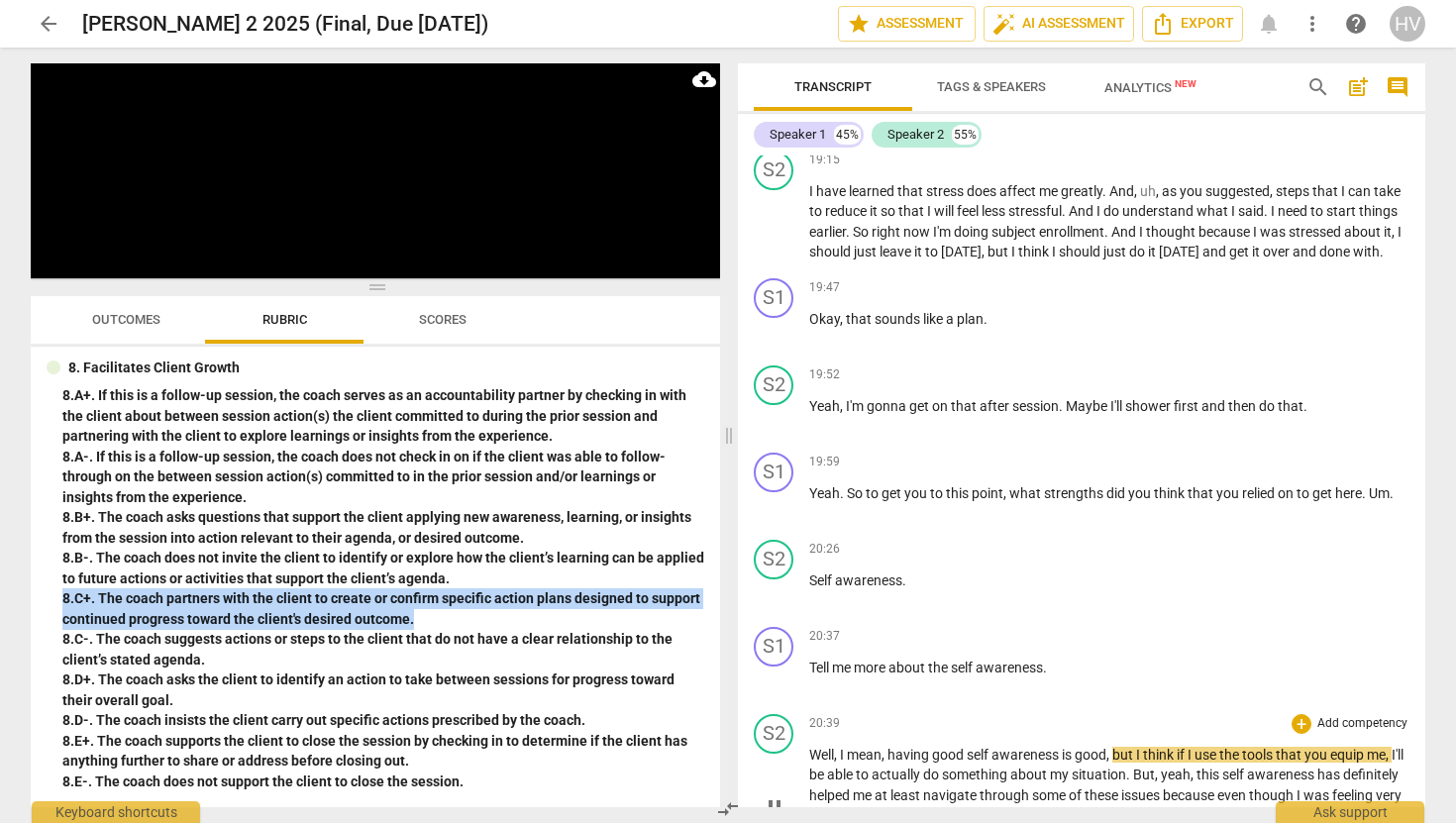 scroll, scrollTop: 9111, scrollLeft: 0, axis: vertical 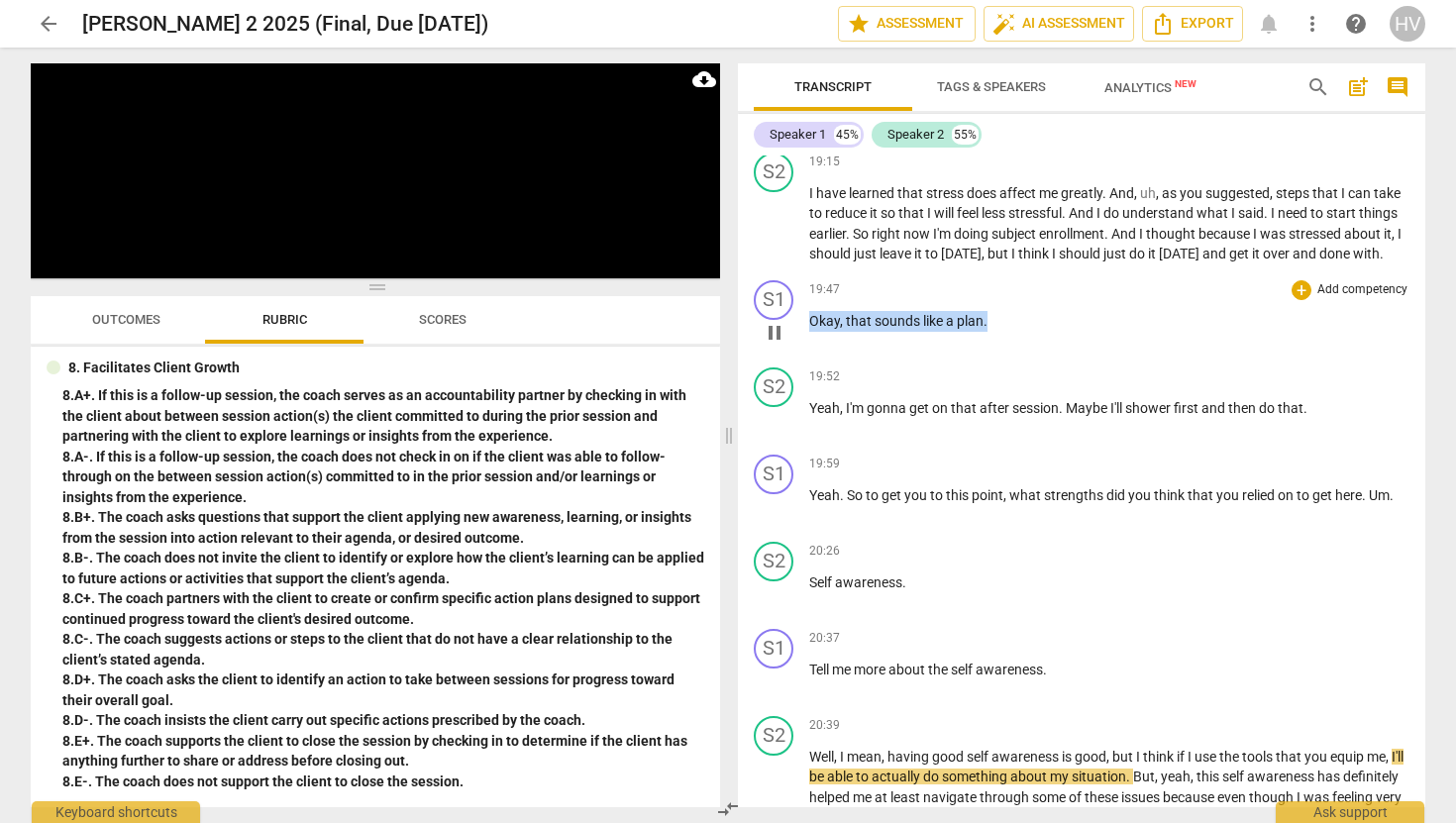 drag, startPoint x: 812, startPoint y: 360, endPoint x: 1075, endPoint y: 370, distance: 263.19 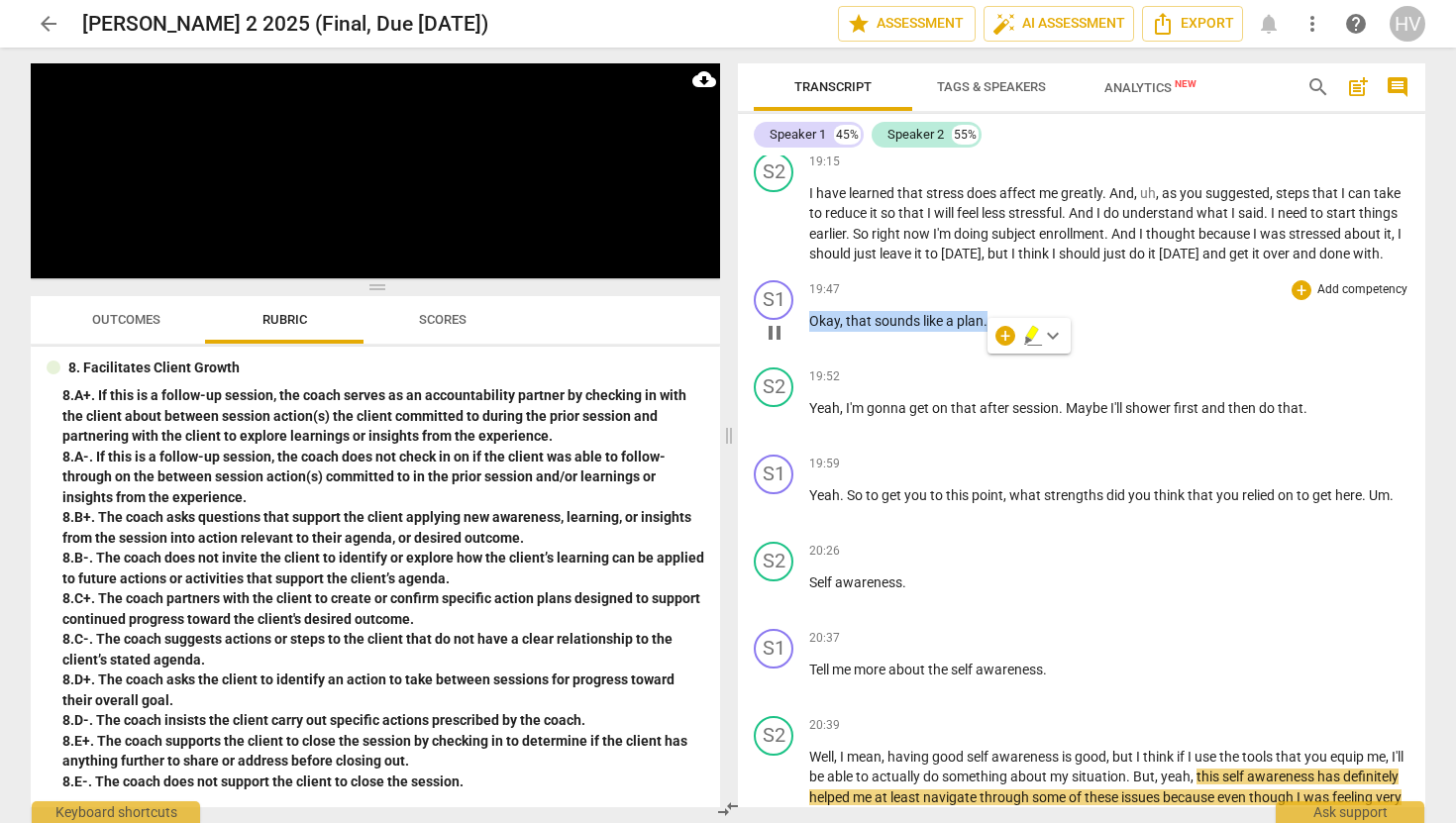 scroll, scrollTop: 9765, scrollLeft: 0, axis: vertical 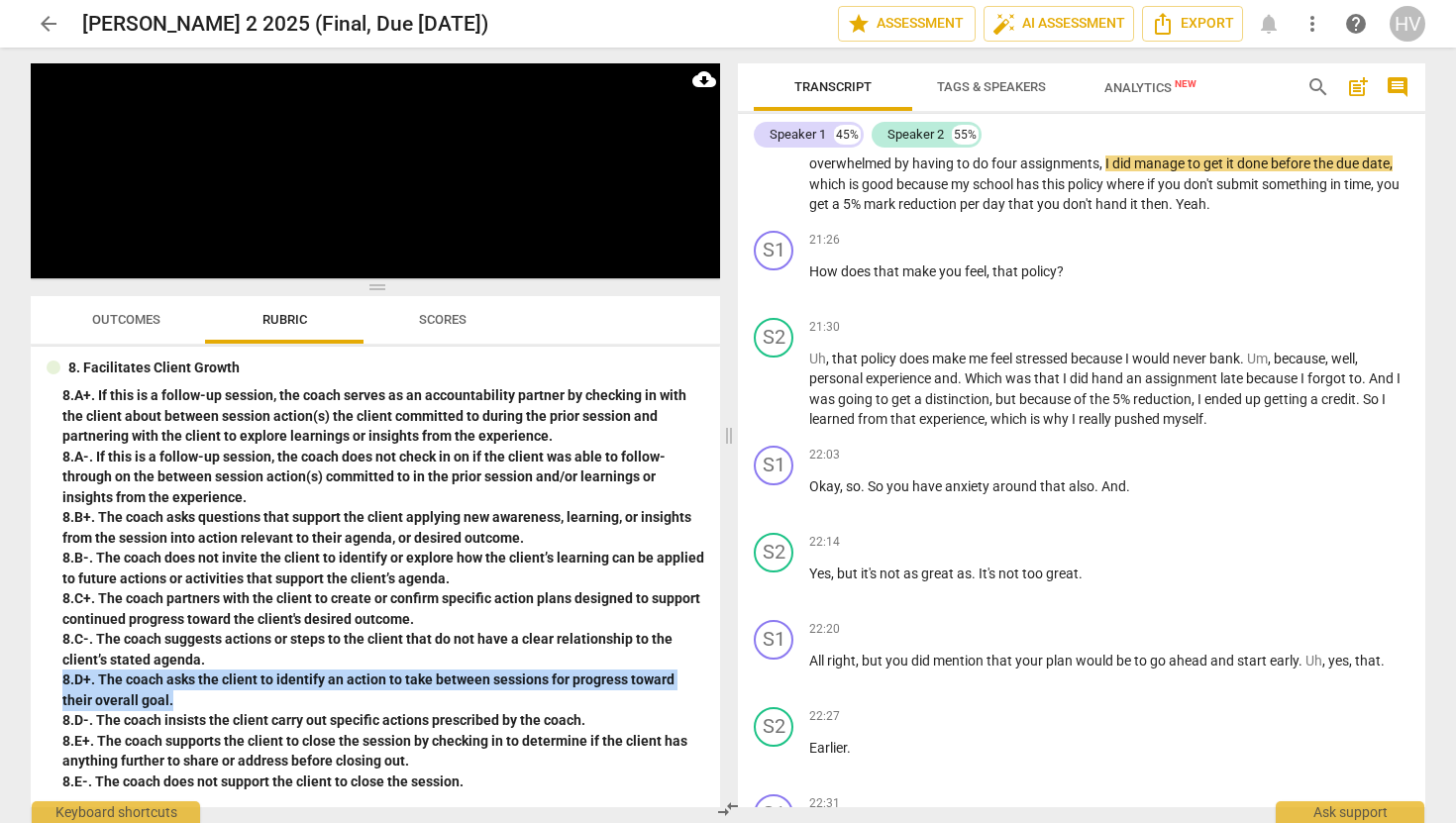 drag, startPoint x: 186, startPoint y: 697, endPoint x: 47, endPoint y: 679, distance: 140.16062 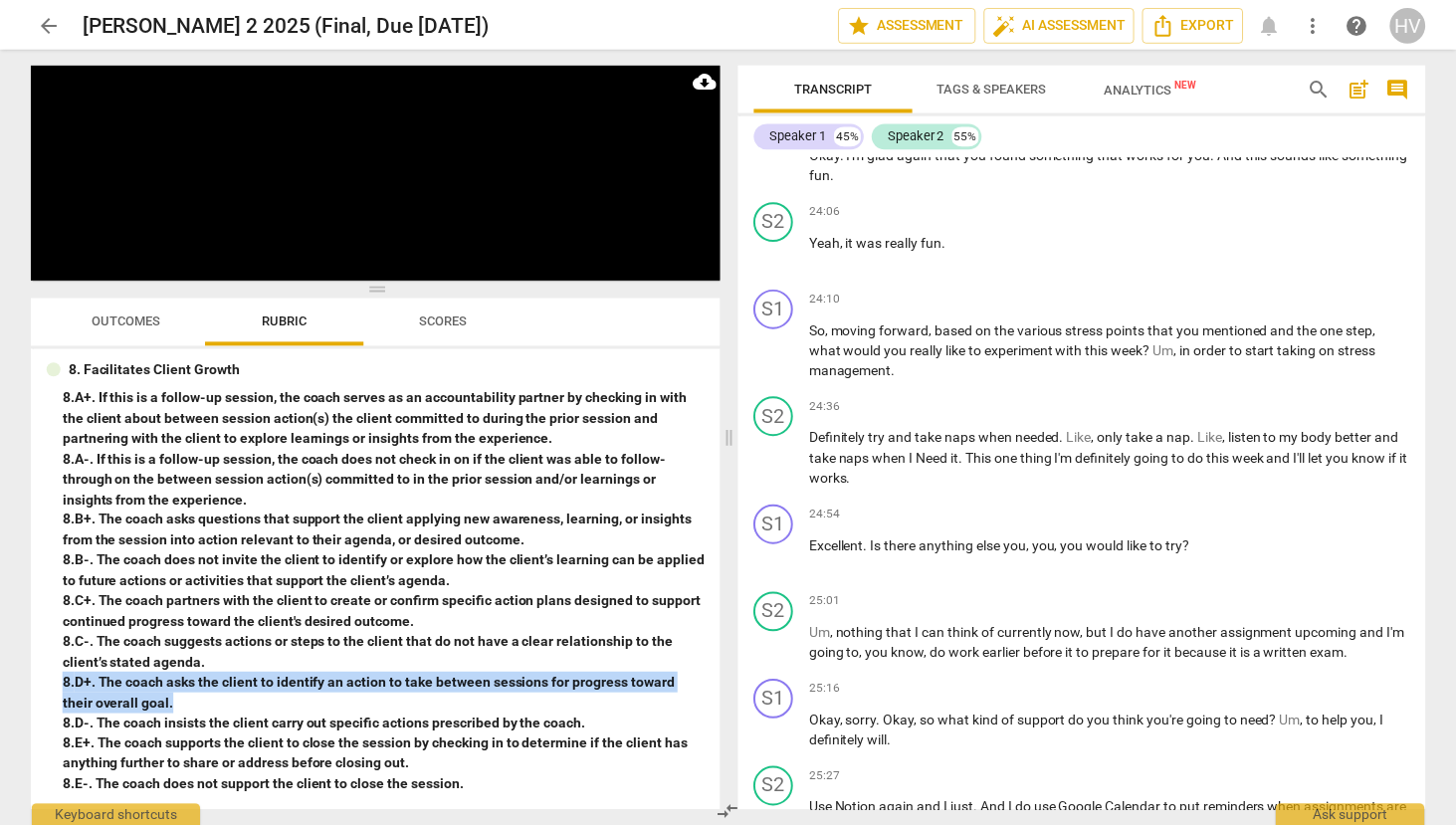 scroll, scrollTop: 10982, scrollLeft: 0, axis: vertical 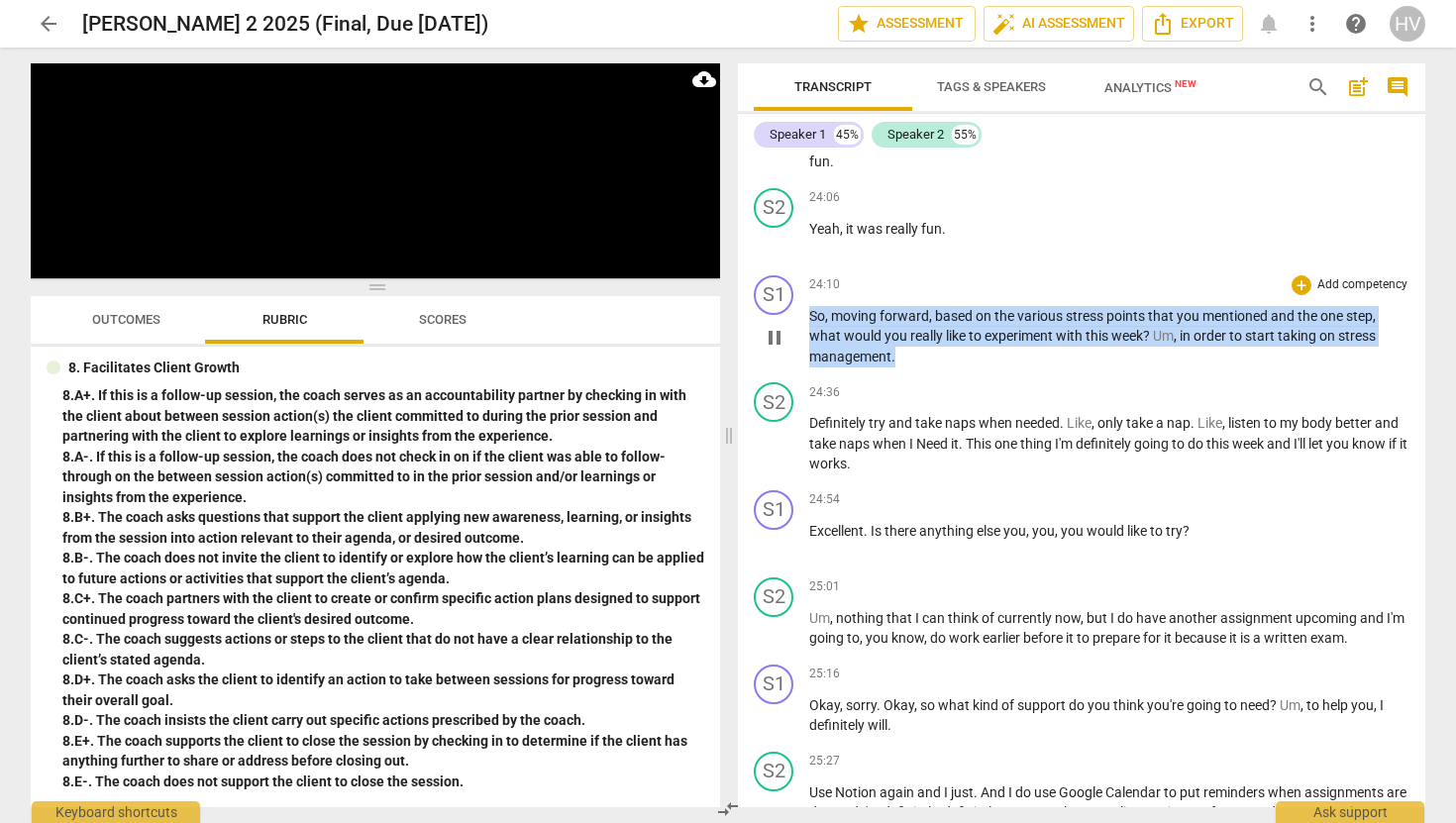 drag, startPoint x: 937, startPoint y: 398, endPoint x: 813, endPoint y: 350, distance: 132.96616 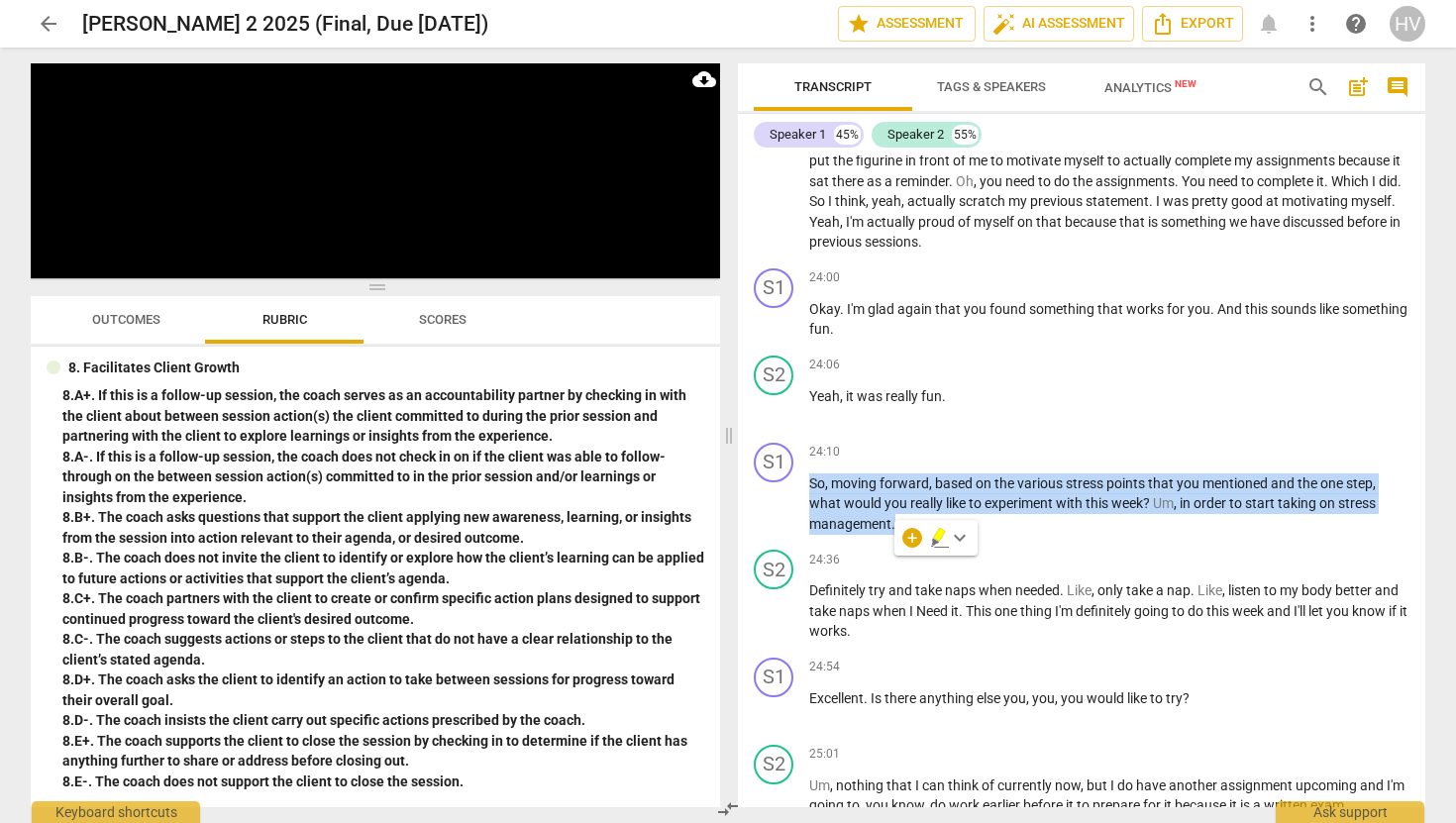 scroll, scrollTop: 10762, scrollLeft: 0, axis: vertical 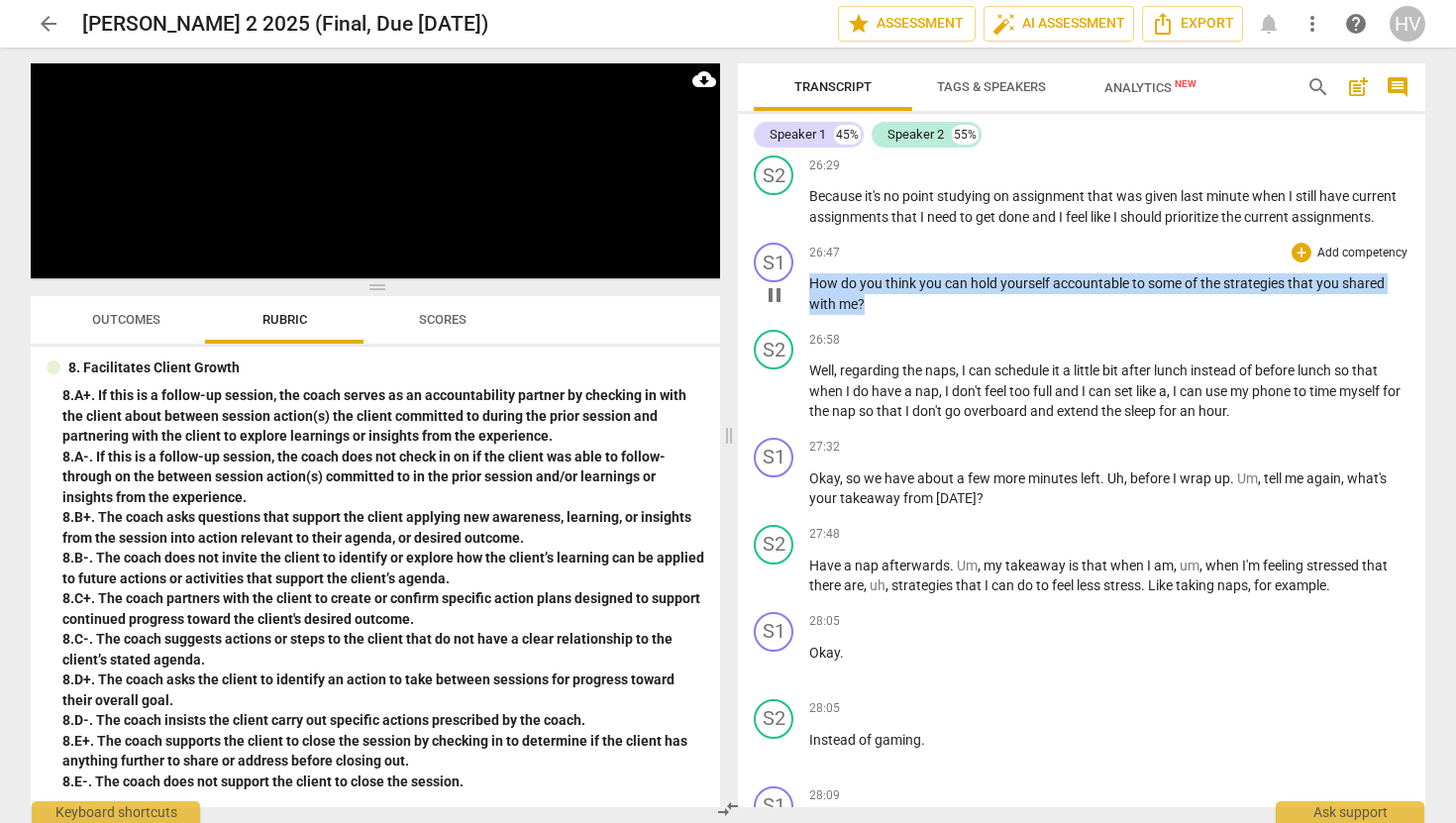 drag, startPoint x: 877, startPoint y: 348, endPoint x: 805, endPoint y: 322, distance: 76.55064 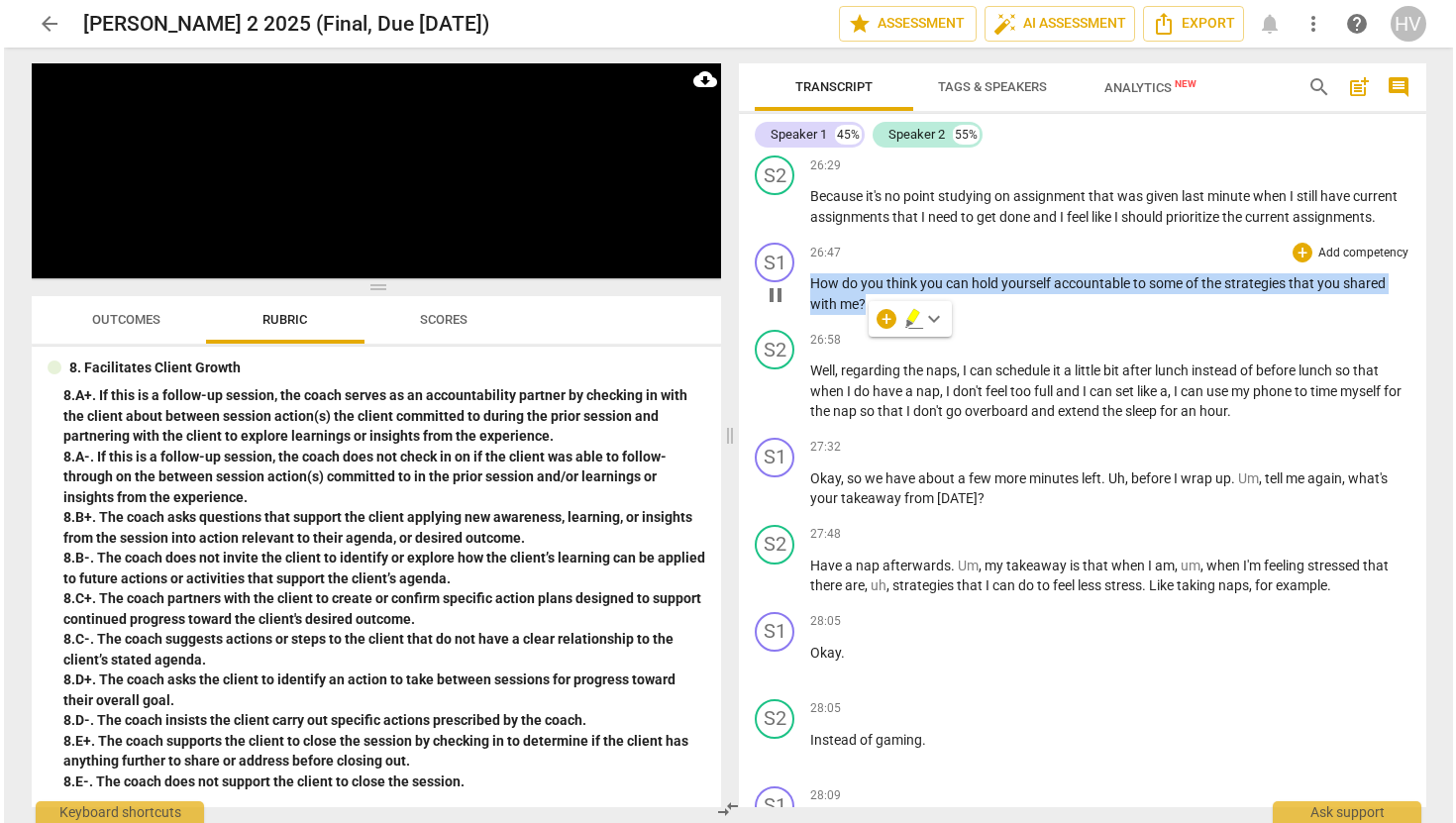 scroll, scrollTop: 10738, scrollLeft: 0, axis: vertical 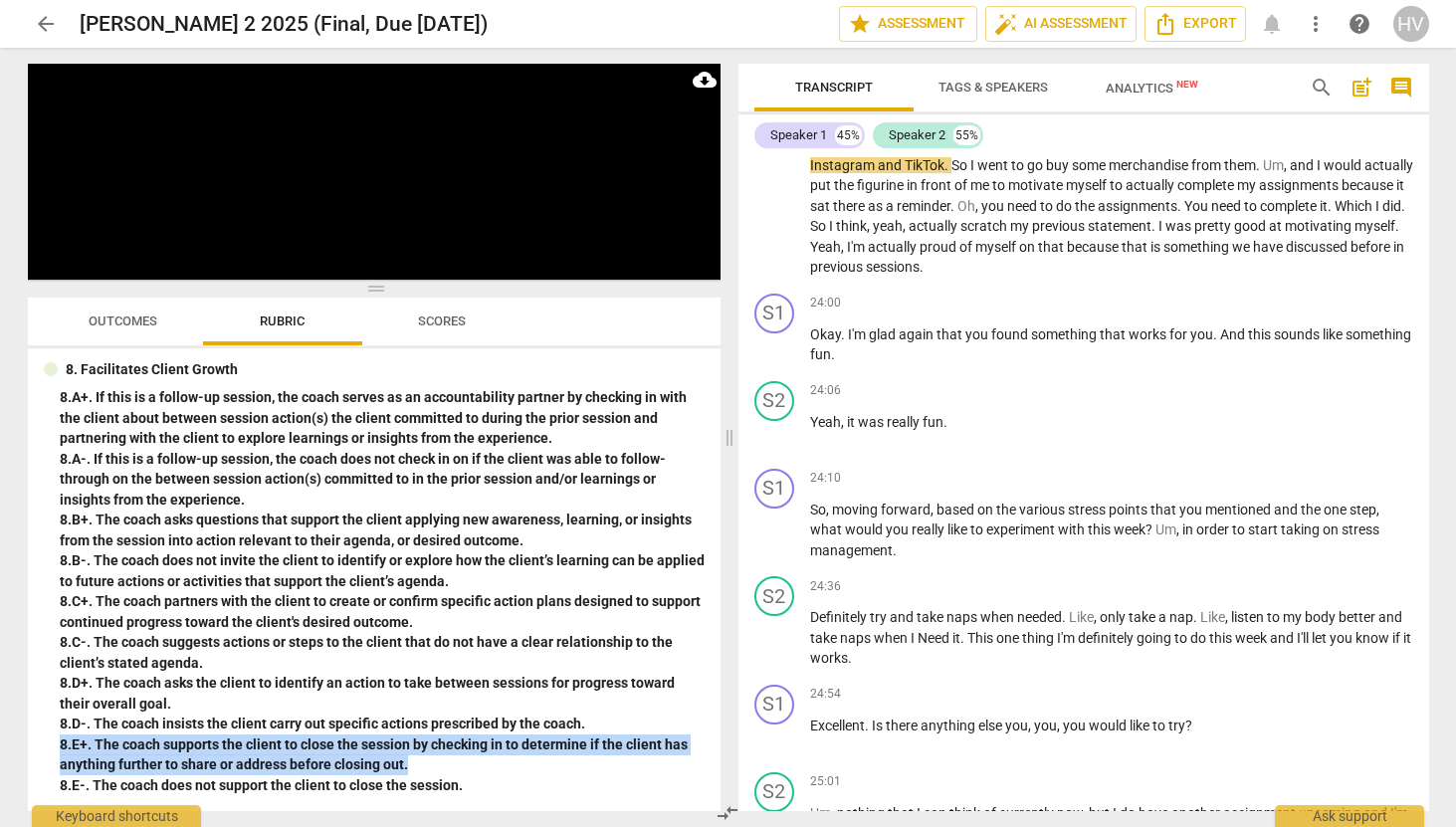 drag, startPoint x: 413, startPoint y: 763, endPoint x: 54, endPoint y: 745, distance: 359.451 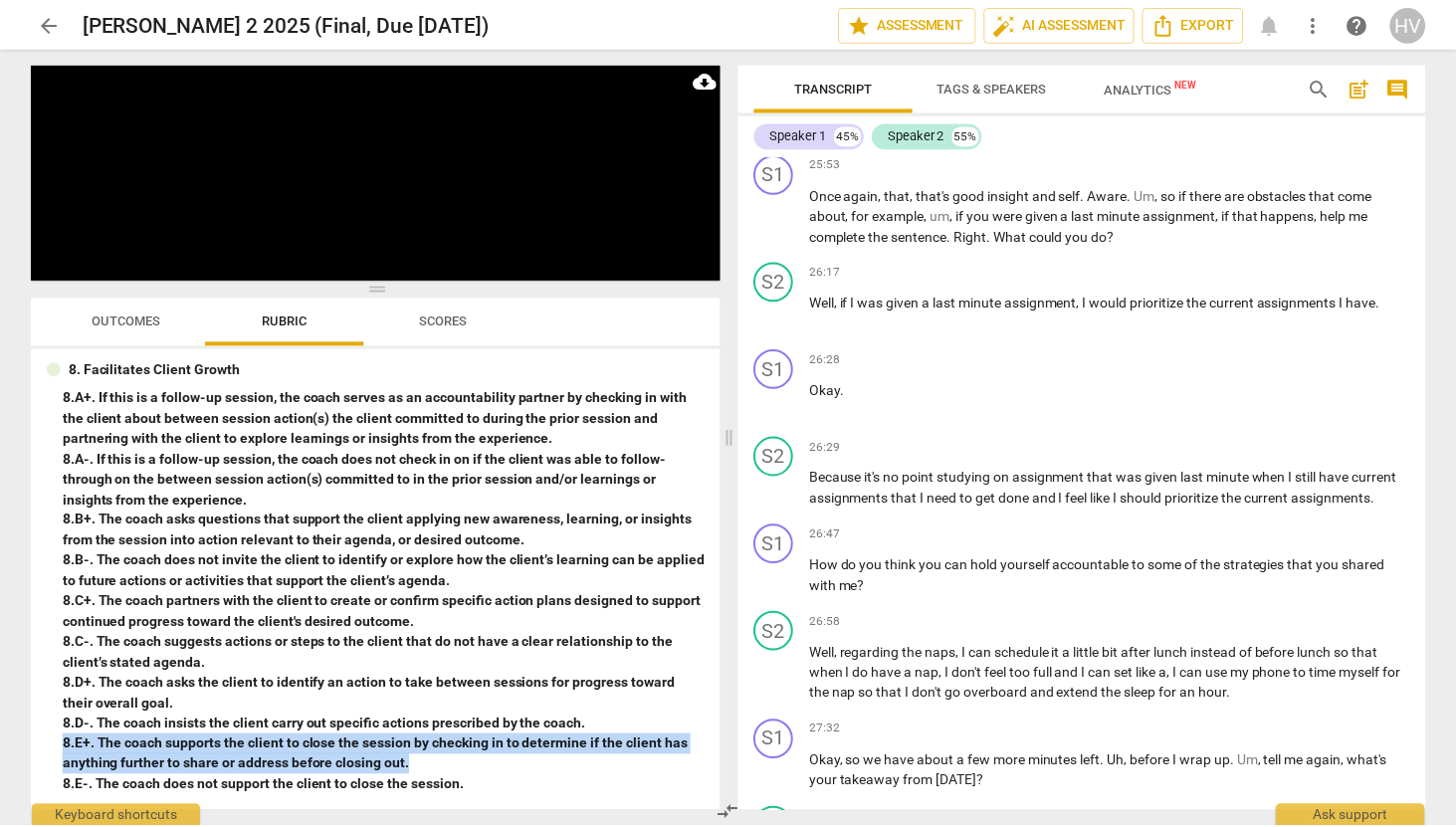 scroll, scrollTop: 11705, scrollLeft: 0, axis: vertical 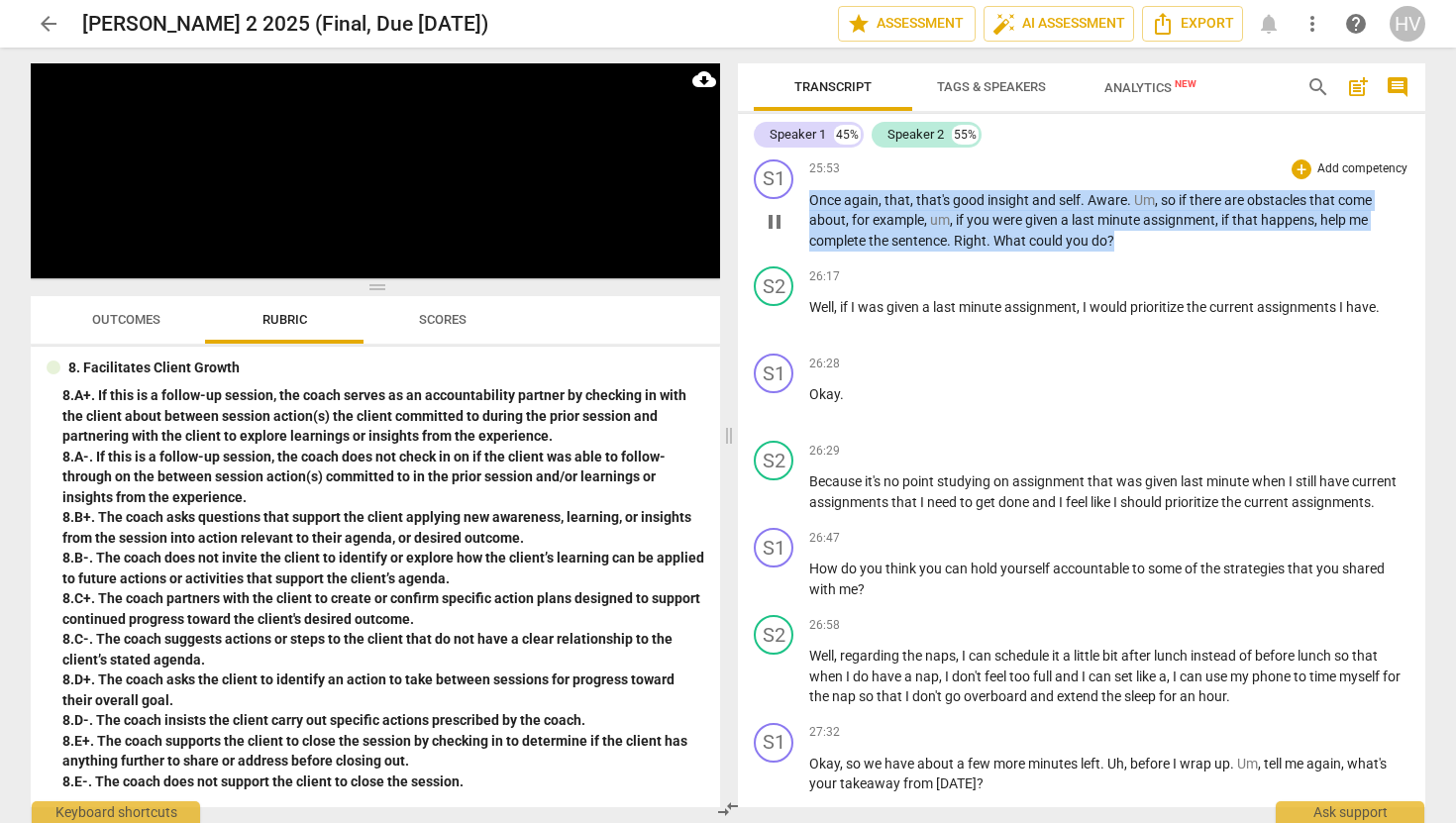drag, startPoint x: 1131, startPoint y: 286, endPoint x: 797, endPoint y: 238, distance: 337.43147 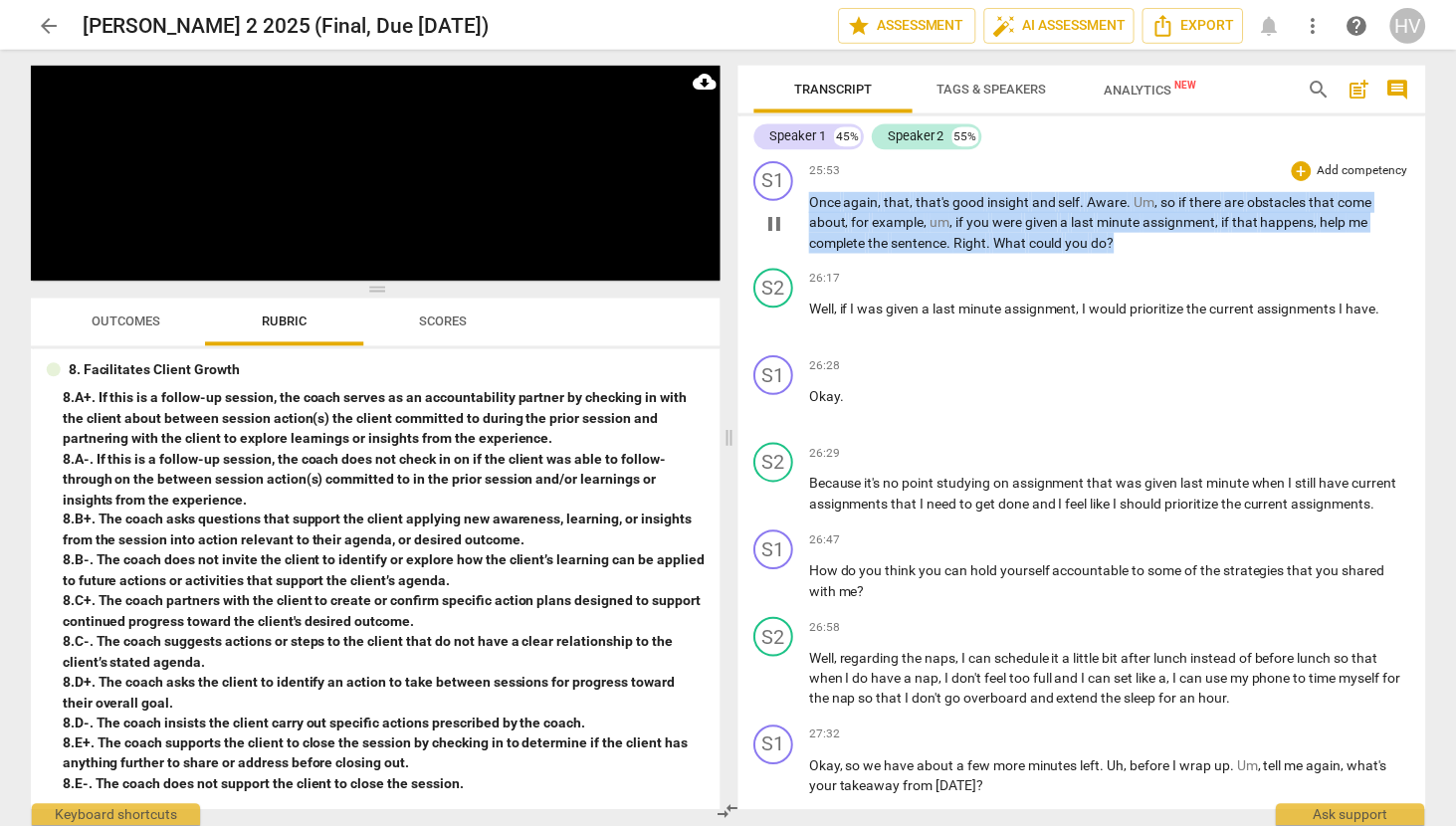 scroll, scrollTop: 10892, scrollLeft: 0, axis: vertical 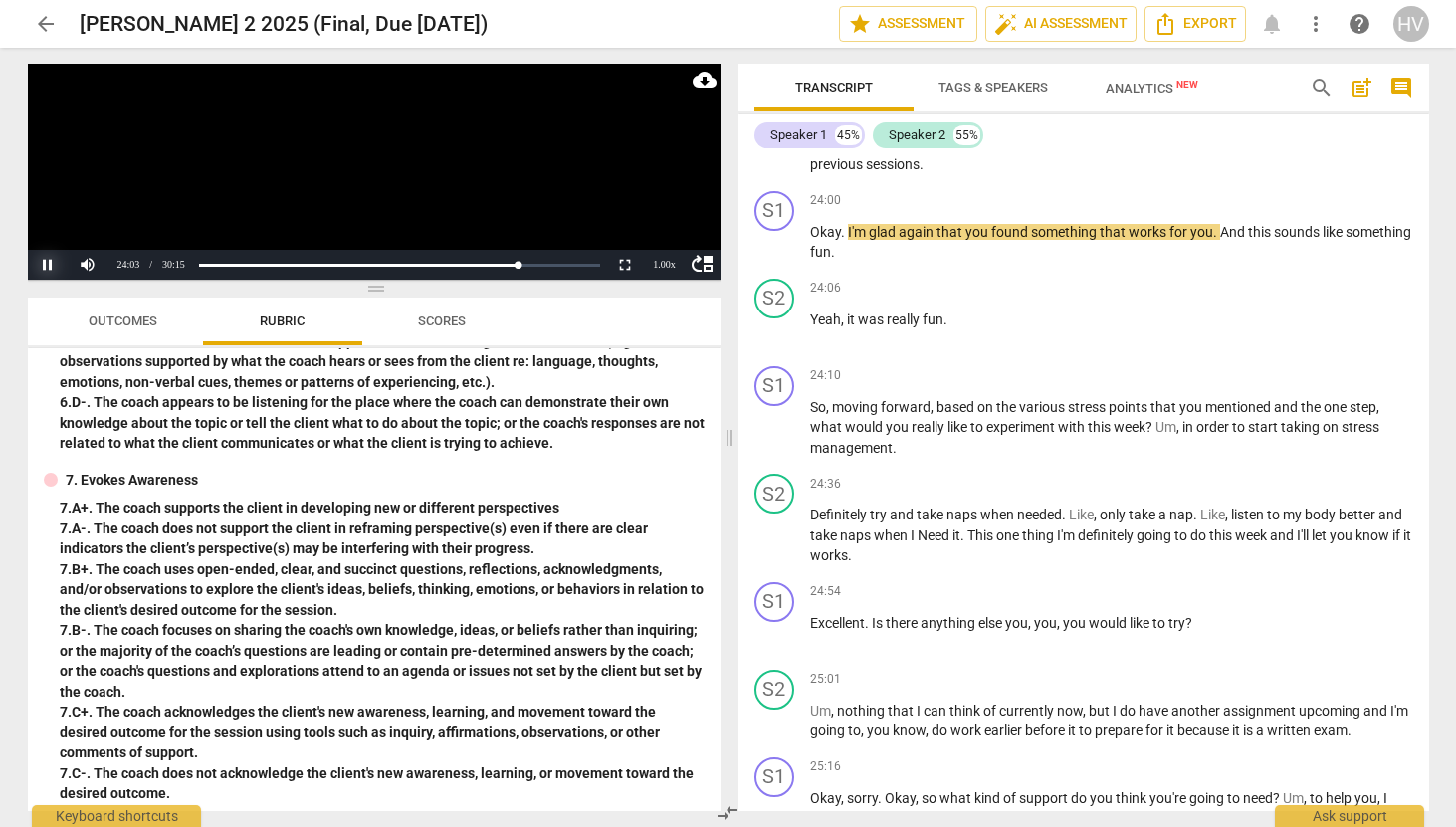 click on "Pause" at bounding box center (48, 265) 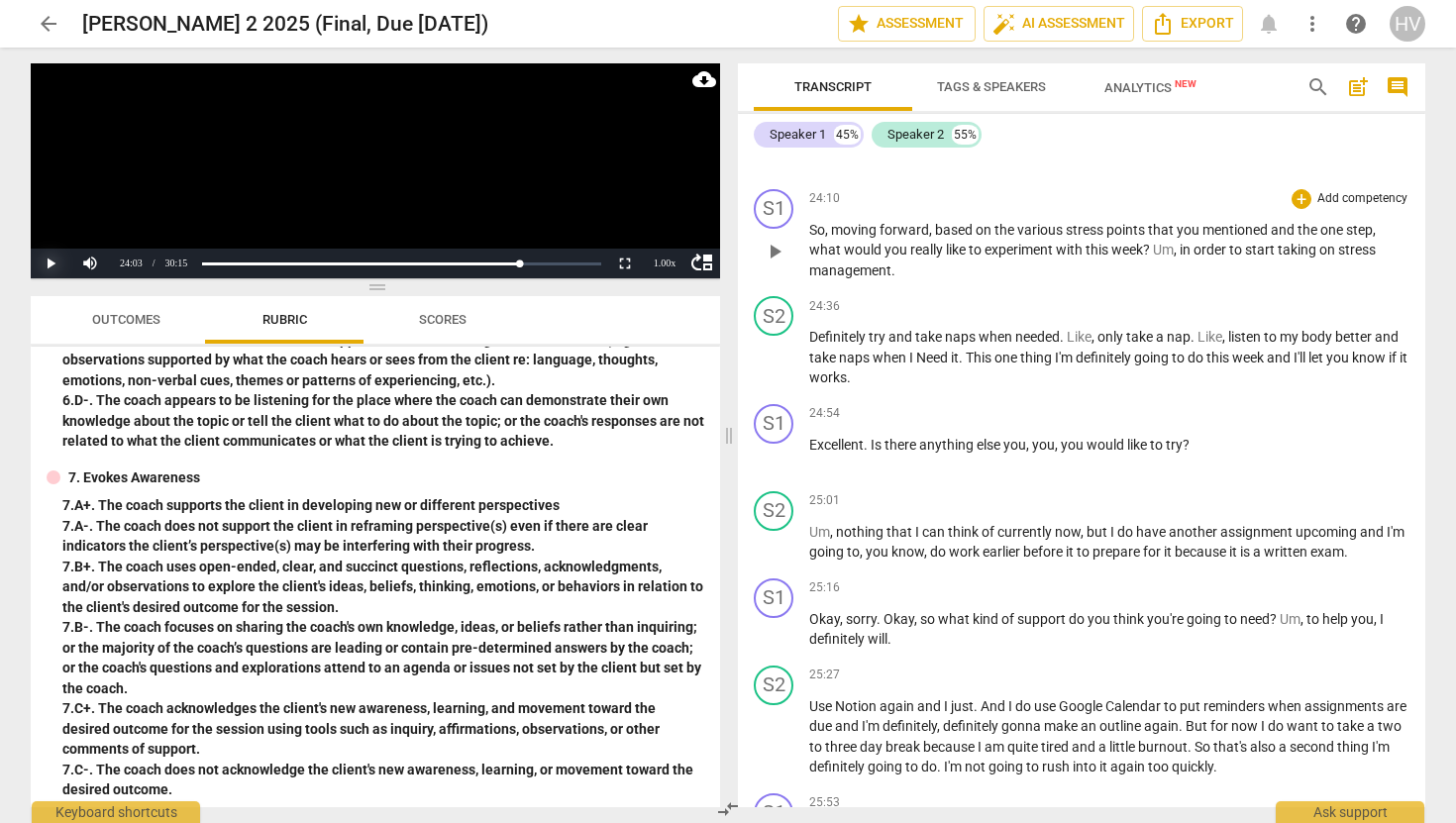 scroll, scrollTop: 11016, scrollLeft: 0, axis: vertical 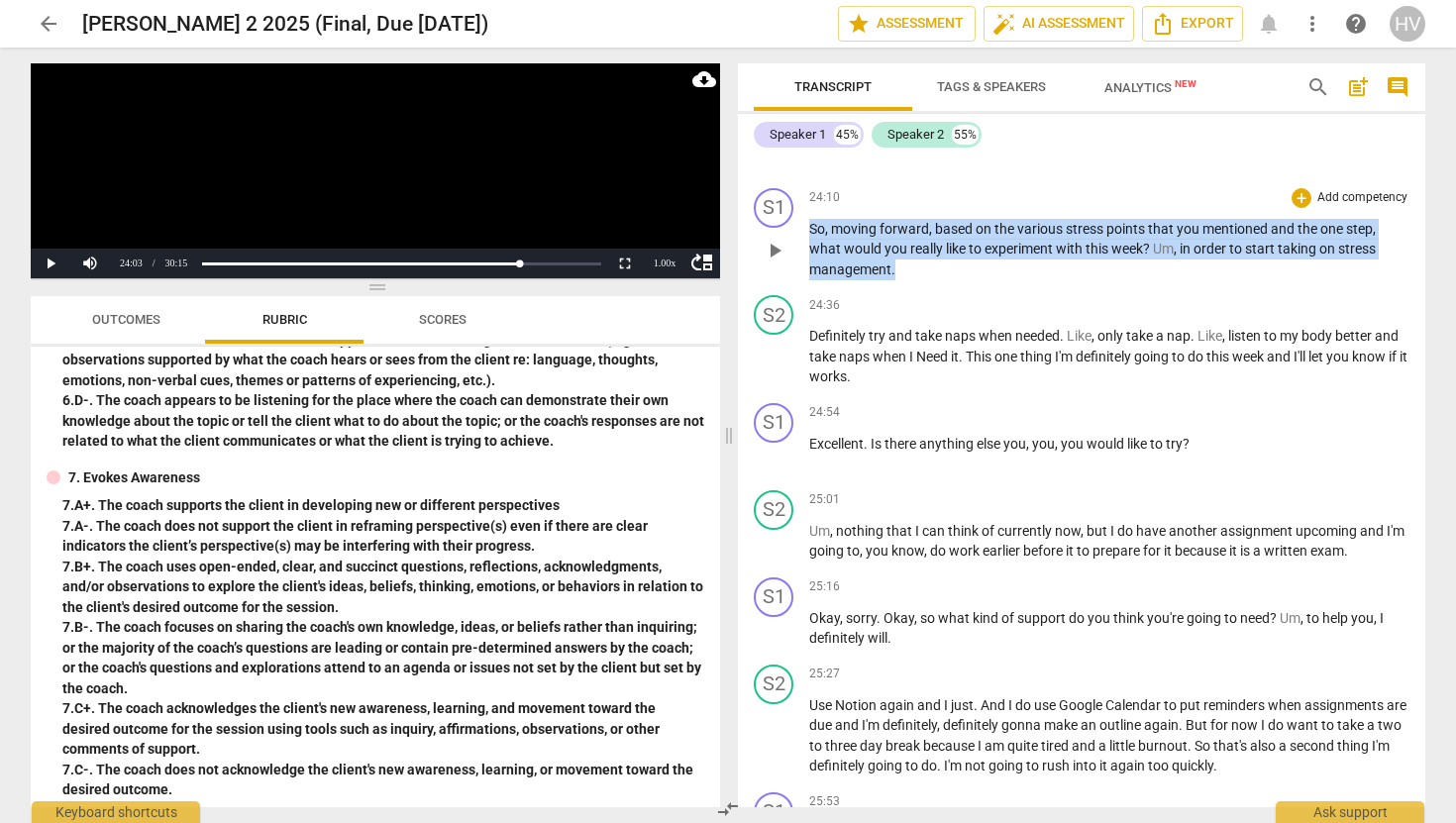 drag, startPoint x: 904, startPoint y: 315, endPoint x: 809, endPoint y: 274, distance: 103.469802 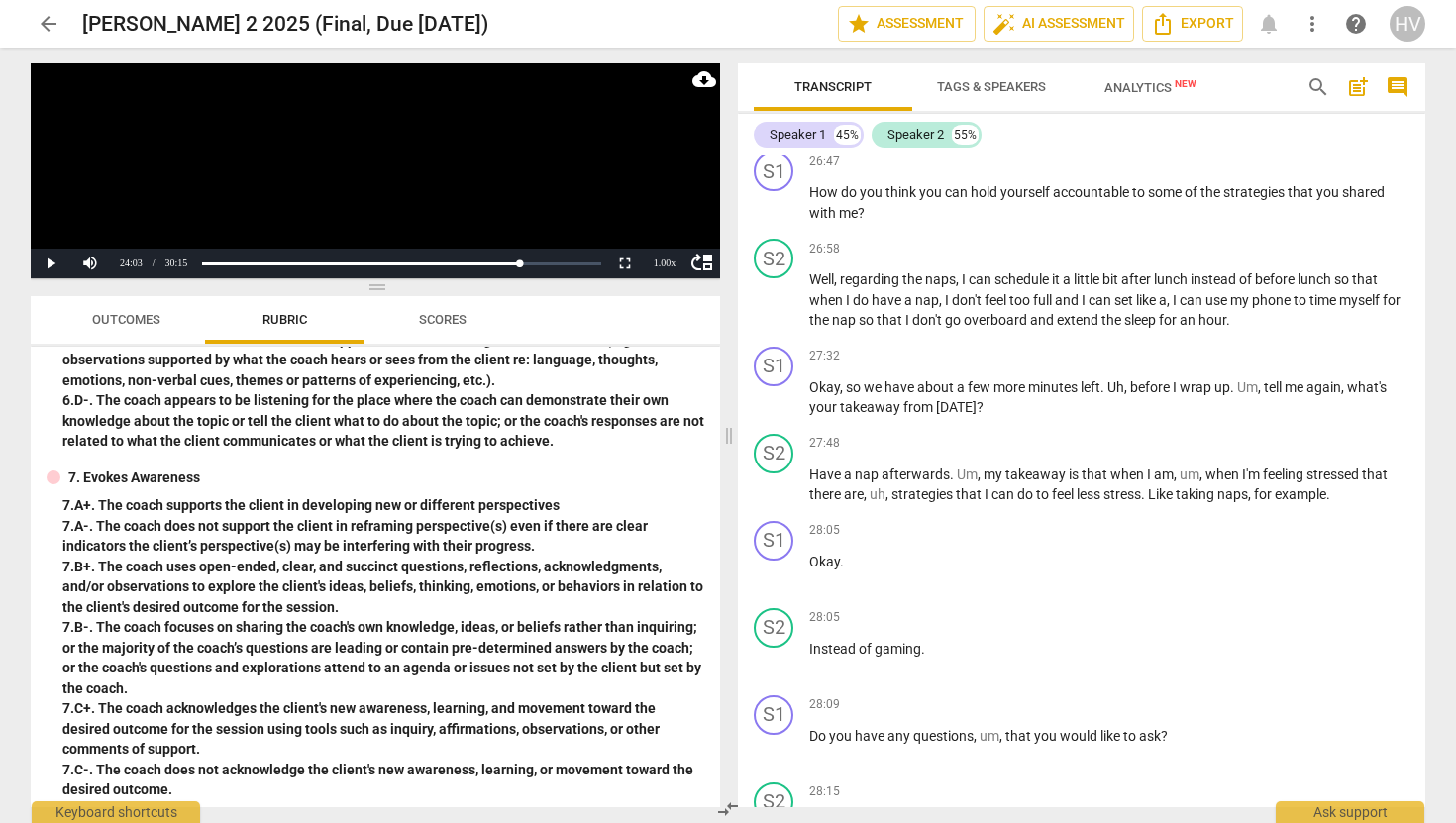 scroll, scrollTop: 12027, scrollLeft: 0, axis: vertical 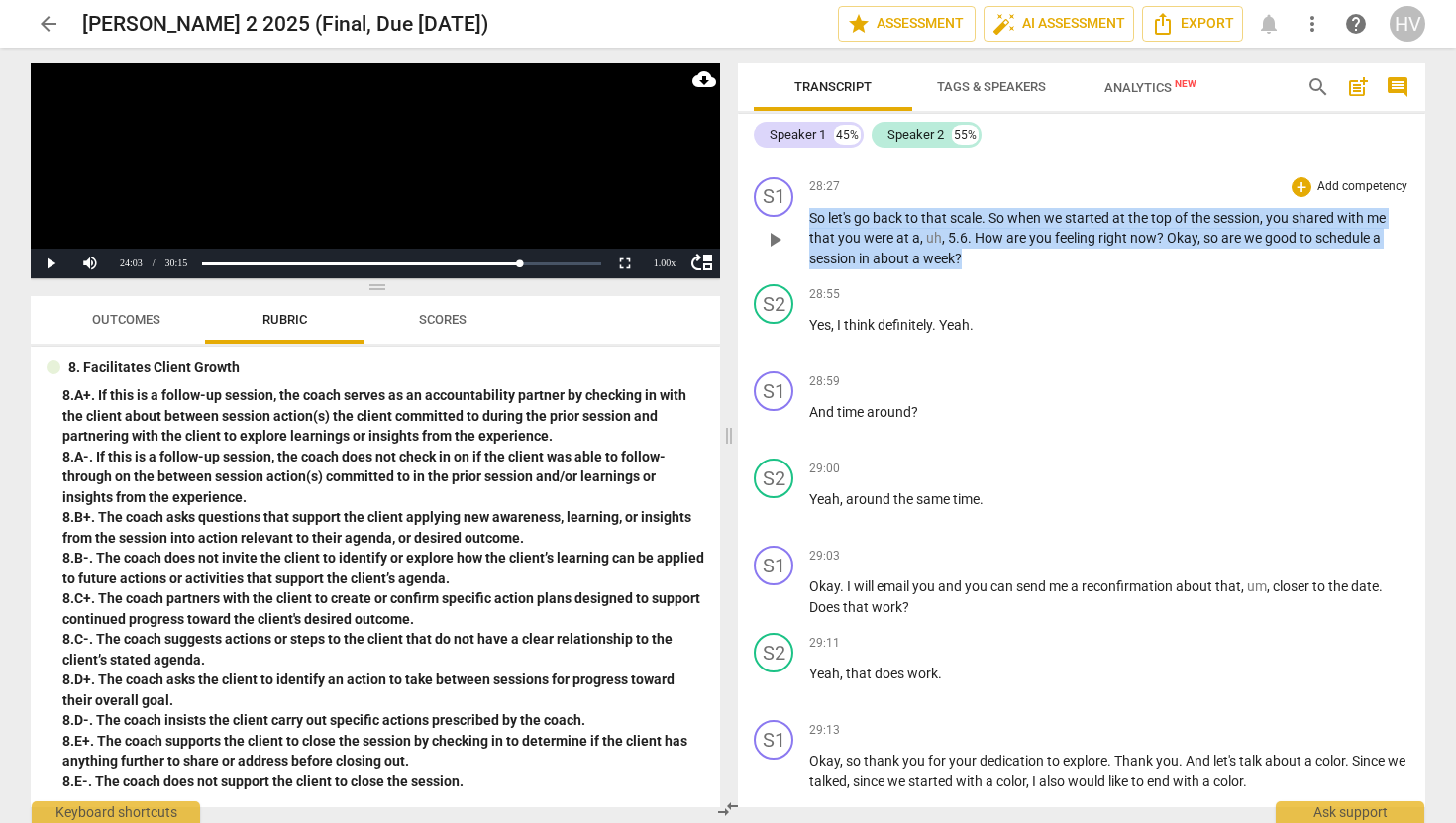 drag, startPoint x: 975, startPoint y: 302, endPoint x: 810, endPoint y: 247, distance: 173.92527 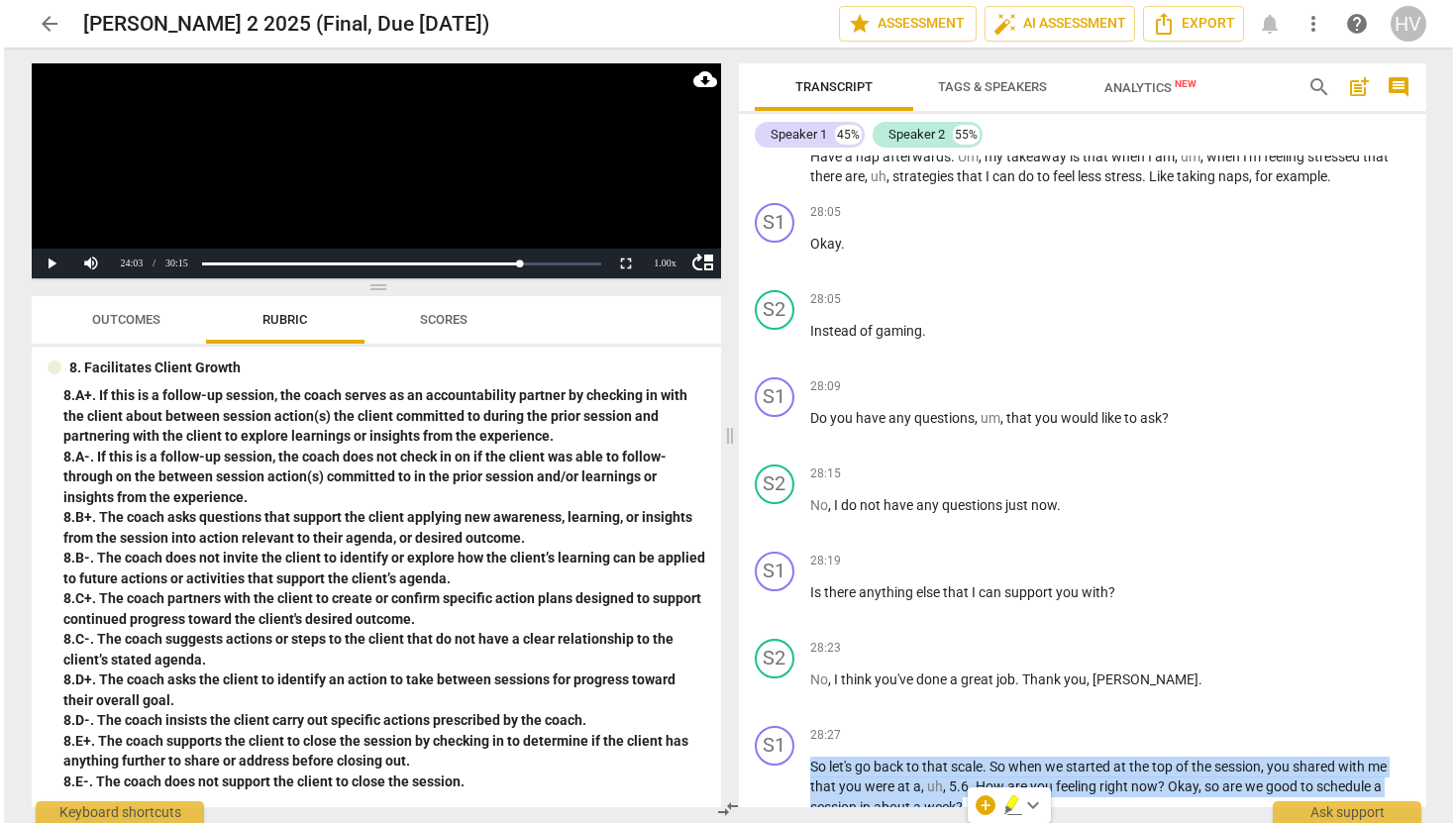 scroll, scrollTop: 12339, scrollLeft: 0, axis: vertical 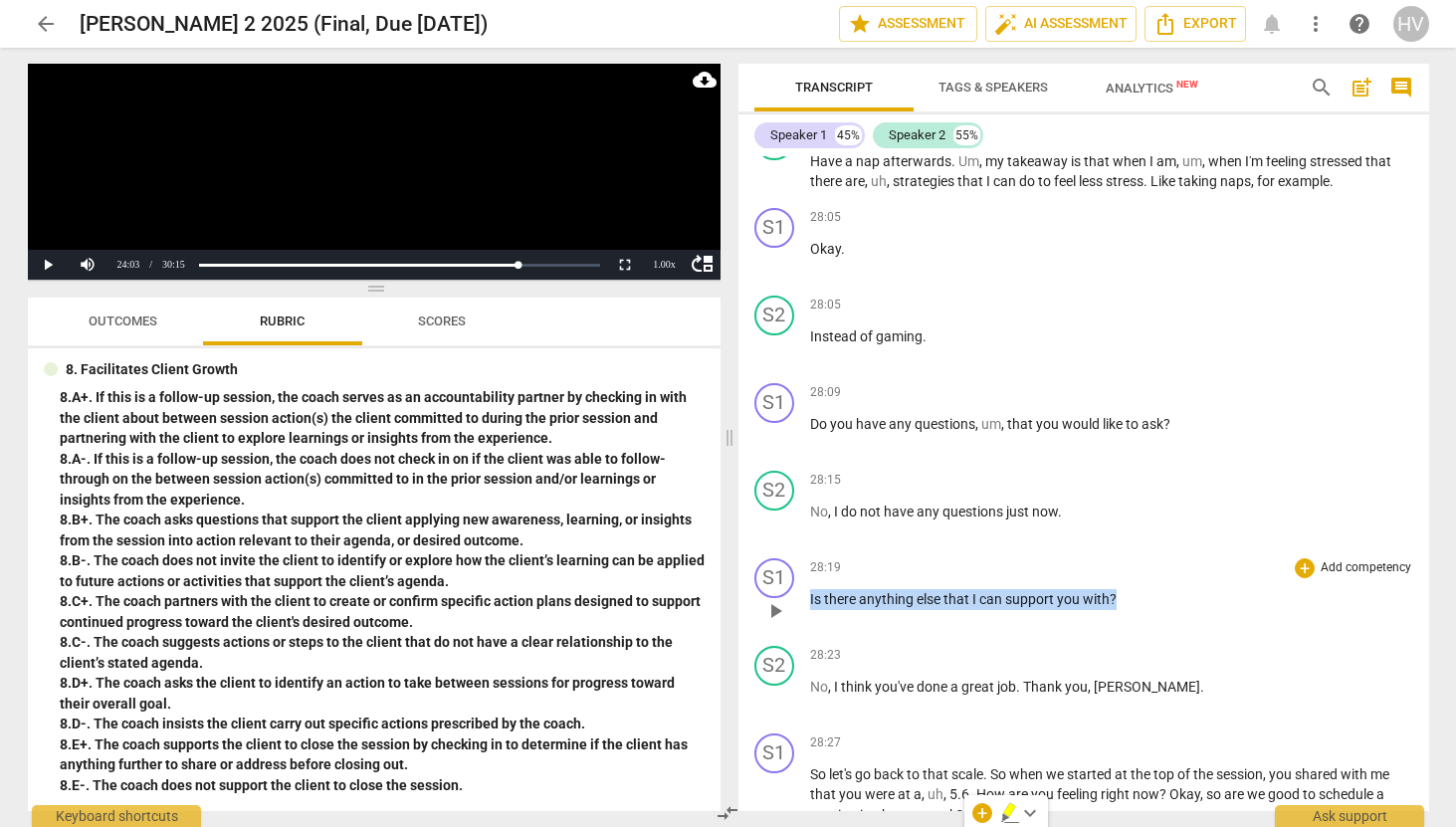 drag, startPoint x: 1128, startPoint y: 642, endPoint x: 794, endPoint y: 644, distance: 334.00599 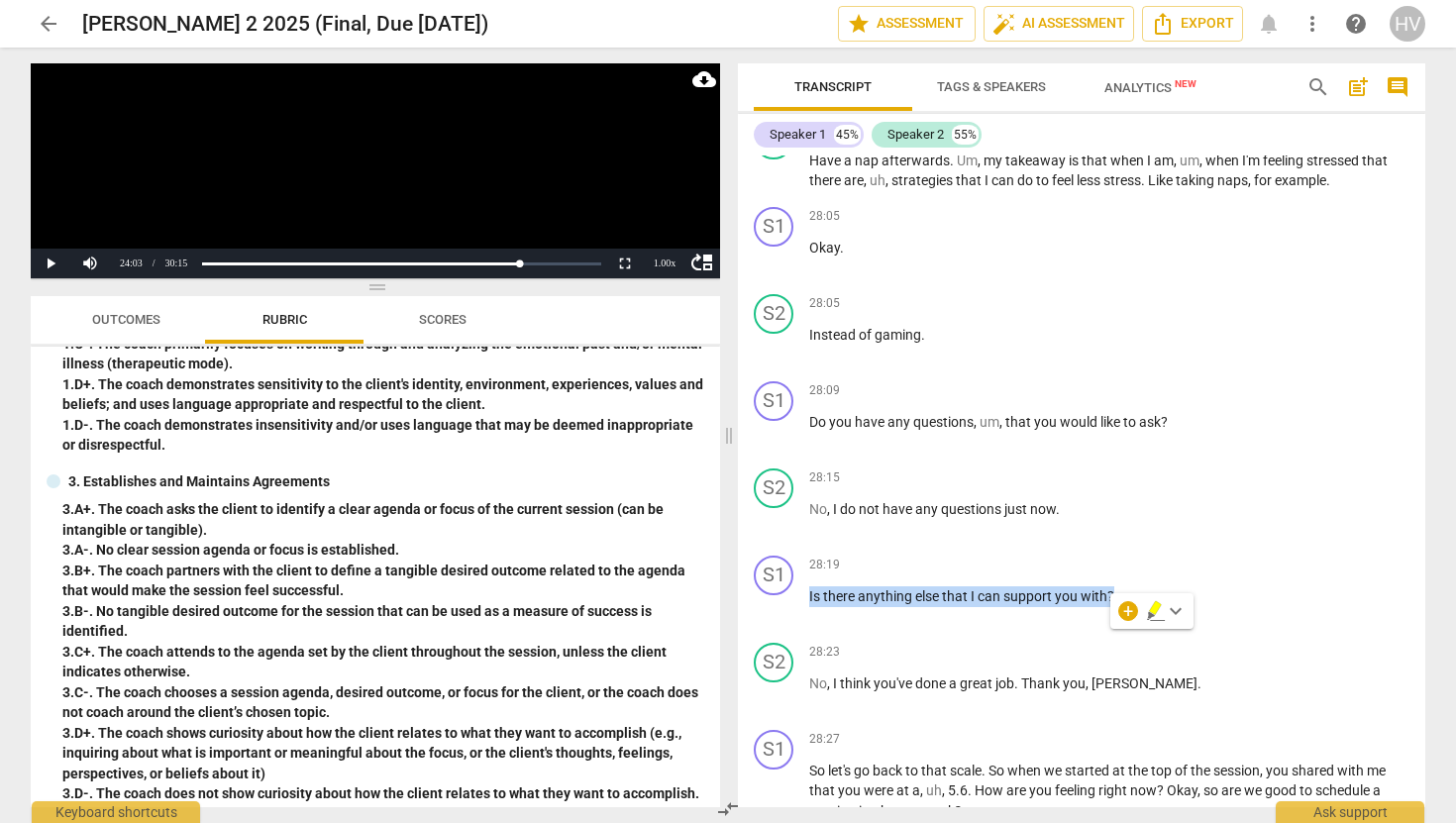 scroll, scrollTop: 0, scrollLeft: 0, axis: both 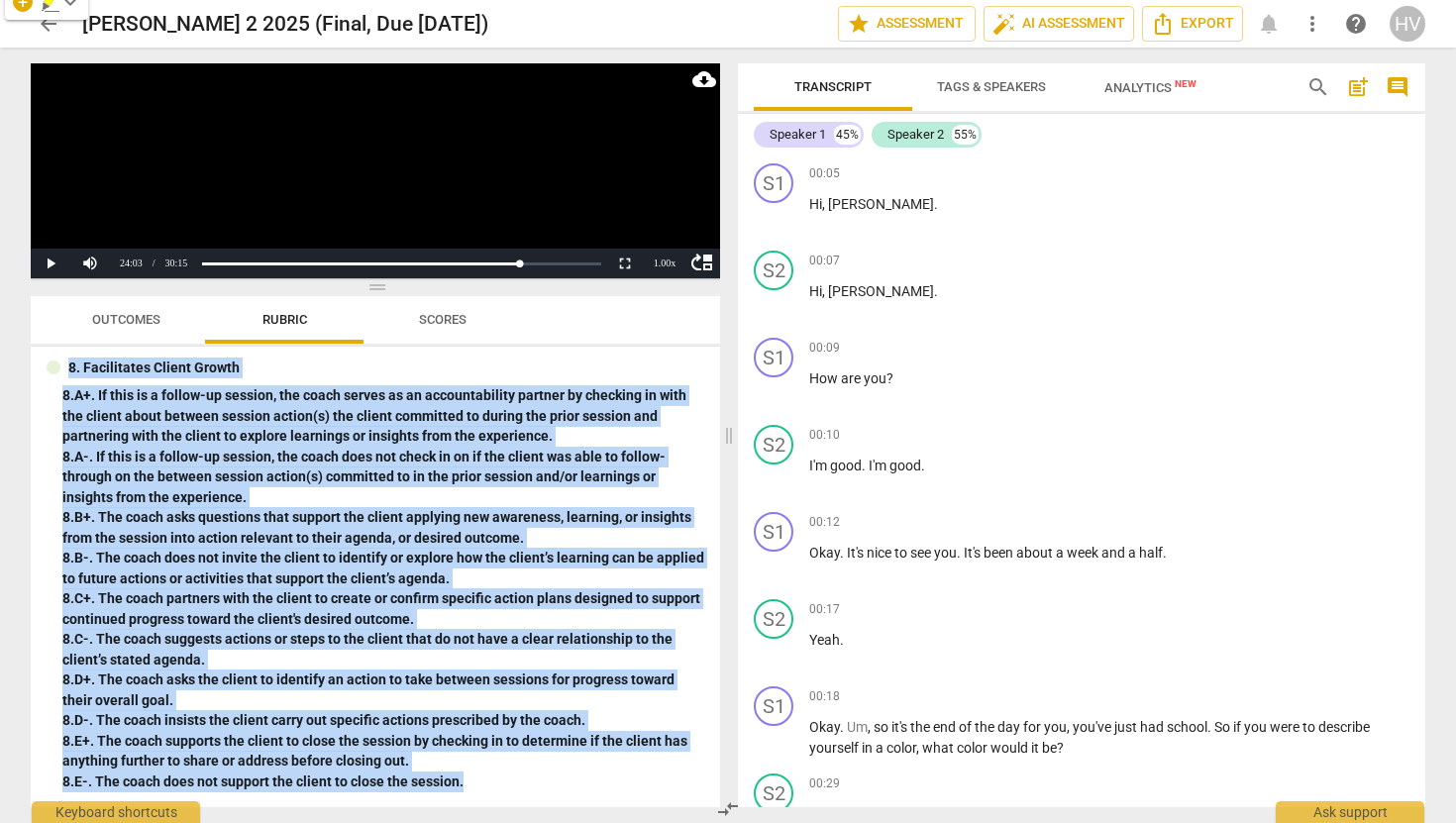 drag, startPoint x: 65, startPoint y: 416, endPoint x: 258, endPoint y: 822, distance: 449.5387 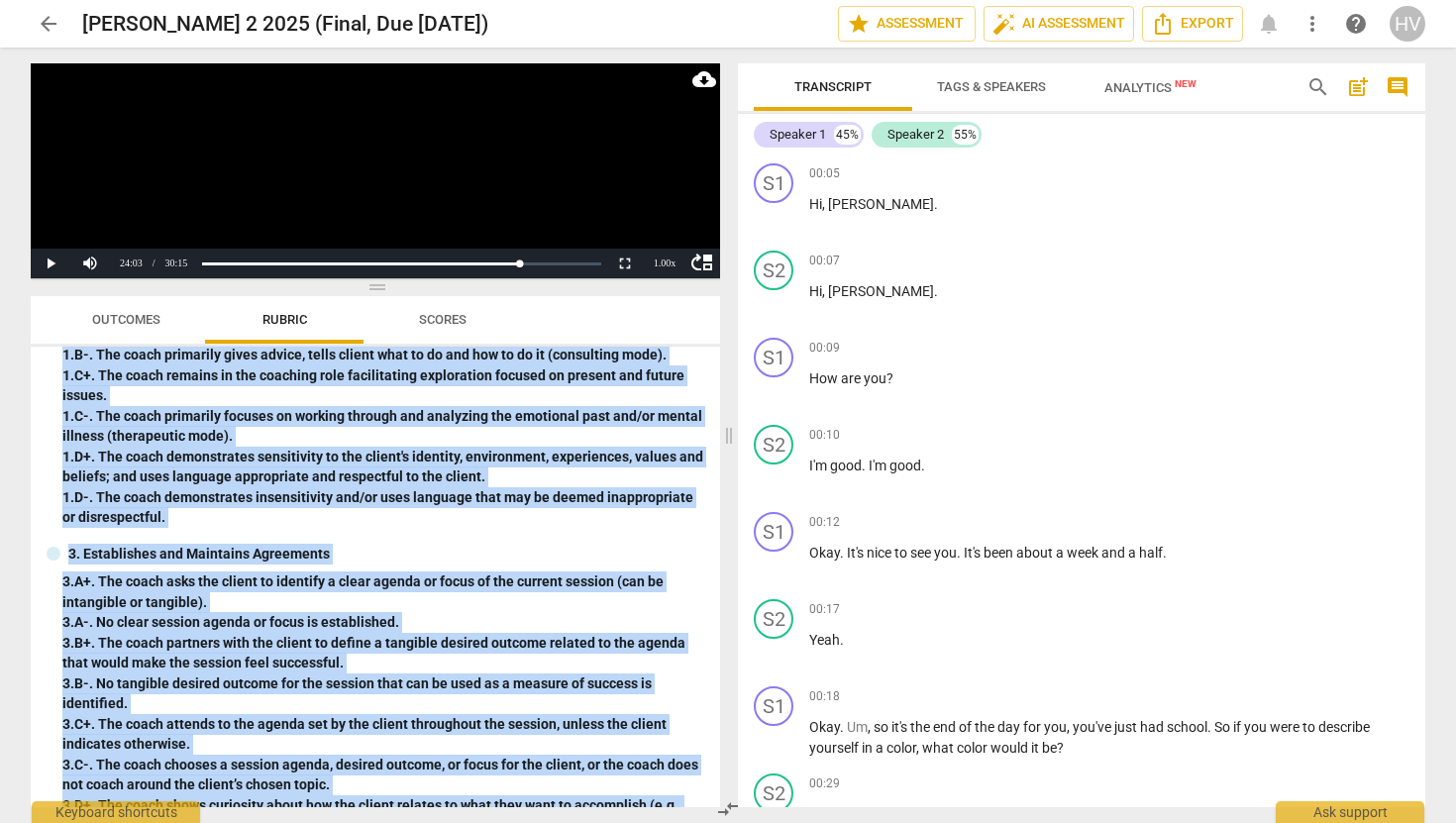scroll, scrollTop: 0, scrollLeft: 0, axis: both 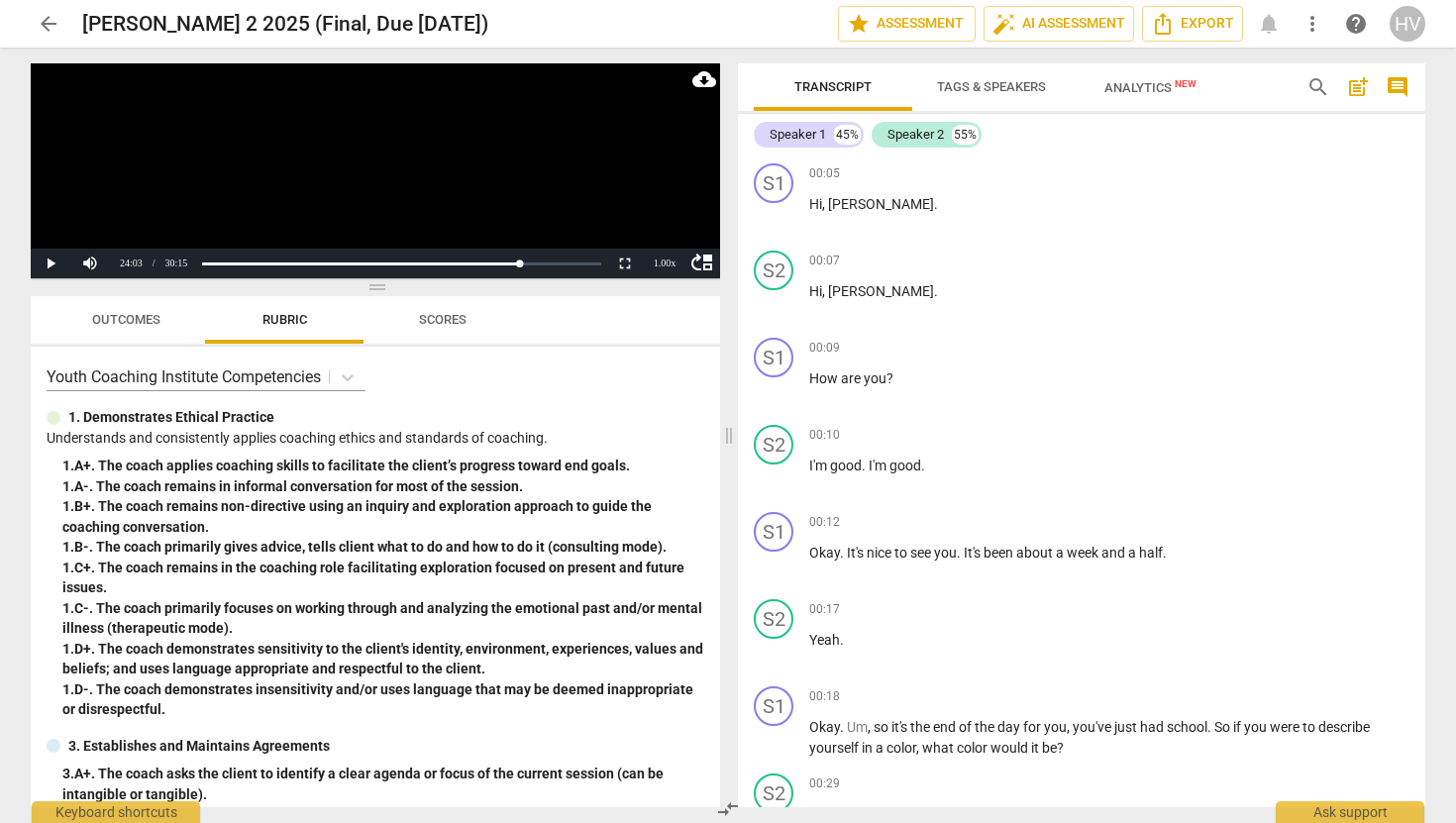 click on "1. B+. The coach remains non-directive using an inquiry and exploration approach to guide the coaching conversation." at bounding box center [383, 516] 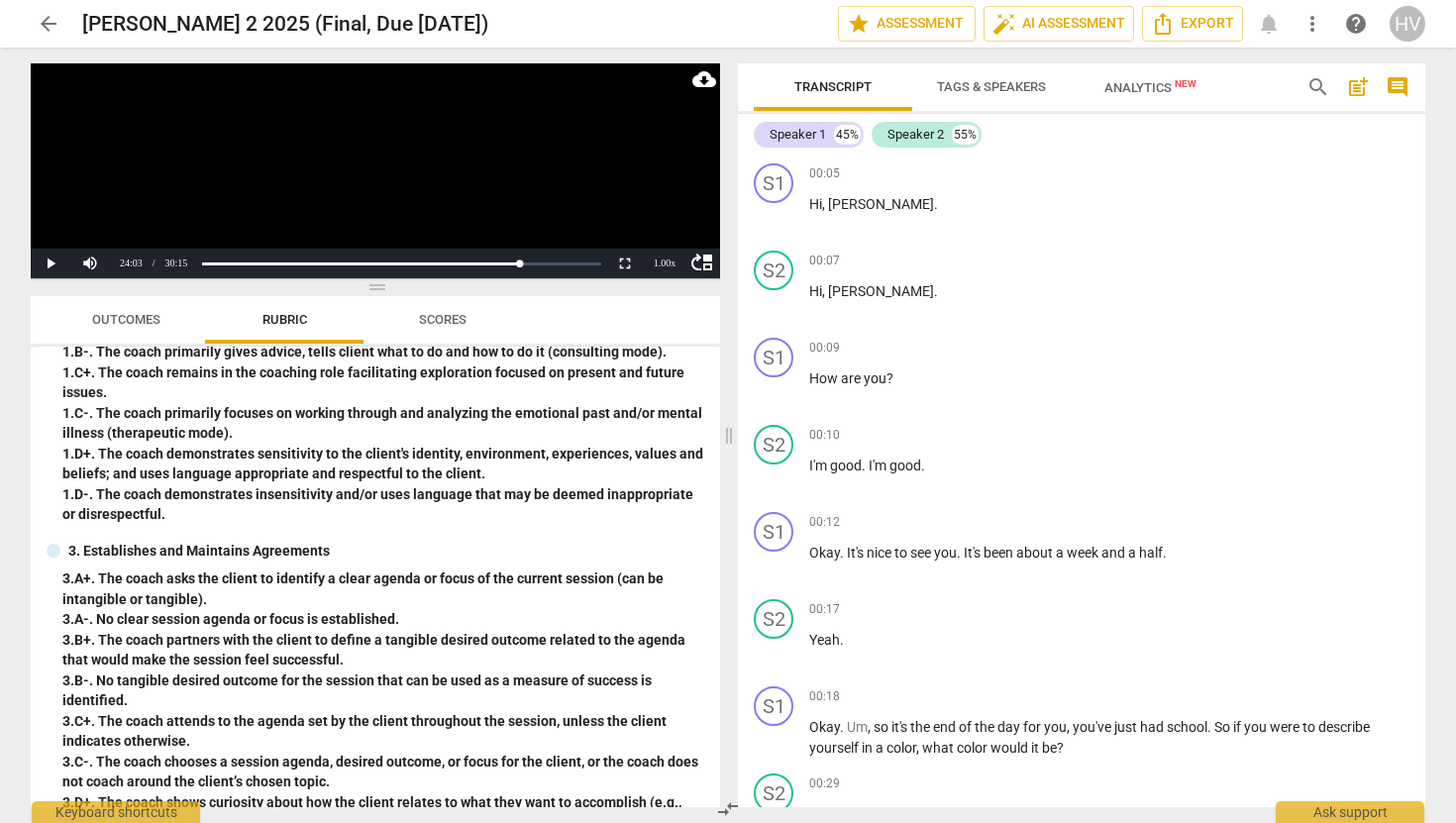 scroll, scrollTop: 0, scrollLeft: 0, axis: both 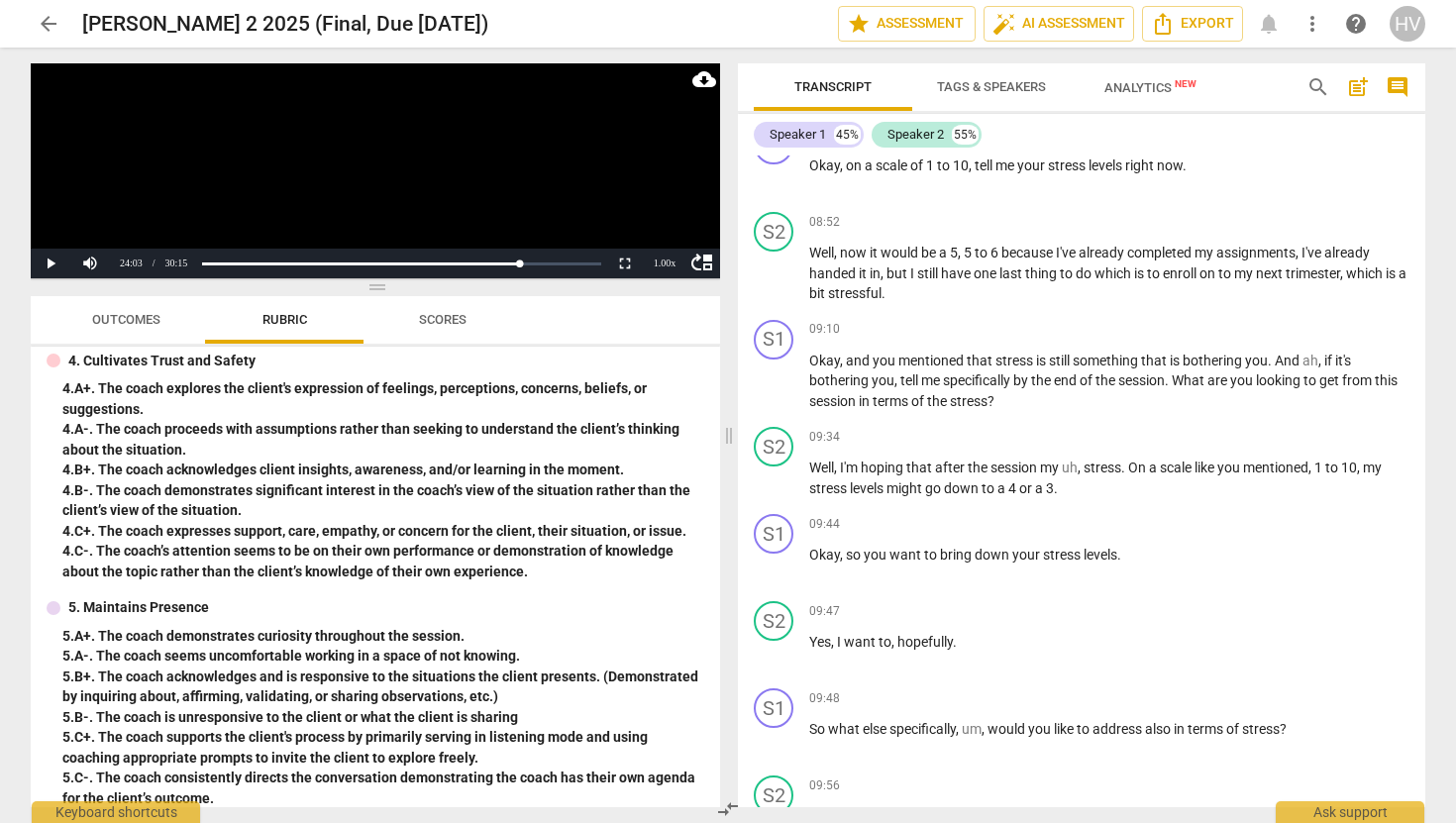 click on "4. B-. The coach demonstrates significant interest in the coach’s view of the situation rather than the client’s view of the situation." at bounding box center (383, 500) 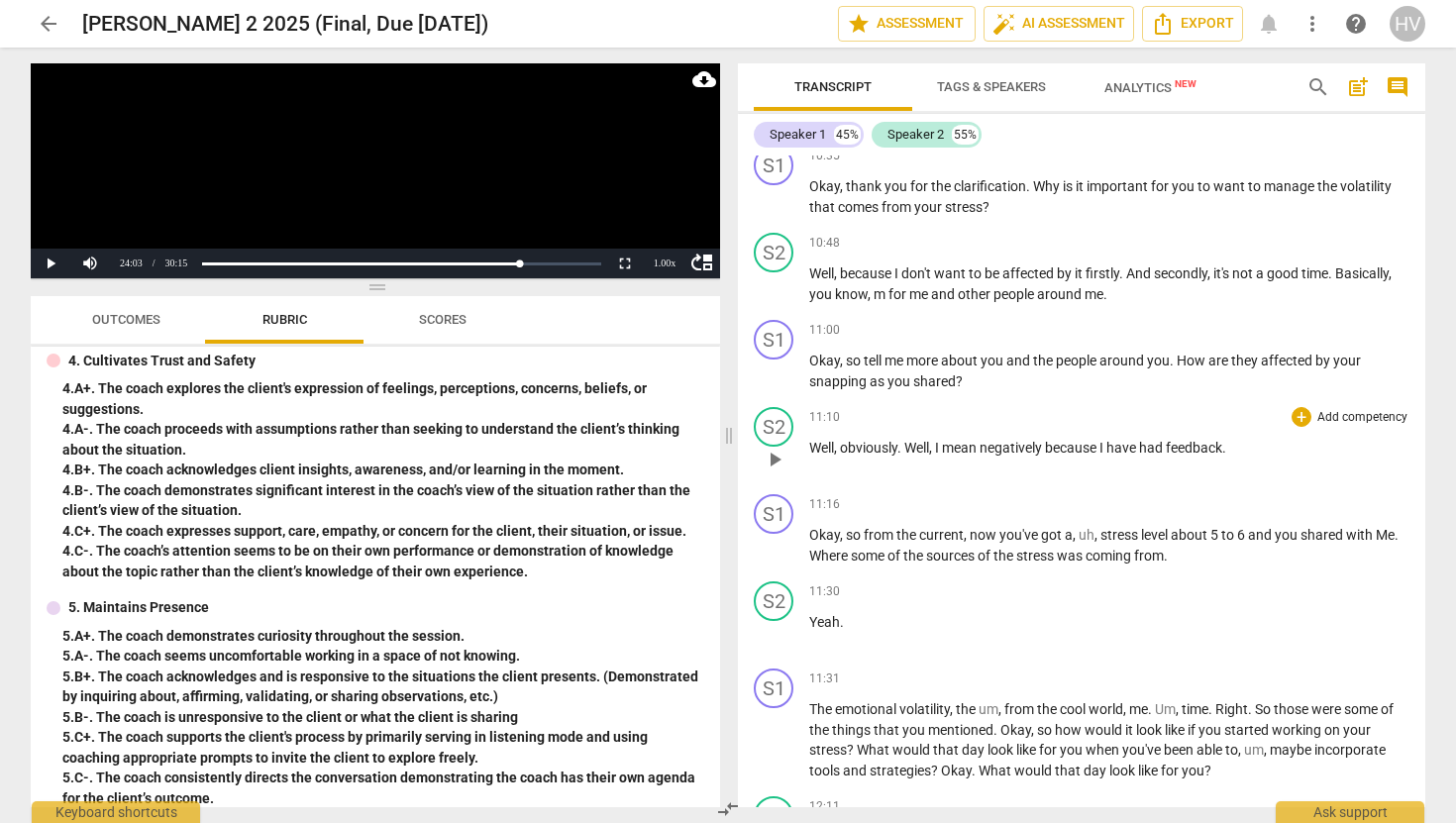 scroll, scrollTop: 5478, scrollLeft: 0, axis: vertical 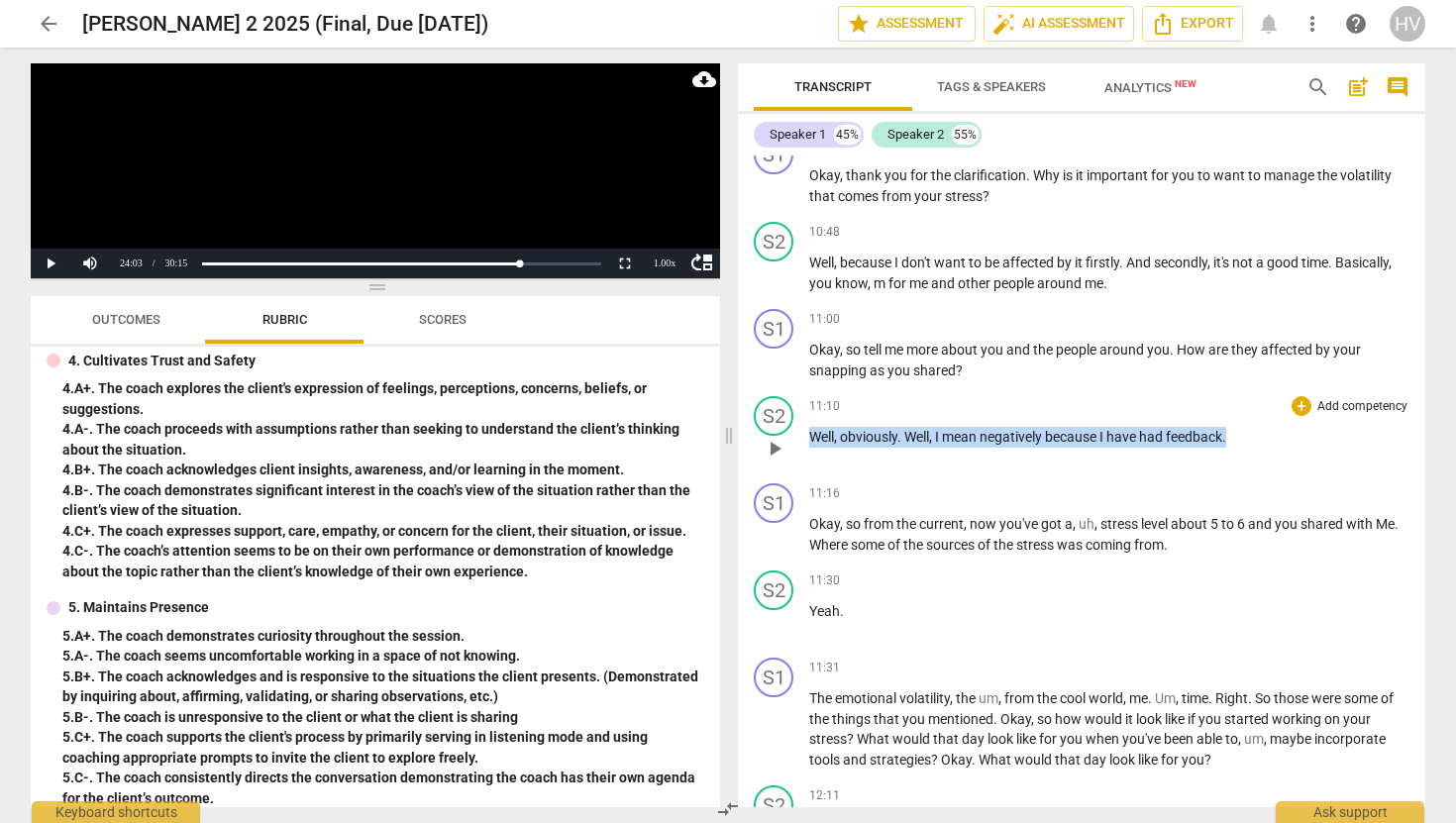 drag, startPoint x: 811, startPoint y: 460, endPoint x: 1295, endPoint y: 453, distance: 484.0506 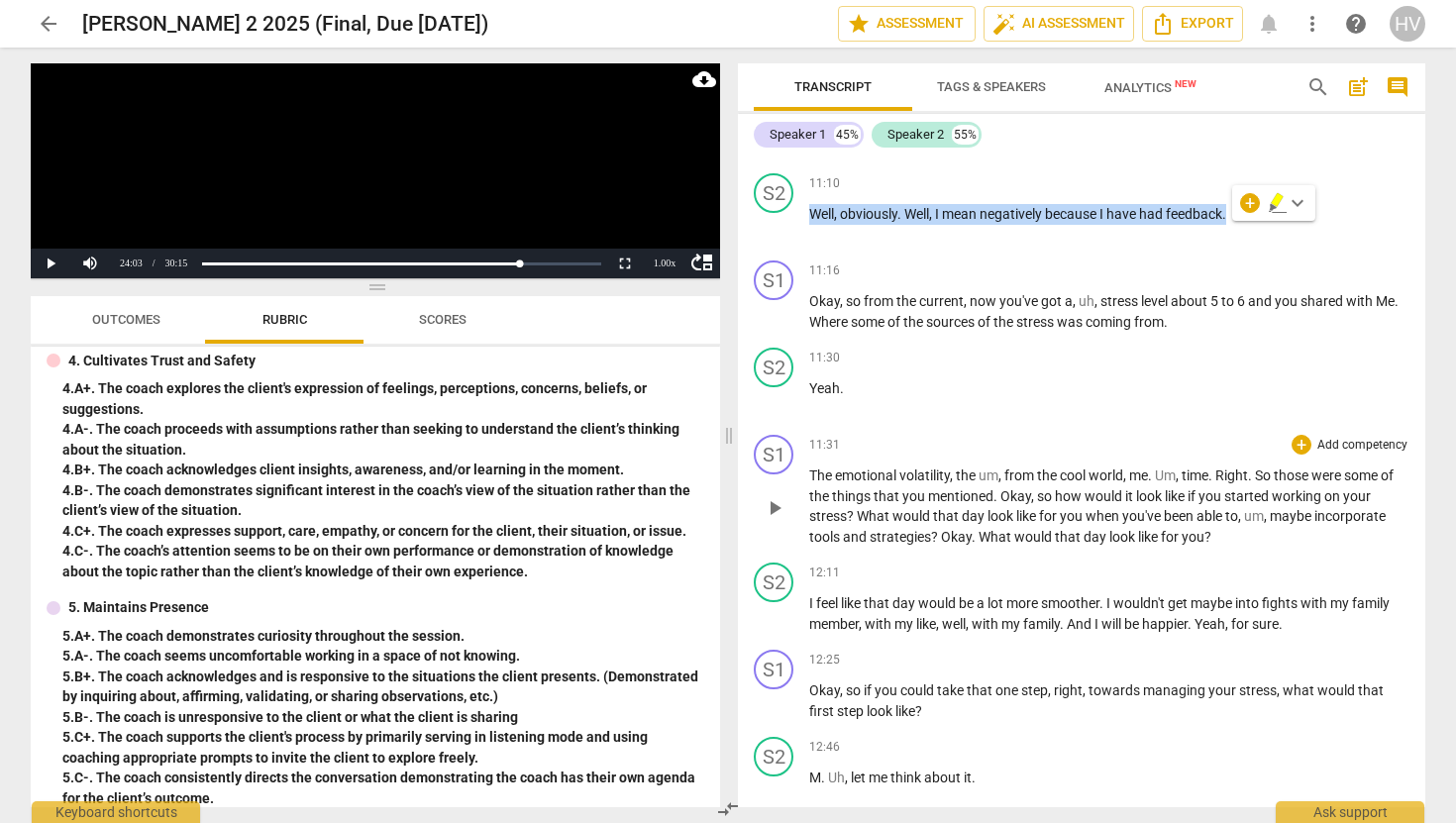 scroll, scrollTop: 5710, scrollLeft: 0, axis: vertical 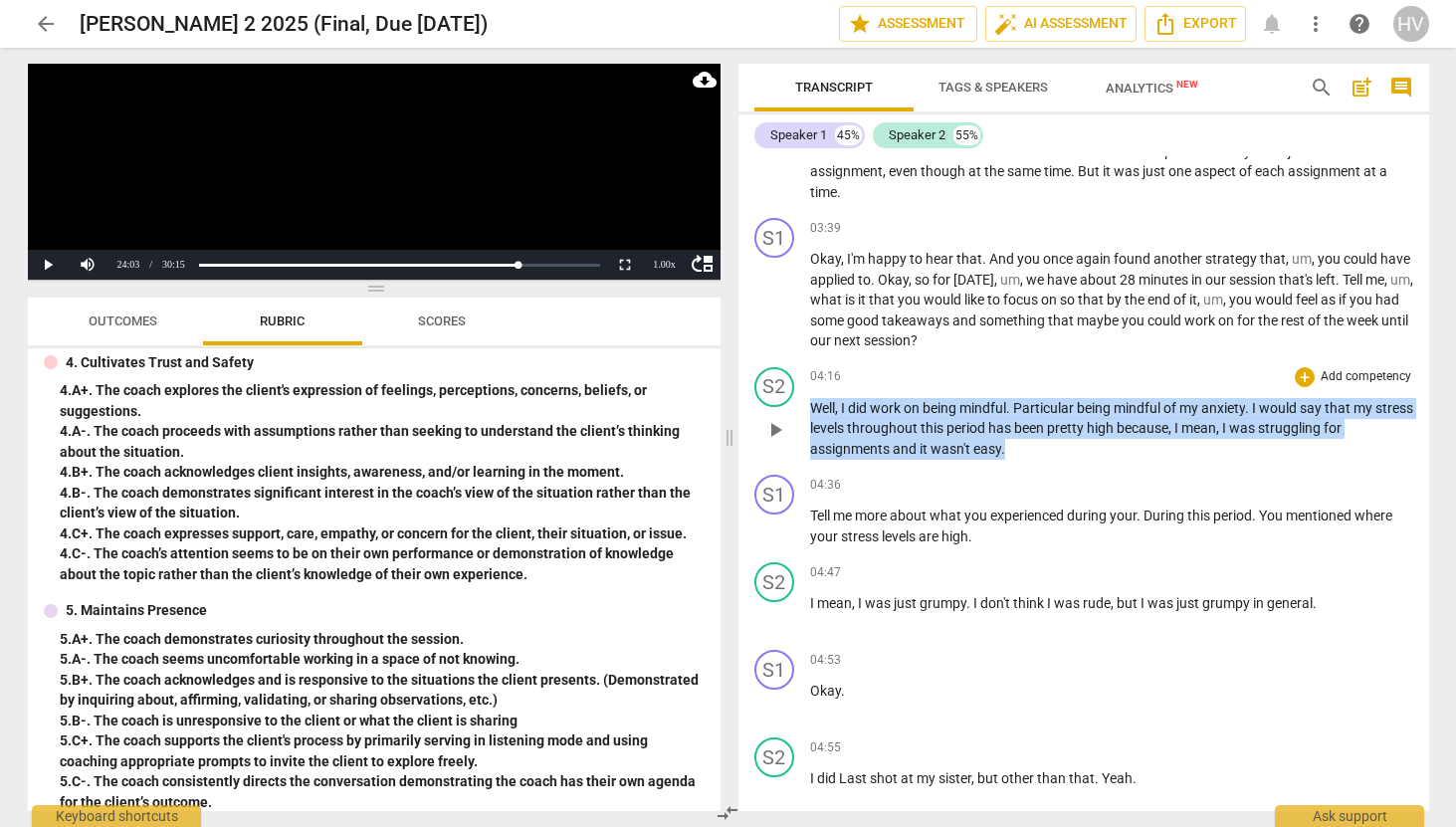 drag, startPoint x: 1027, startPoint y: 453, endPoint x: 810, endPoint y: 407, distance: 221.822 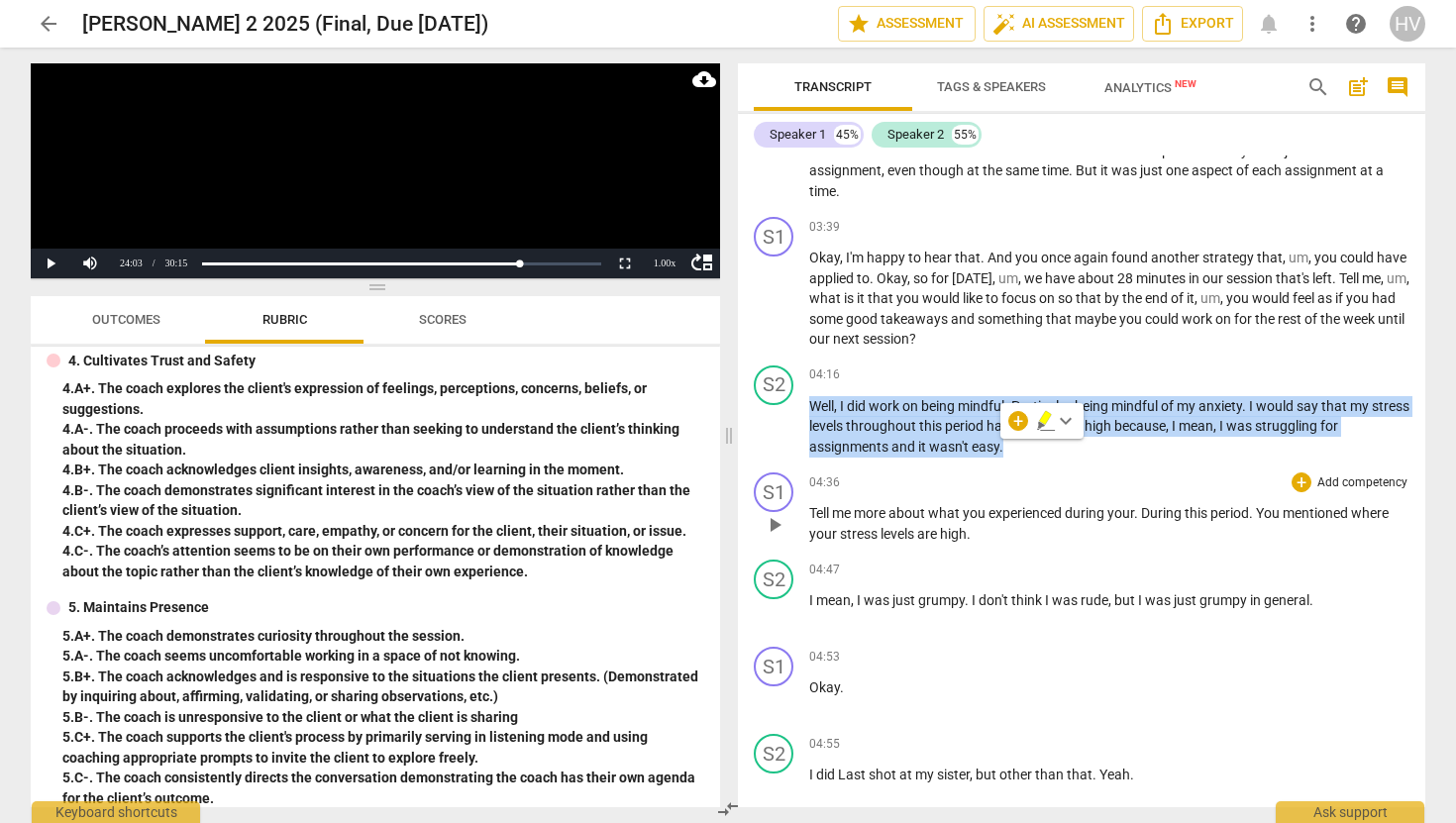 click on "04:36 + Add competency keyboard_arrow_right" at bounding box center (1109, 482) 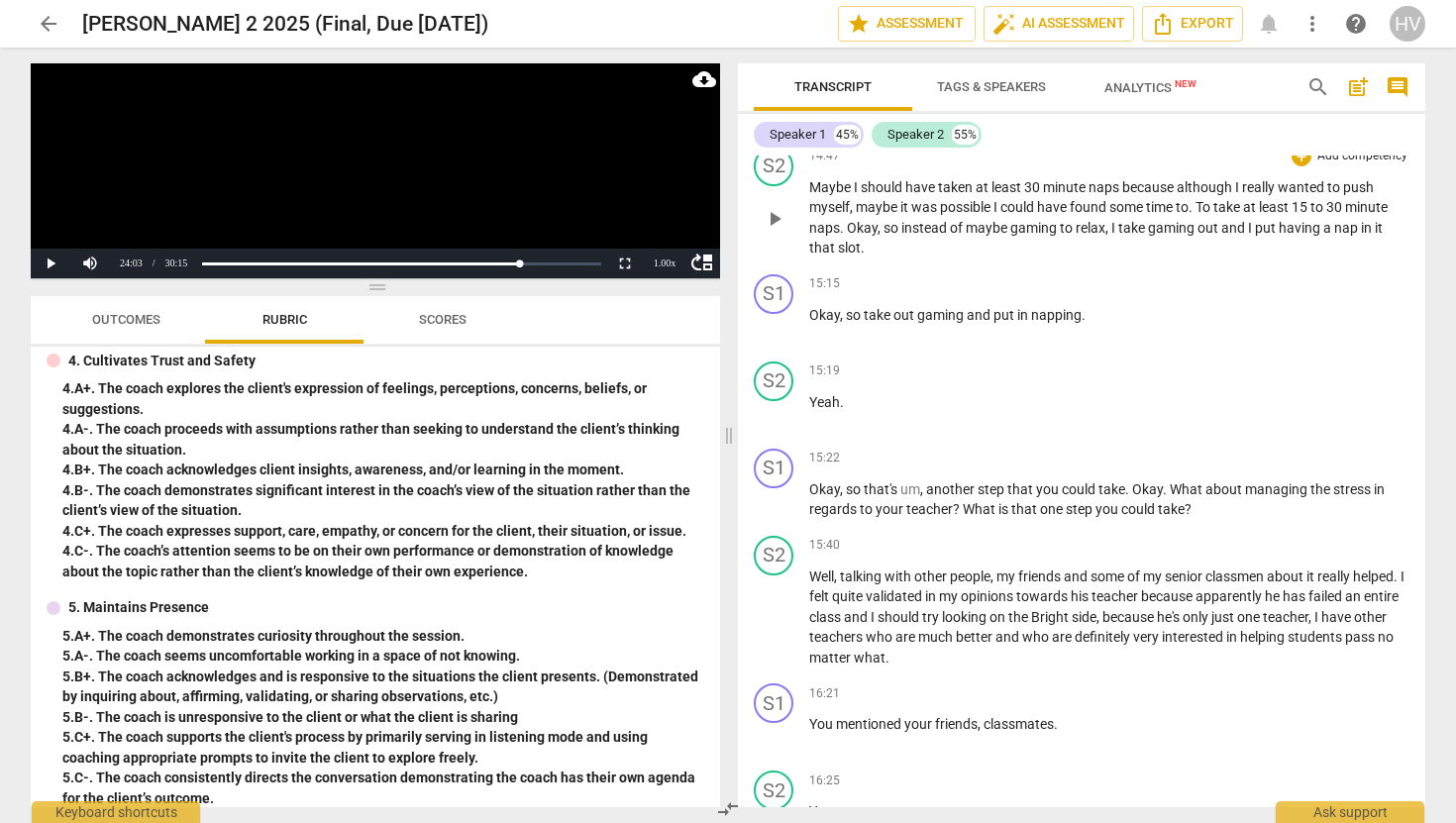 scroll, scrollTop: 7402, scrollLeft: 0, axis: vertical 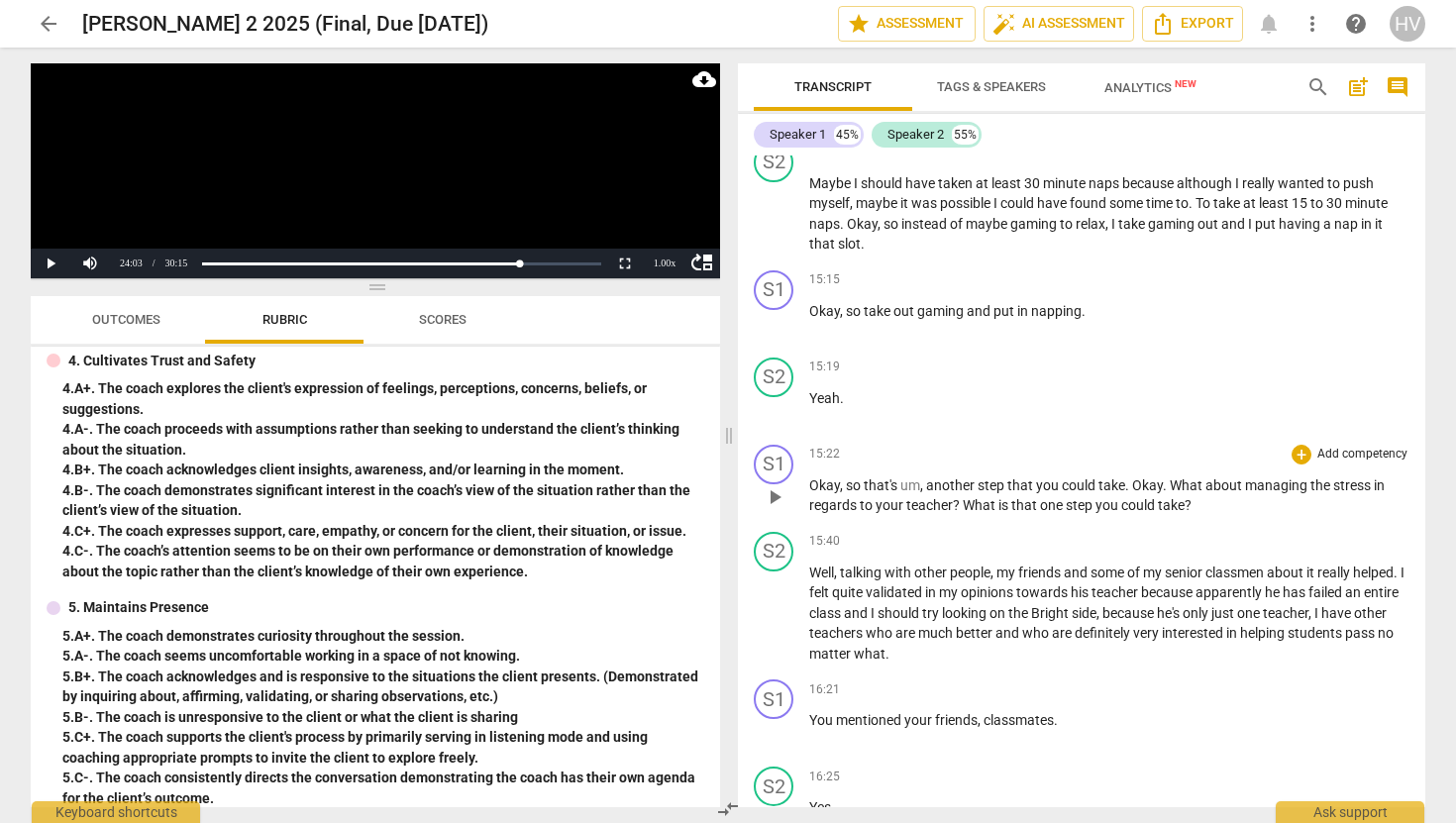 click on "Okay ,   so   that's   um ,   another   step   that   you   could   take .   Okay .   What   about   managing   the   stress   in   regards   to   your   teacher ?   What   is   that   one   step   you   could   take ?" at bounding box center [1109, 495] 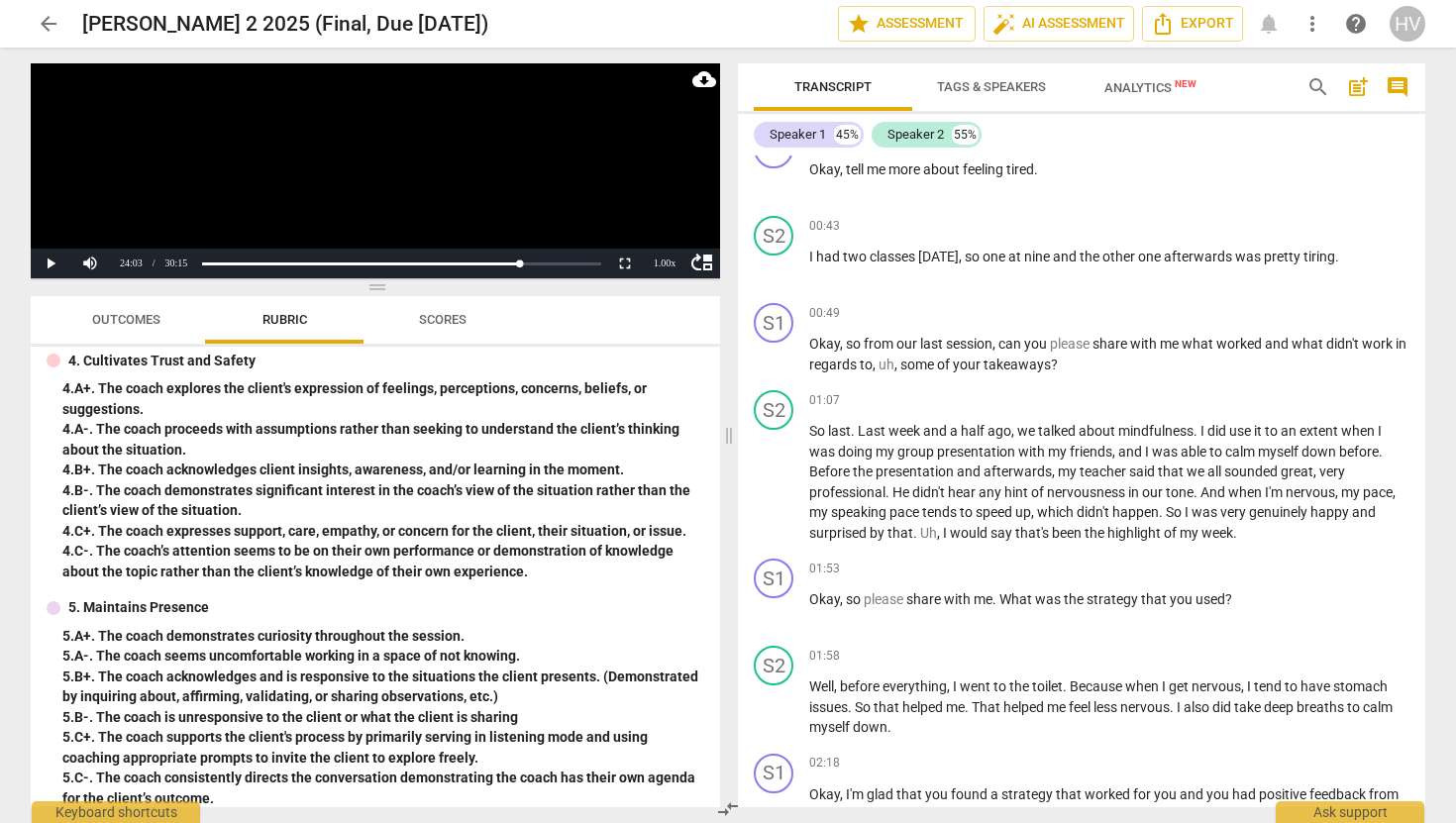 scroll, scrollTop: 910, scrollLeft: 0, axis: vertical 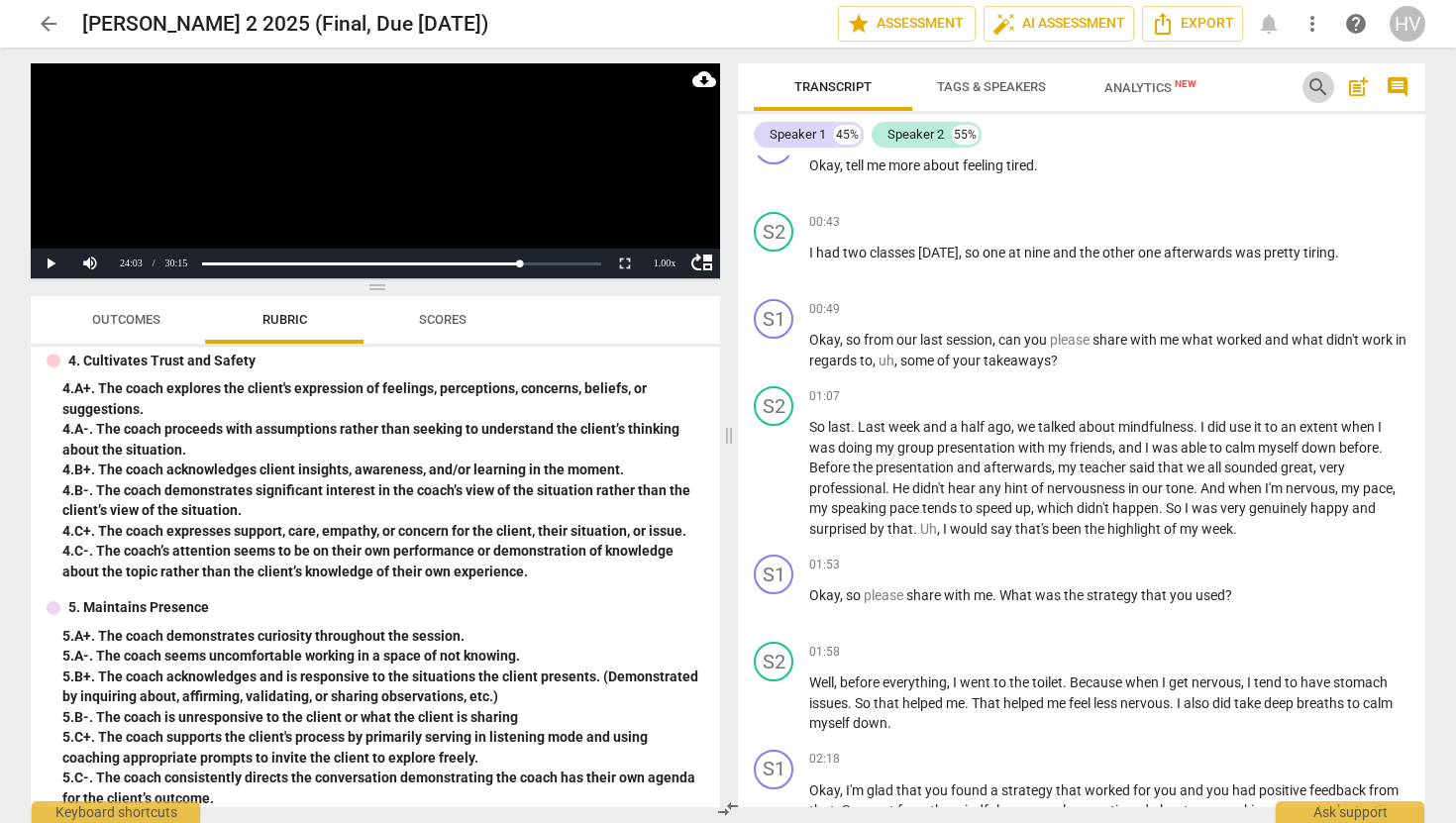 click on "search" at bounding box center (1318, 87) 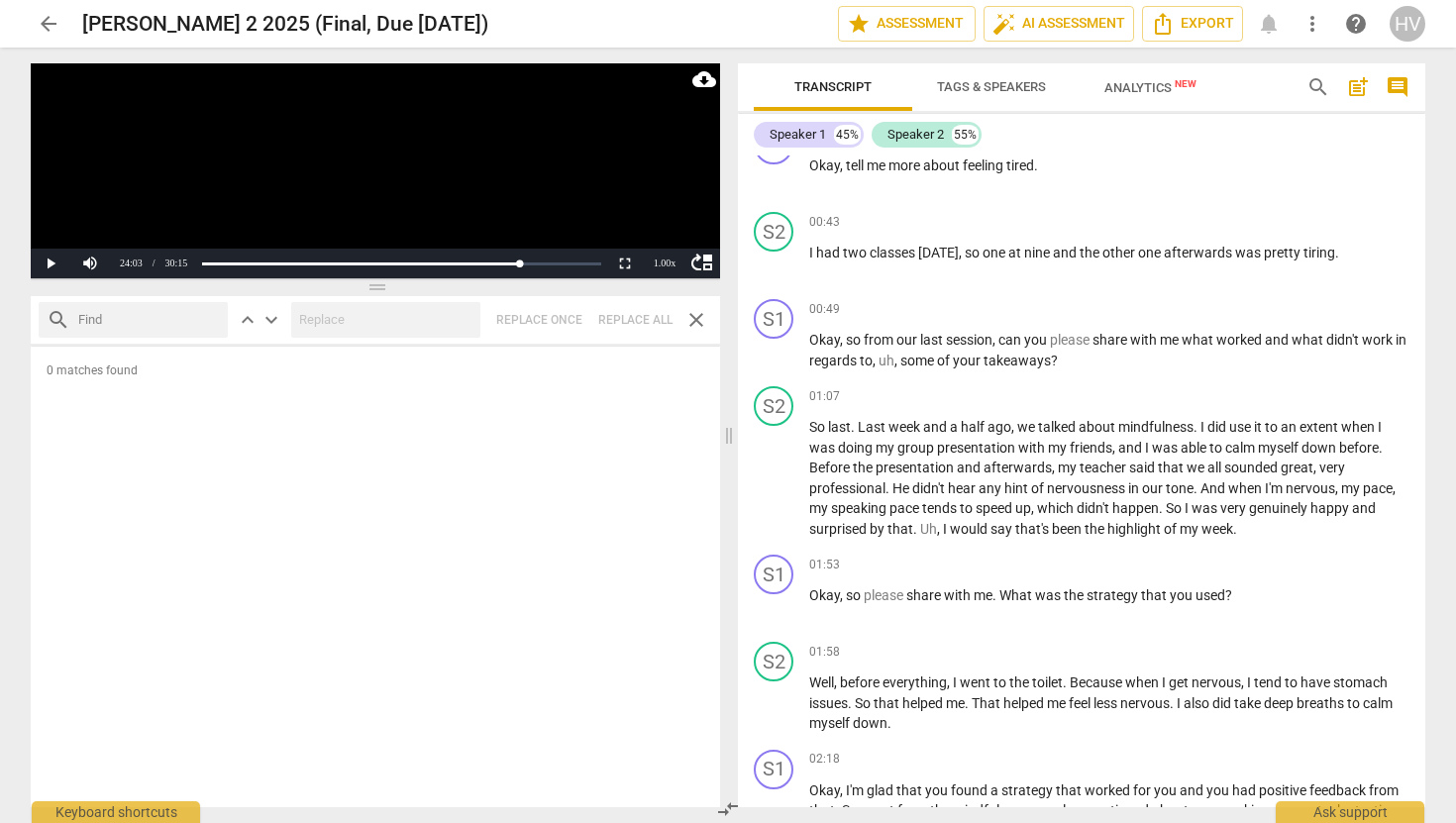 click on "Analytics   New" at bounding box center (1150, 87) 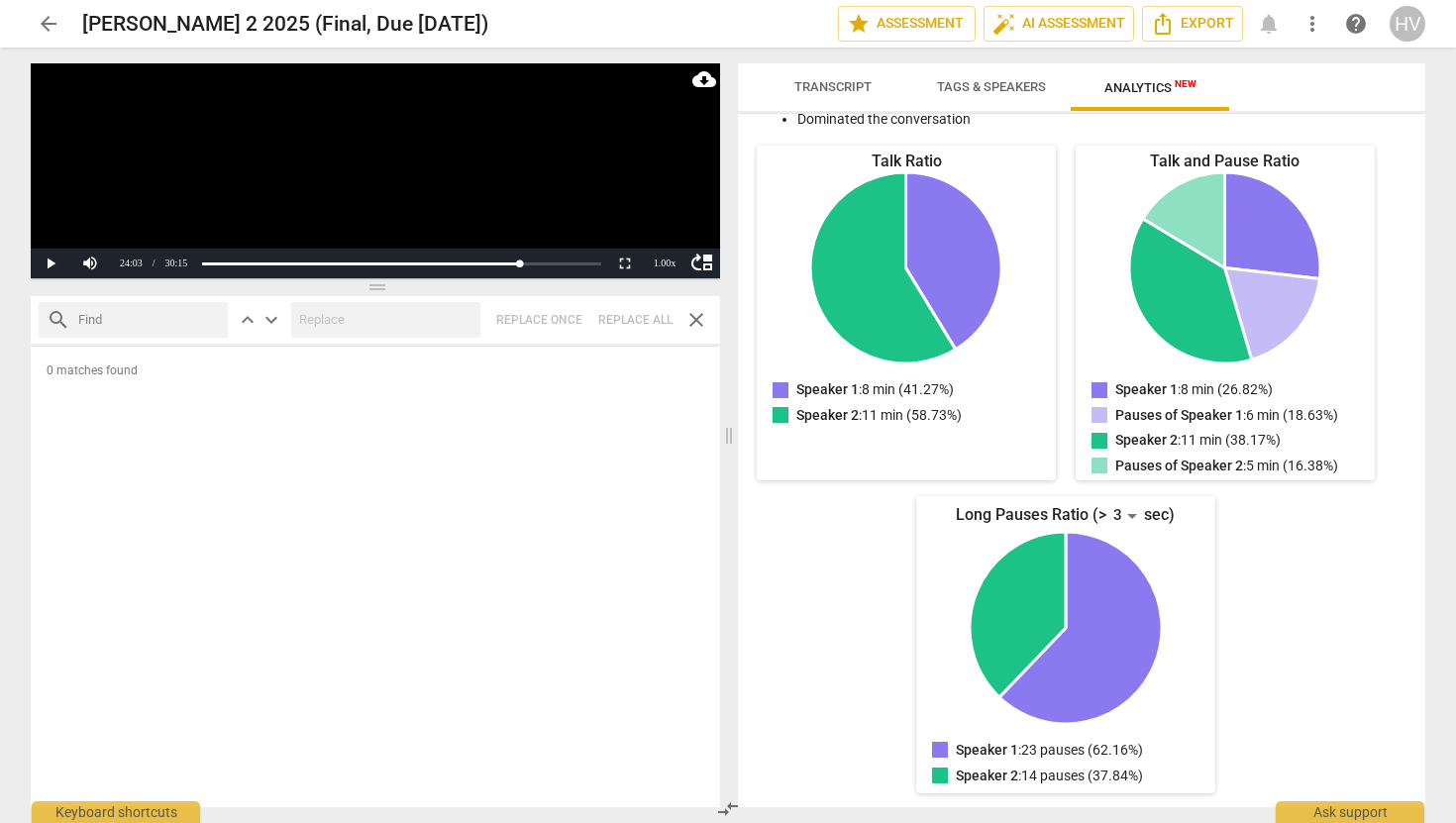 scroll, scrollTop: 0, scrollLeft: 0, axis: both 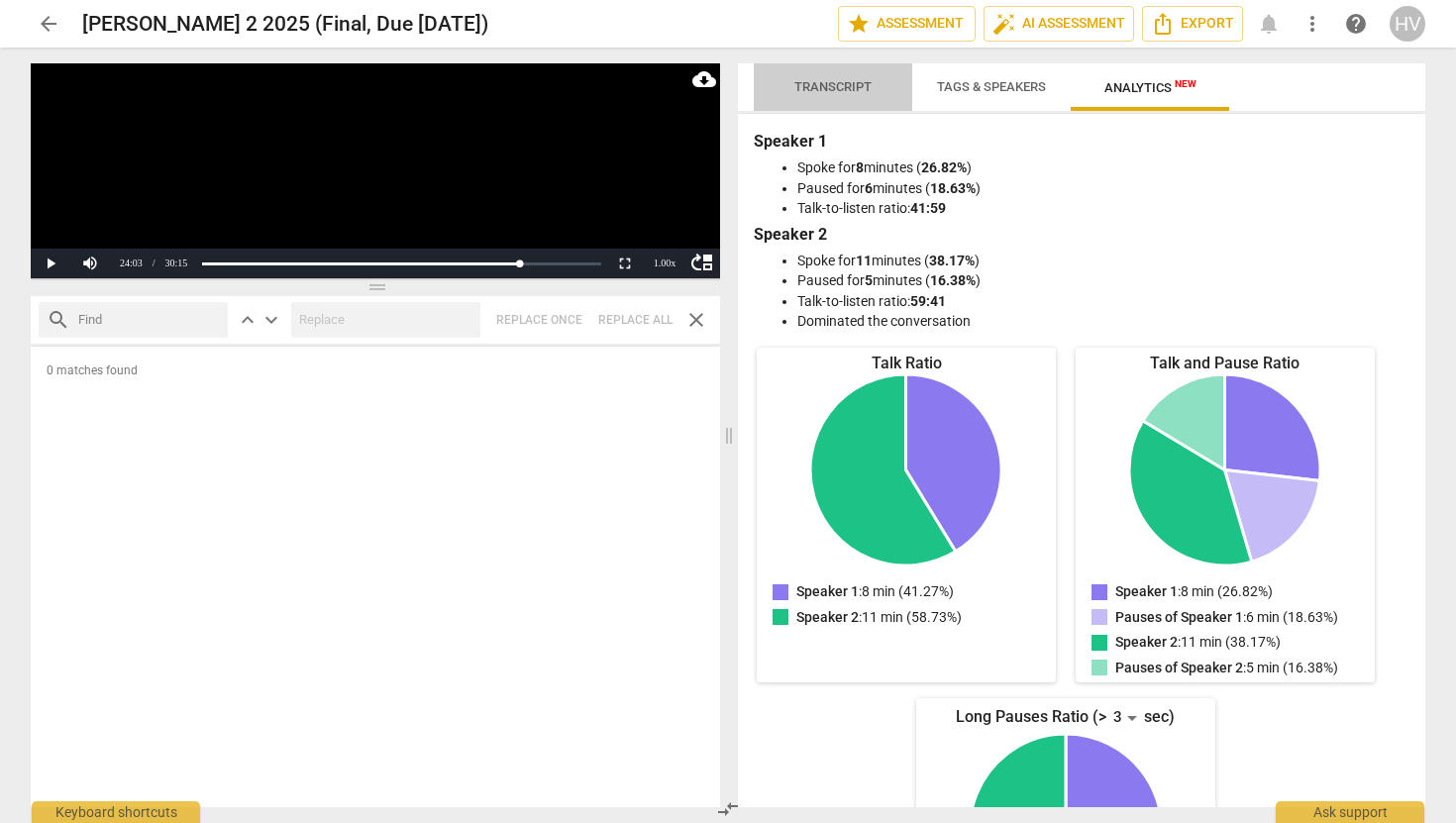 click on "Transcript" at bounding box center [833, 86] 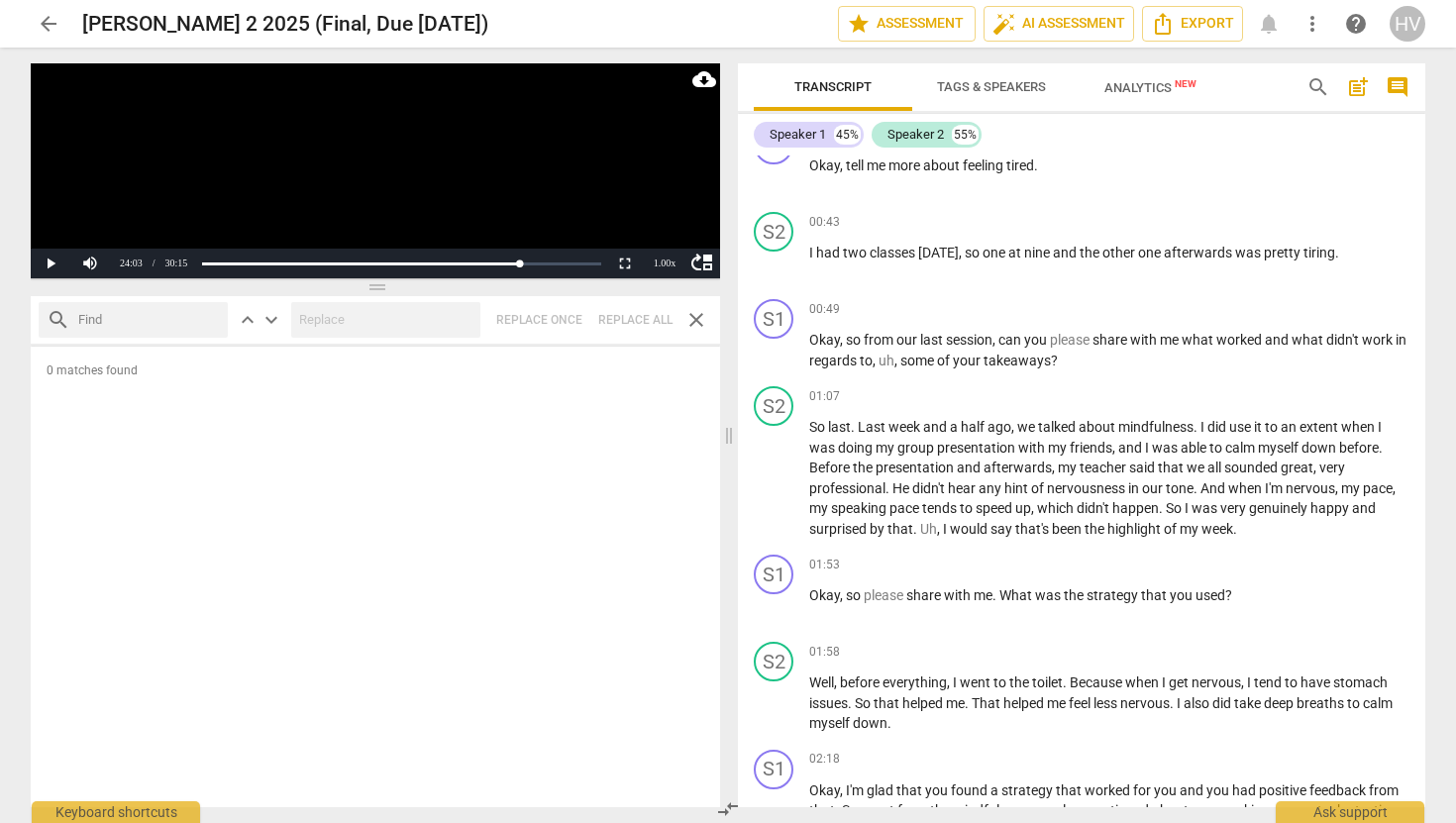 click on "keyboard_arrow_down" at bounding box center [271, 320] 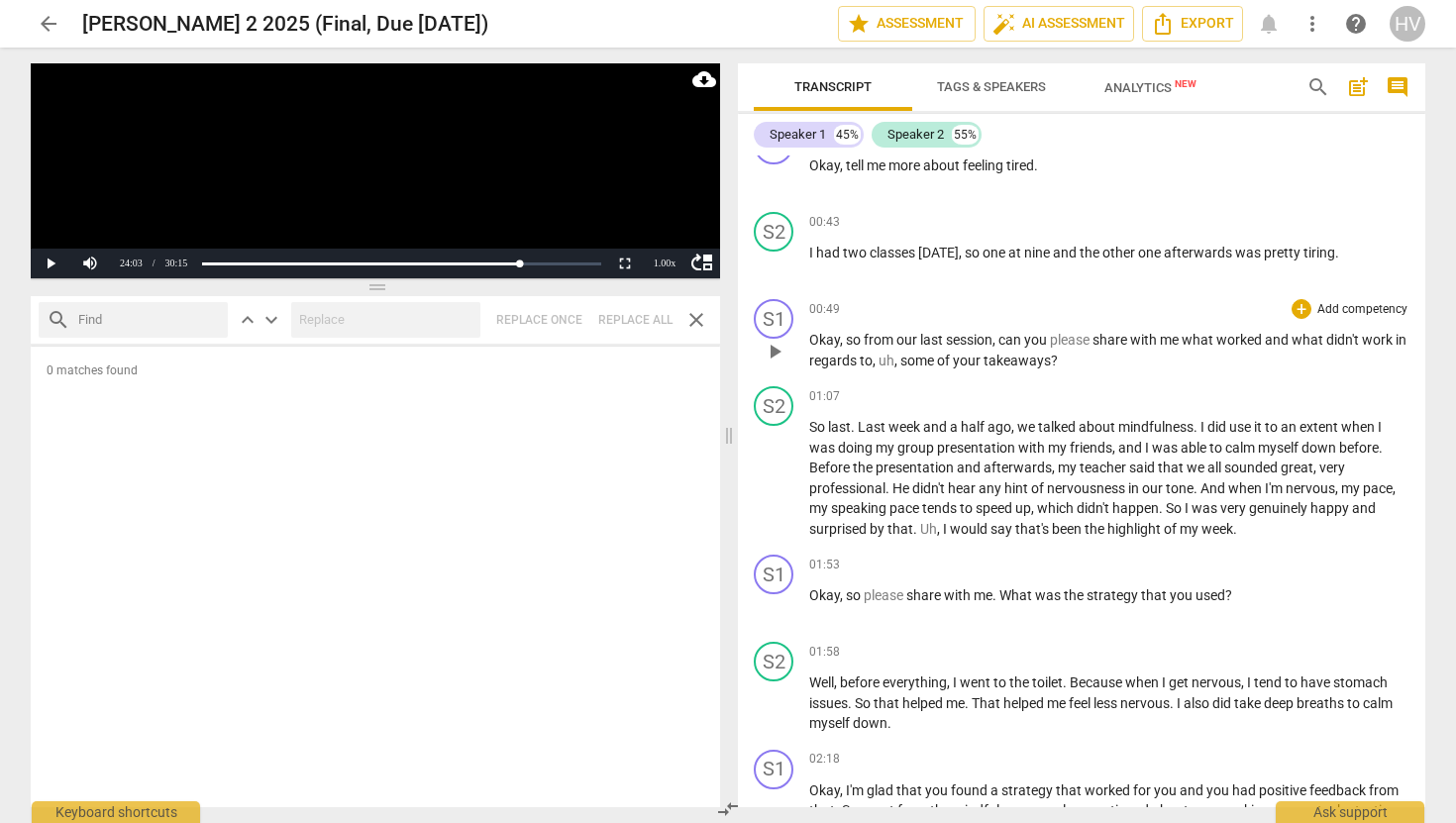 click on "so" at bounding box center [855, 340] 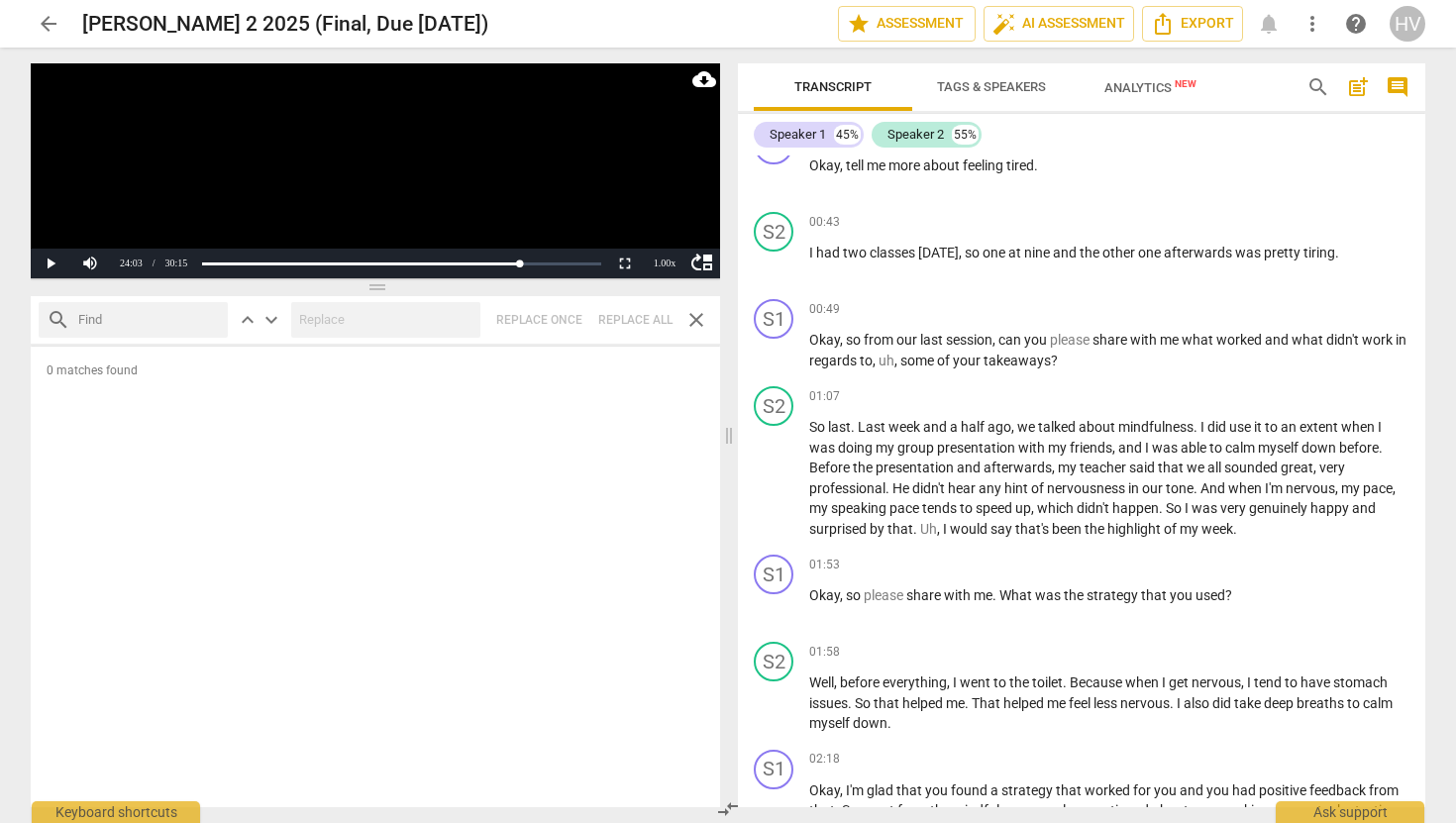 click on "search" at bounding box center (1318, 87) 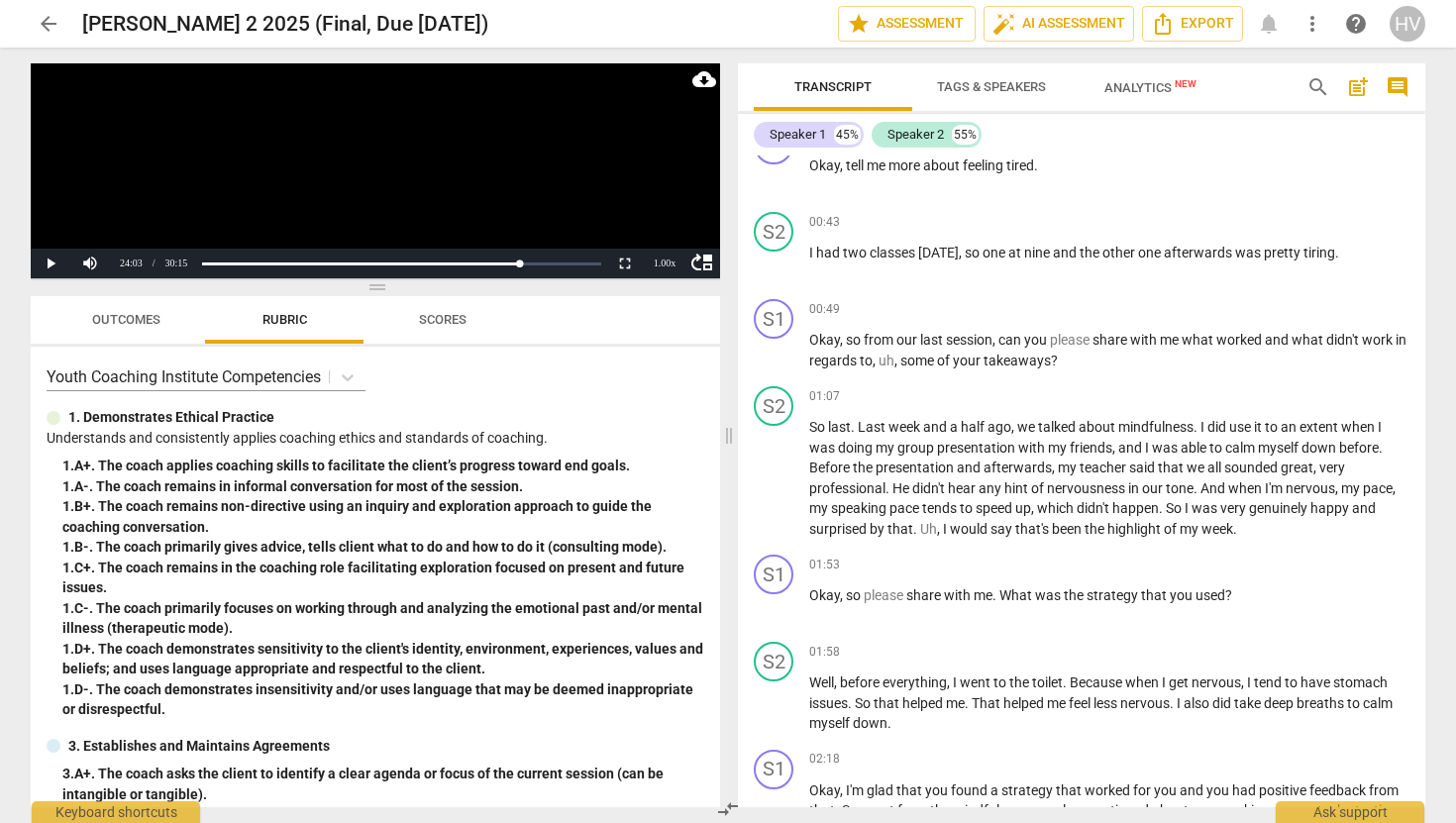 click on "search" at bounding box center (1318, 87) 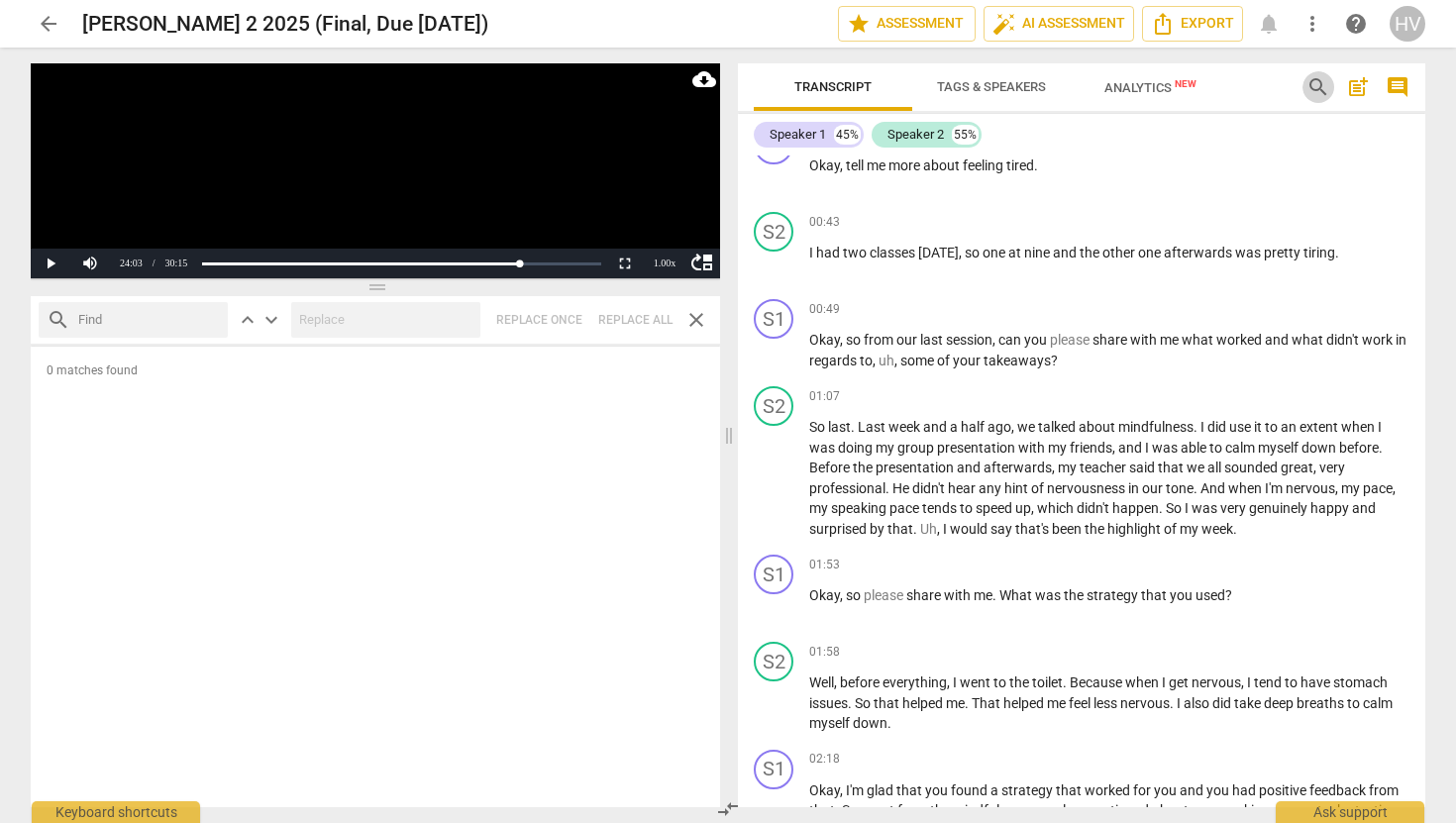 click on "search" at bounding box center [1318, 87] 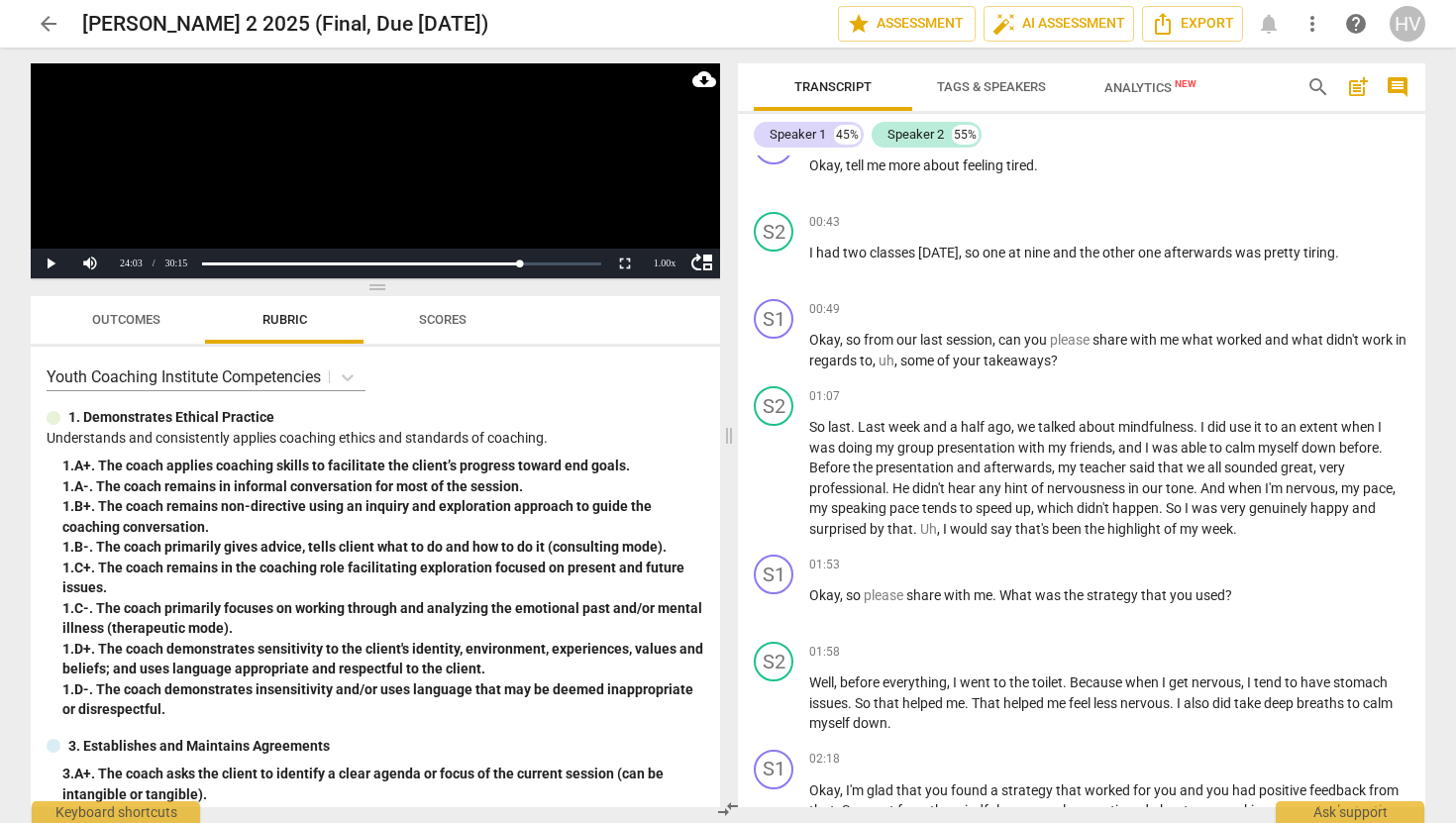 type 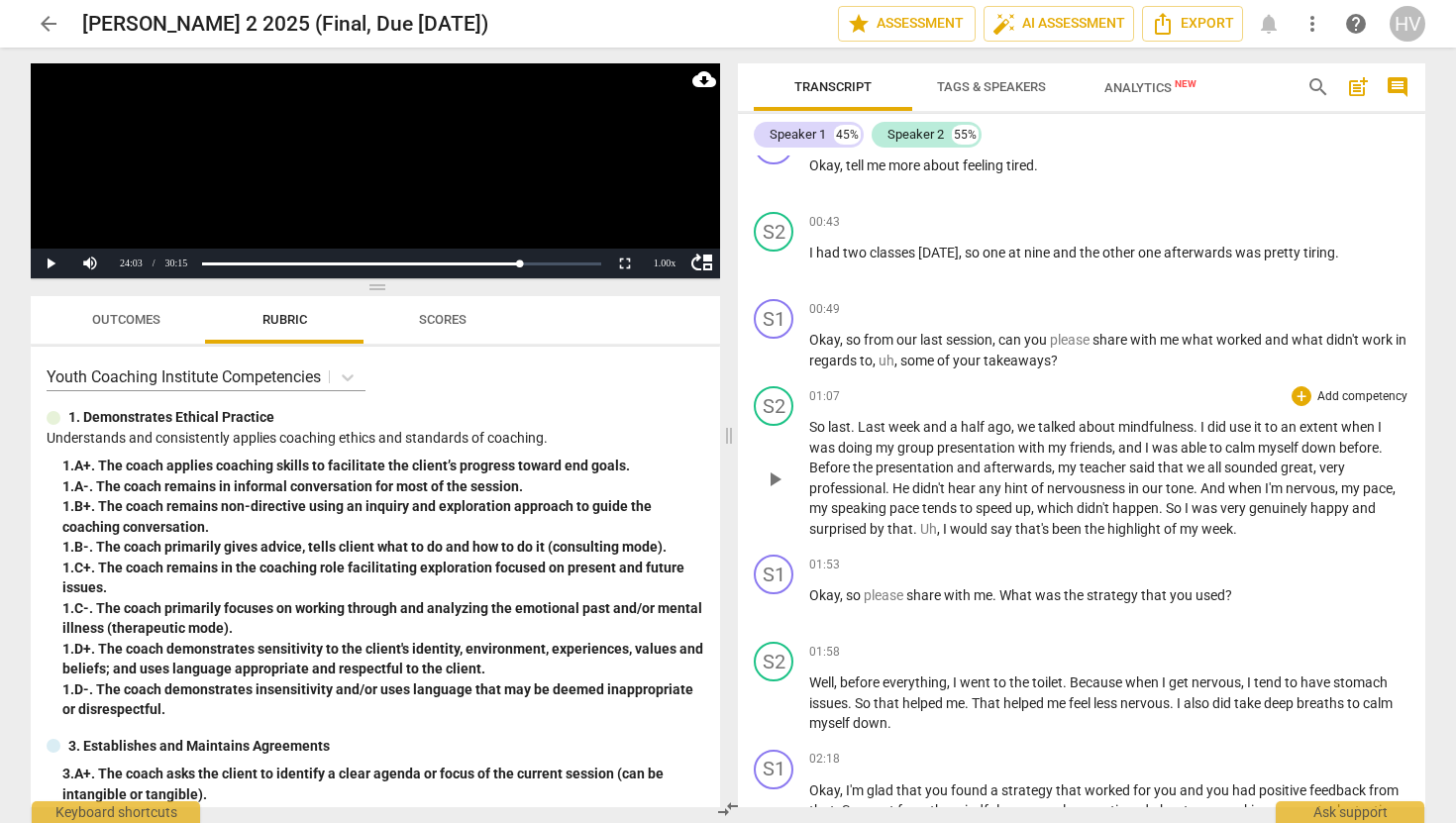 click on "So   last .   Last   week   and   a   half   ago ,   we   talked   about   mindfulness .   I   did   use   it   to   an   extent   when   I   was   doing   my   group   presentation   with   my   friends ,   and   I   was   able   to   calm   myself   down   before .   Before   the   presentation   and   afterwards ,   my   teacher   said   that   we   all   sounded   great ,   very   professional .   He   didn't   hear   any   hint   of   nervousness   in   our   tone .   And   when   I'm   nervous ,   my   pace ,   my   speaking   pace   tends   to   speed   up ,   which   didn't   happen .   So   I   was   very   genuinely   happy   and   surprised   by   that .   Uh ,   I   would   say   that's   been   the   highlight   of   my   week ." at bounding box center [1109, 477] 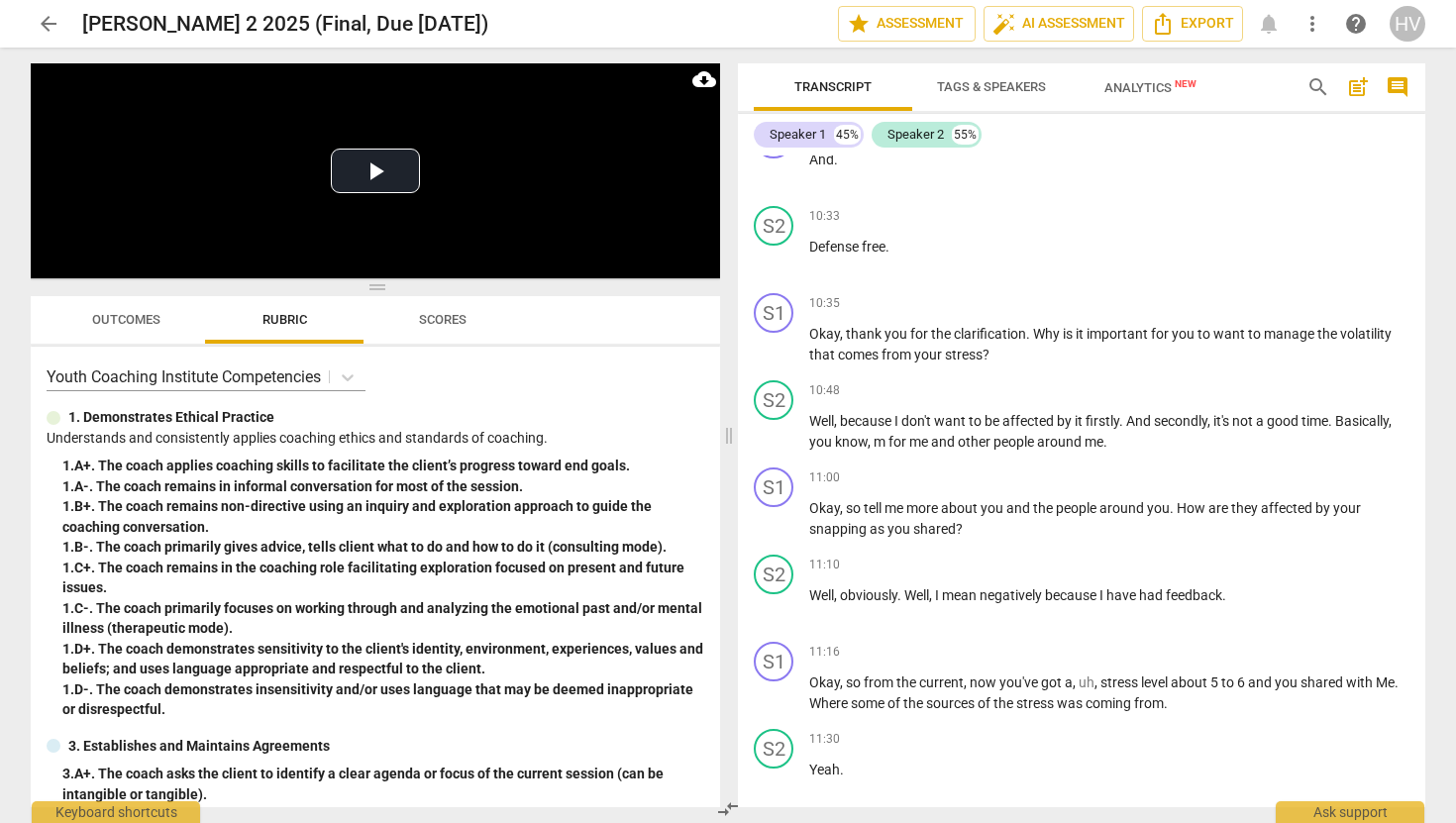 scroll, scrollTop: 5327, scrollLeft: 0, axis: vertical 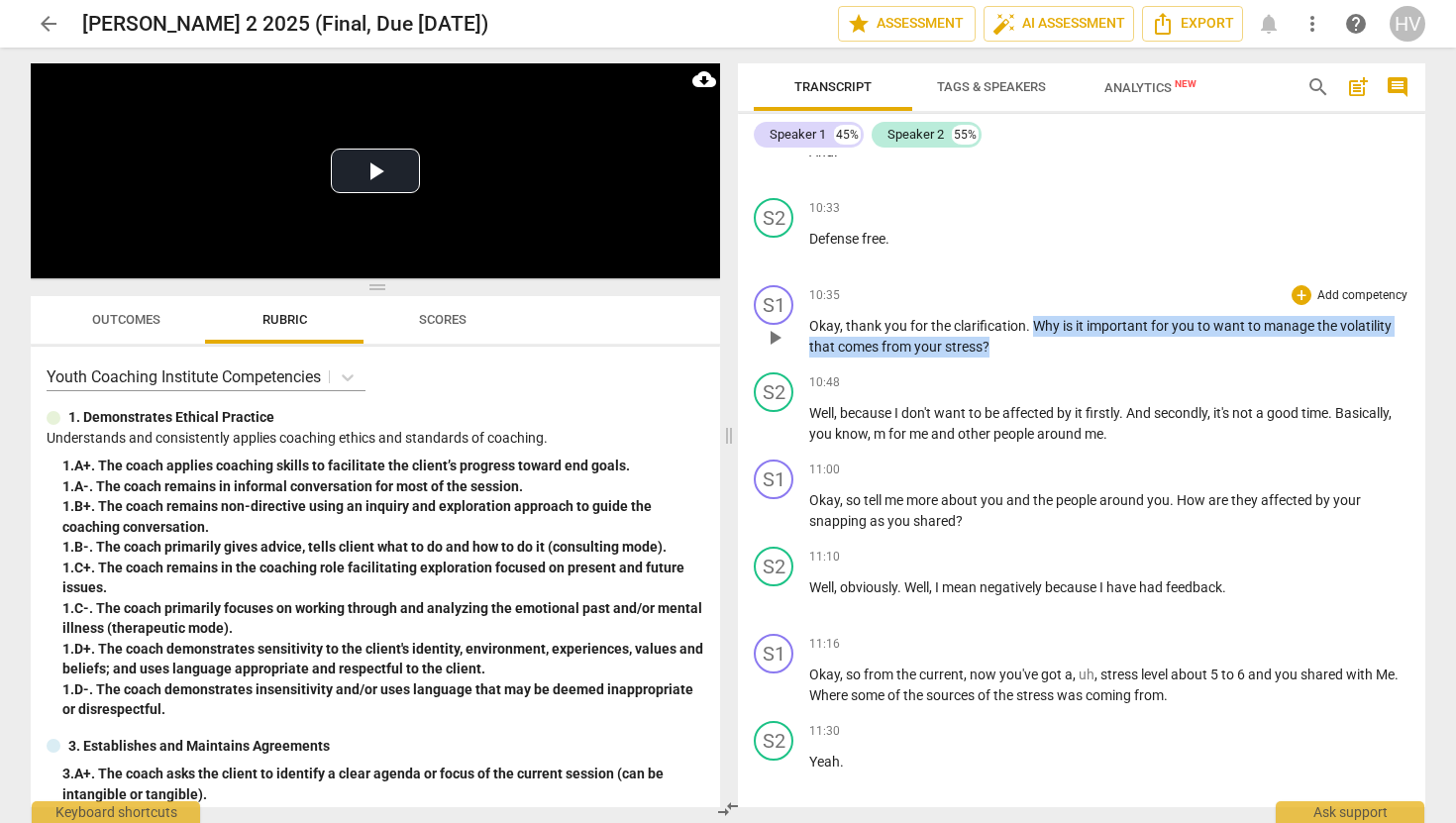 drag, startPoint x: 1032, startPoint y: 342, endPoint x: 1060, endPoint y: 383, distance: 49.64877 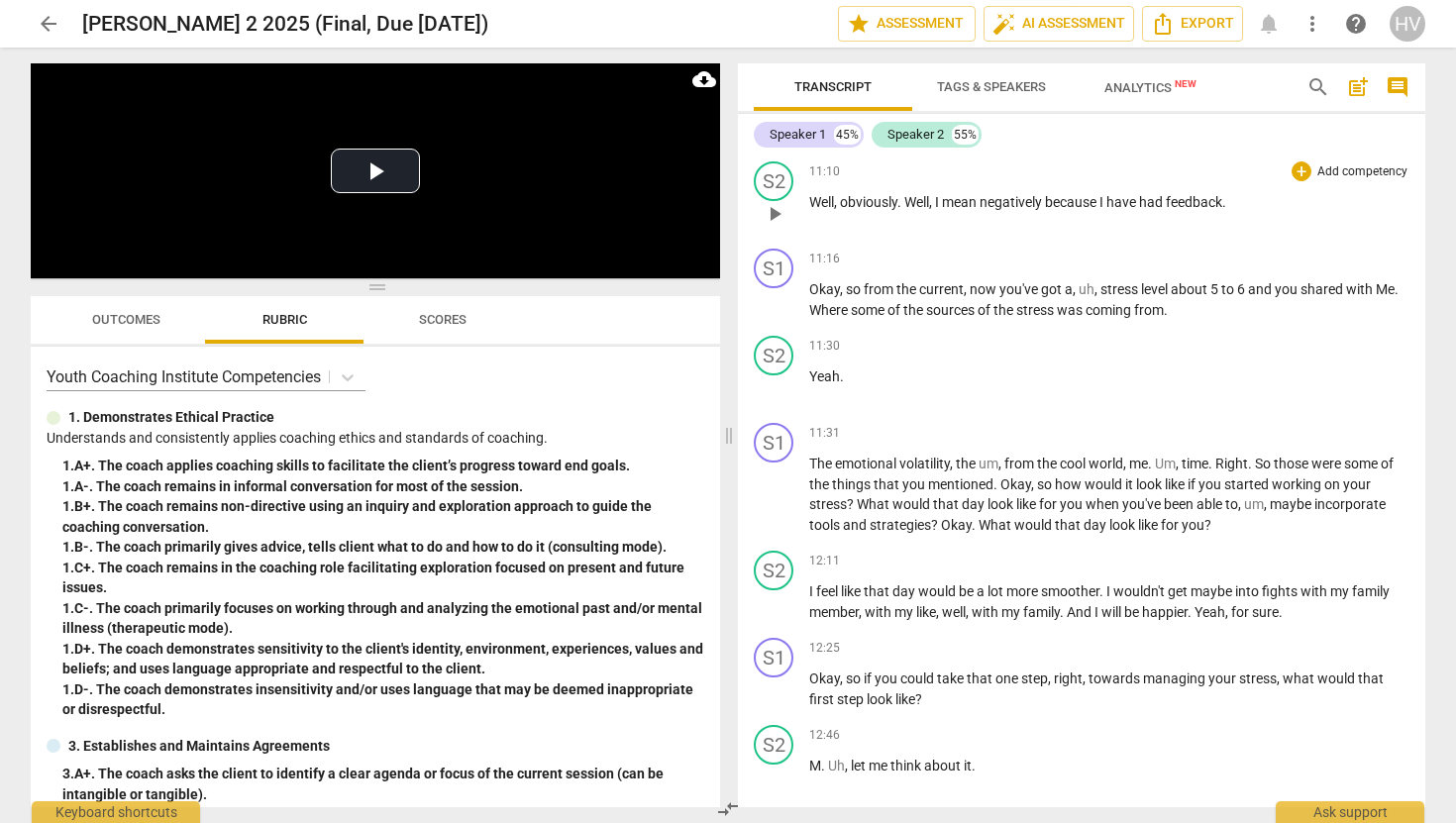 scroll, scrollTop: 5725, scrollLeft: 0, axis: vertical 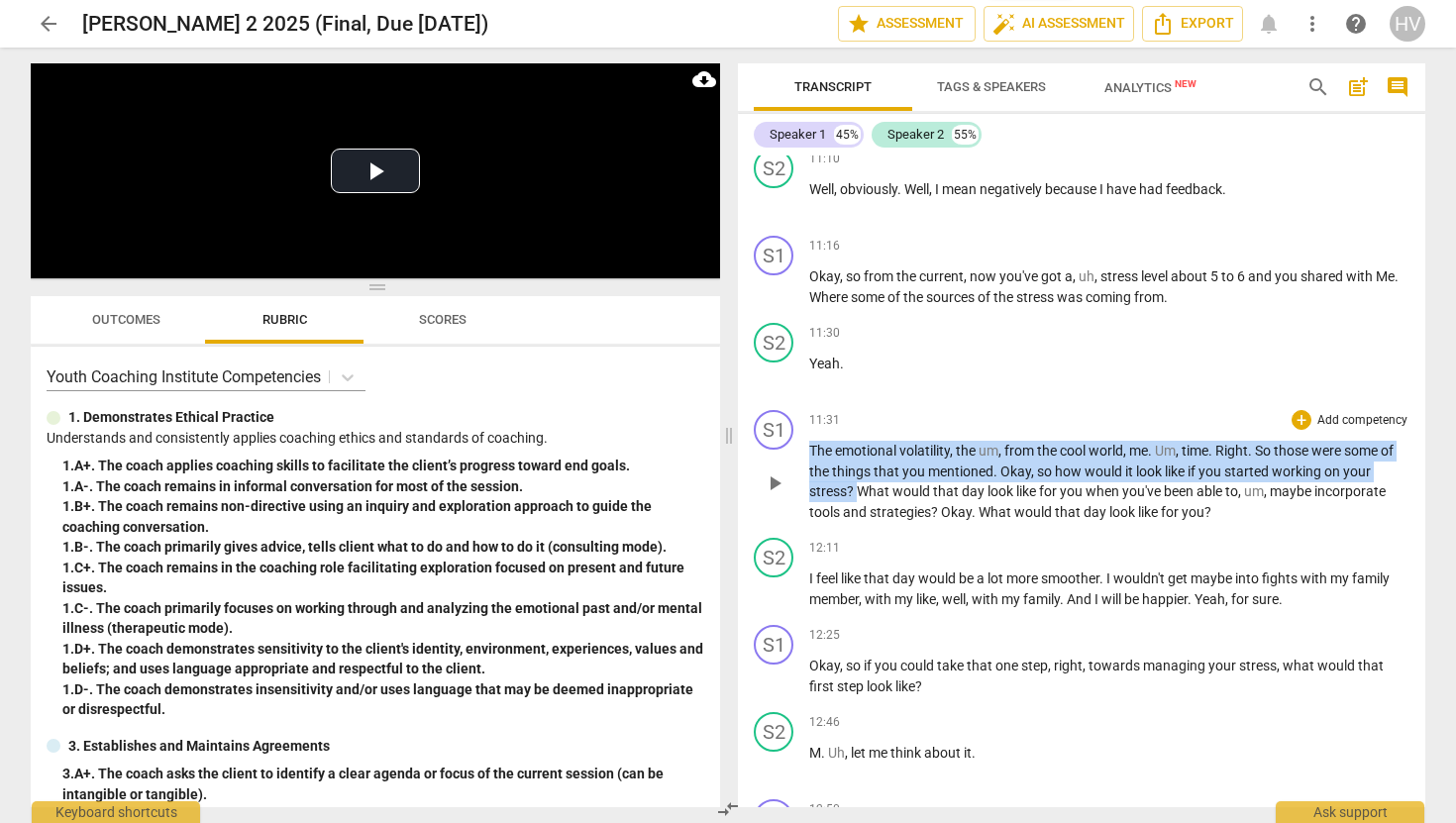 drag, startPoint x: 813, startPoint y: 470, endPoint x: 857, endPoint y: 513, distance: 61.522354 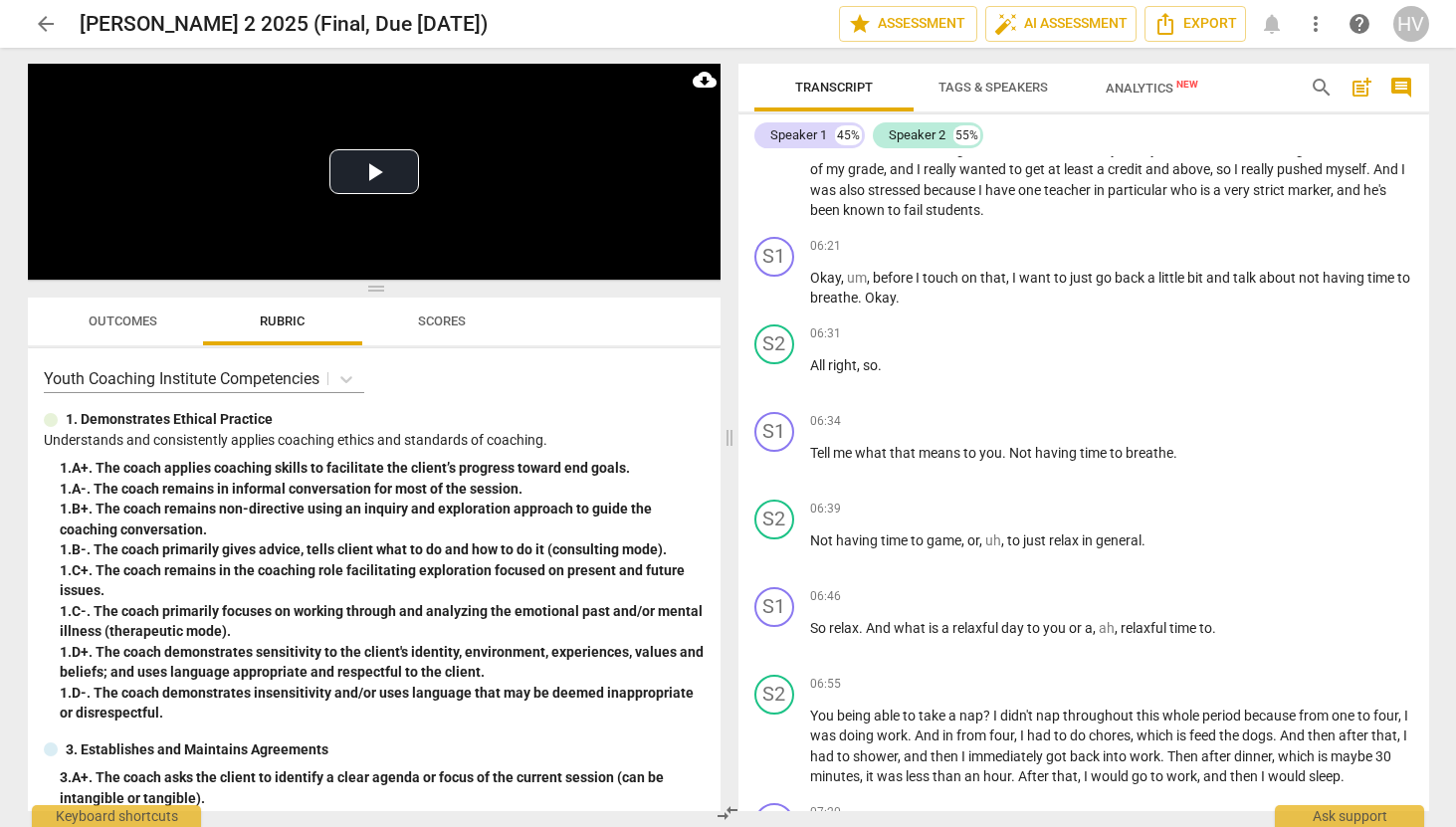 scroll, scrollTop: 2944, scrollLeft: 0, axis: vertical 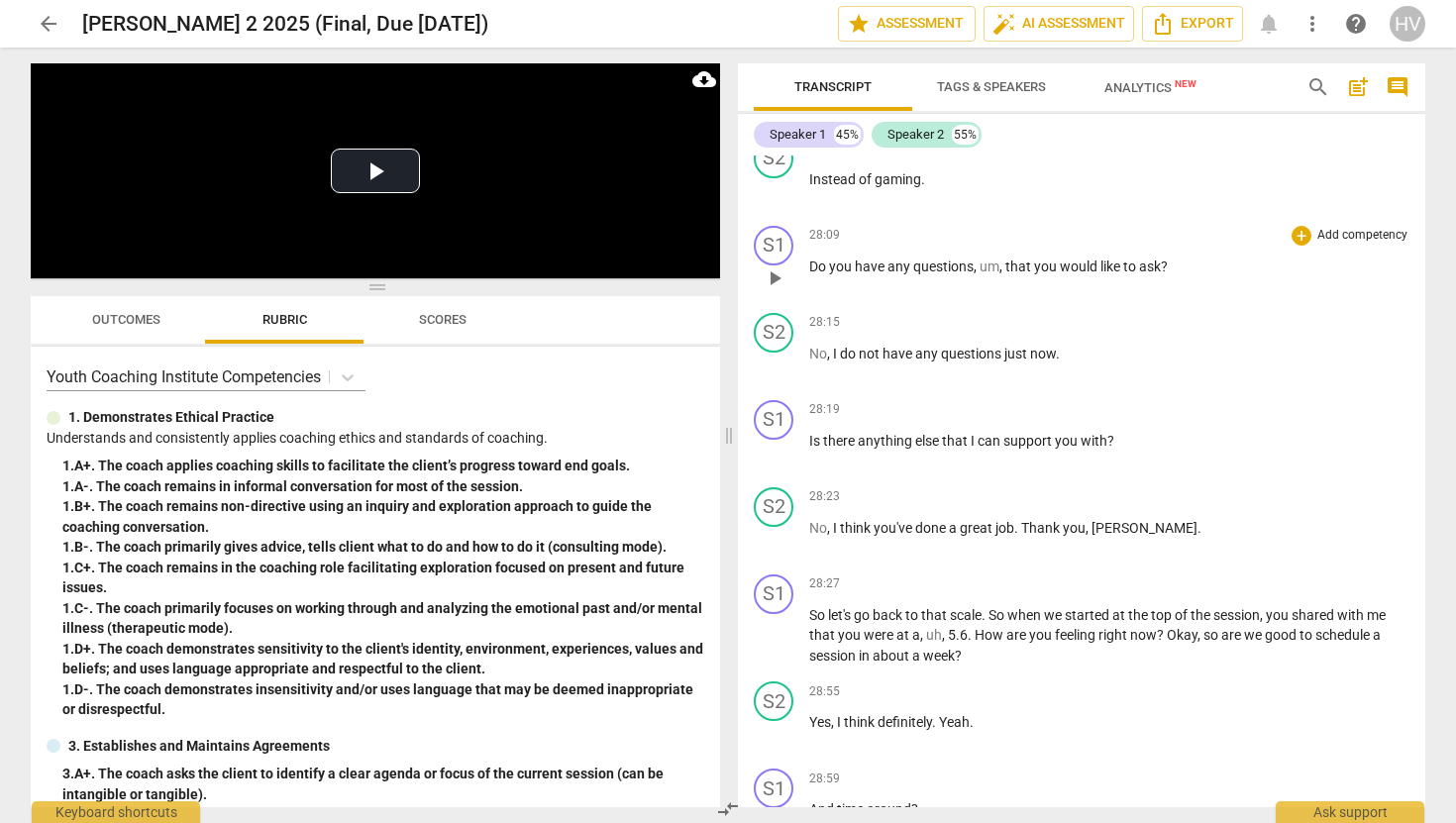 drag, startPoint x: 808, startPoint y: 310, endPoint x: 1083, endPoint y: 286, distance: 276.04529 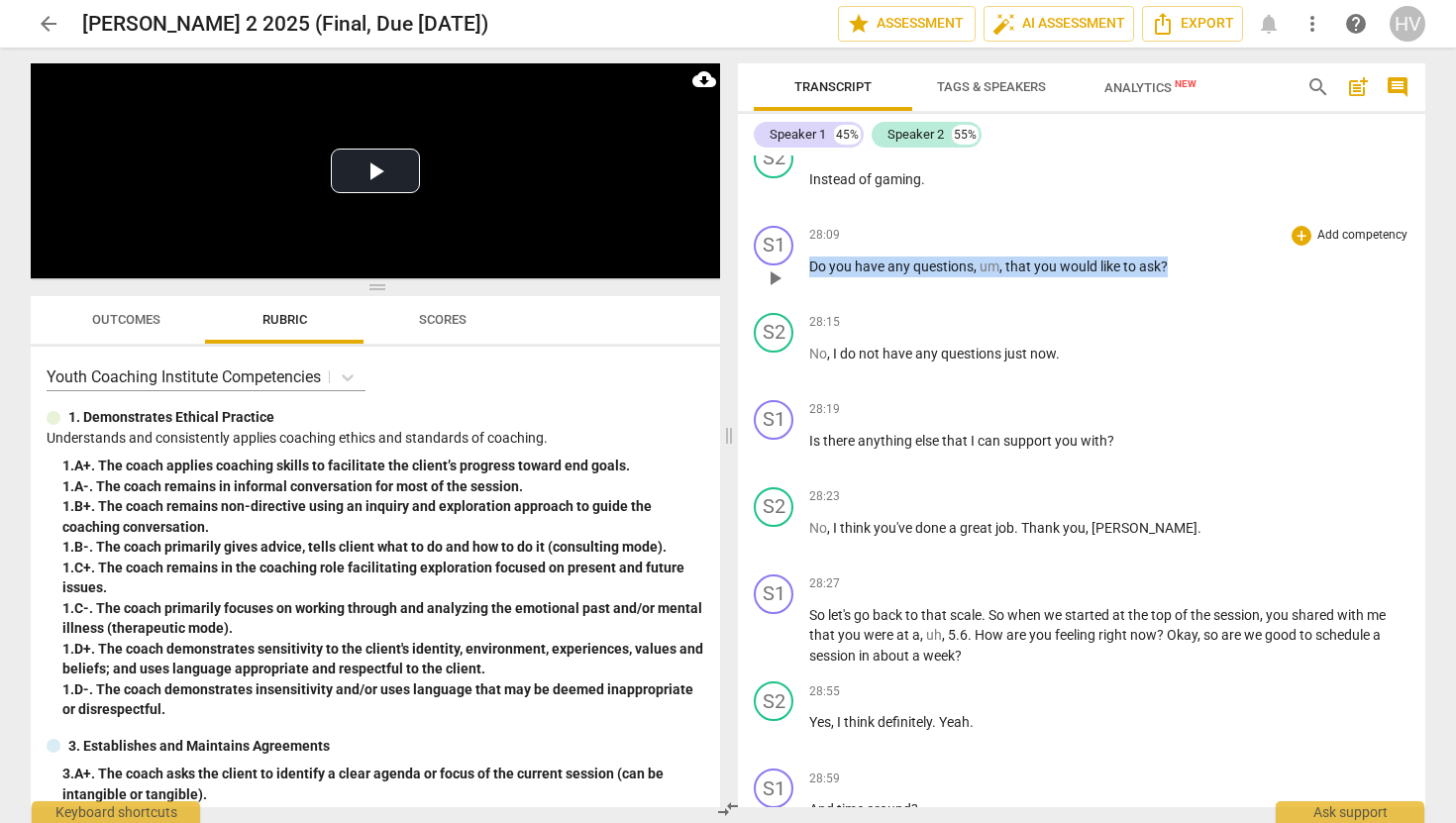 drag, startPoint x: 811, startPoint y: 306, endPoint x: 1263, endPoint y: 299, distance: 452.0542 